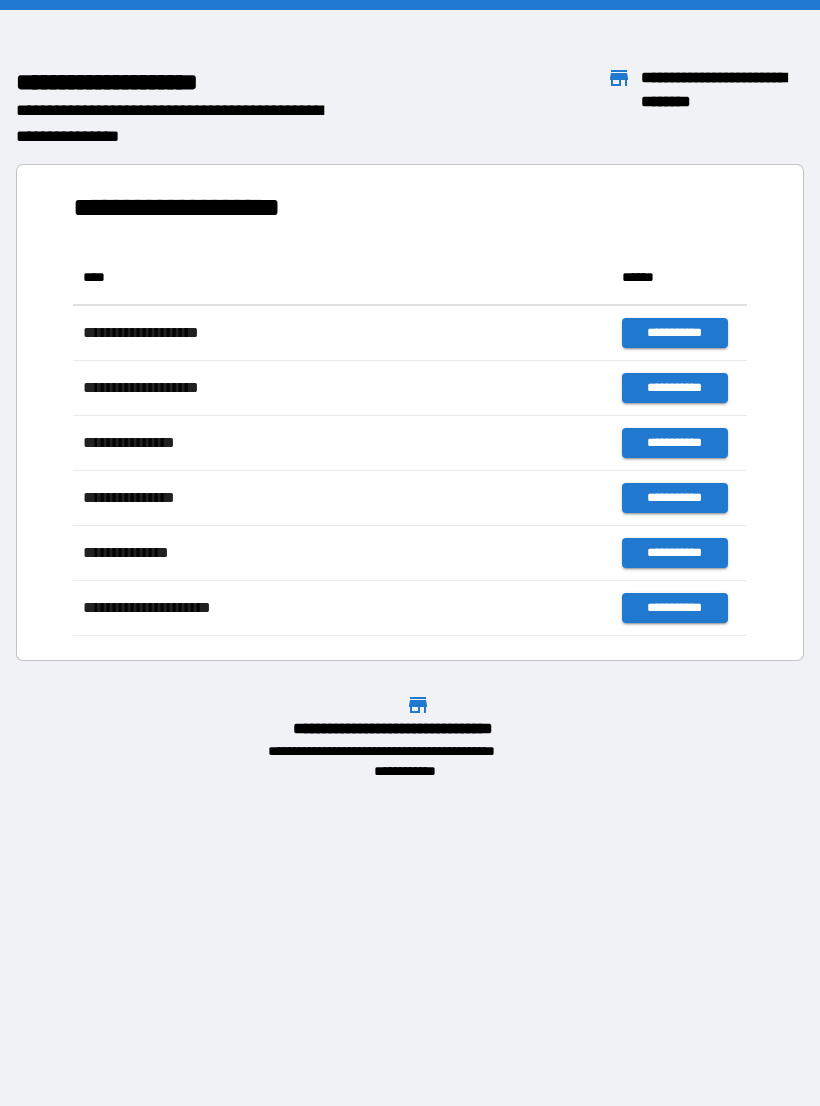 scroll, scrollTop: 0, scrollLeft: 0, axis: both 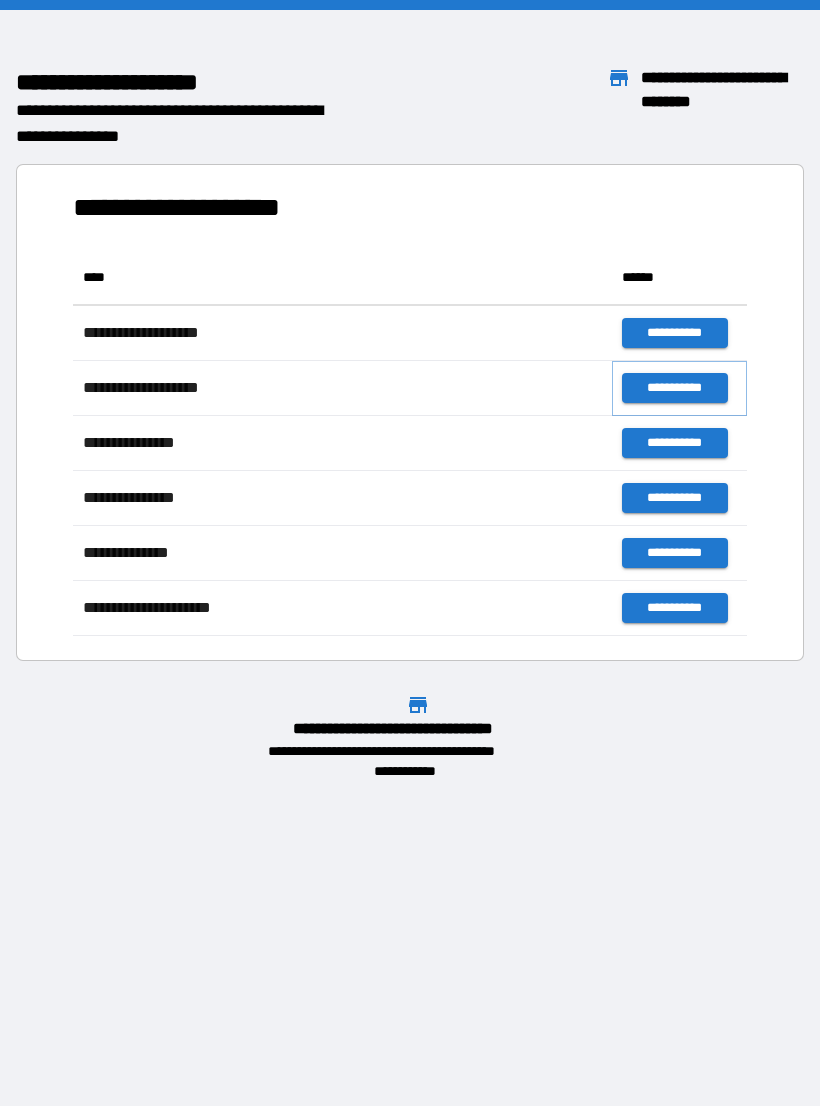click on "**********" at bounding box center (674, 388) 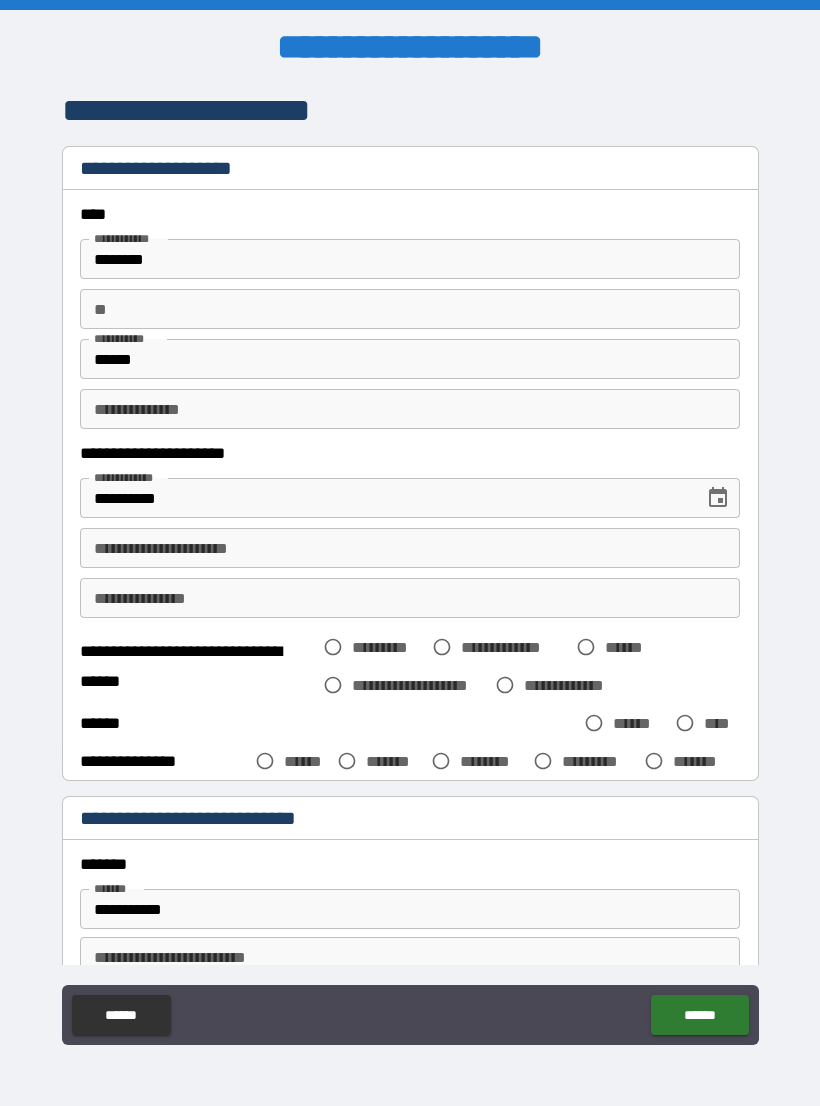 click on "**" at bounding box center (410, 309) 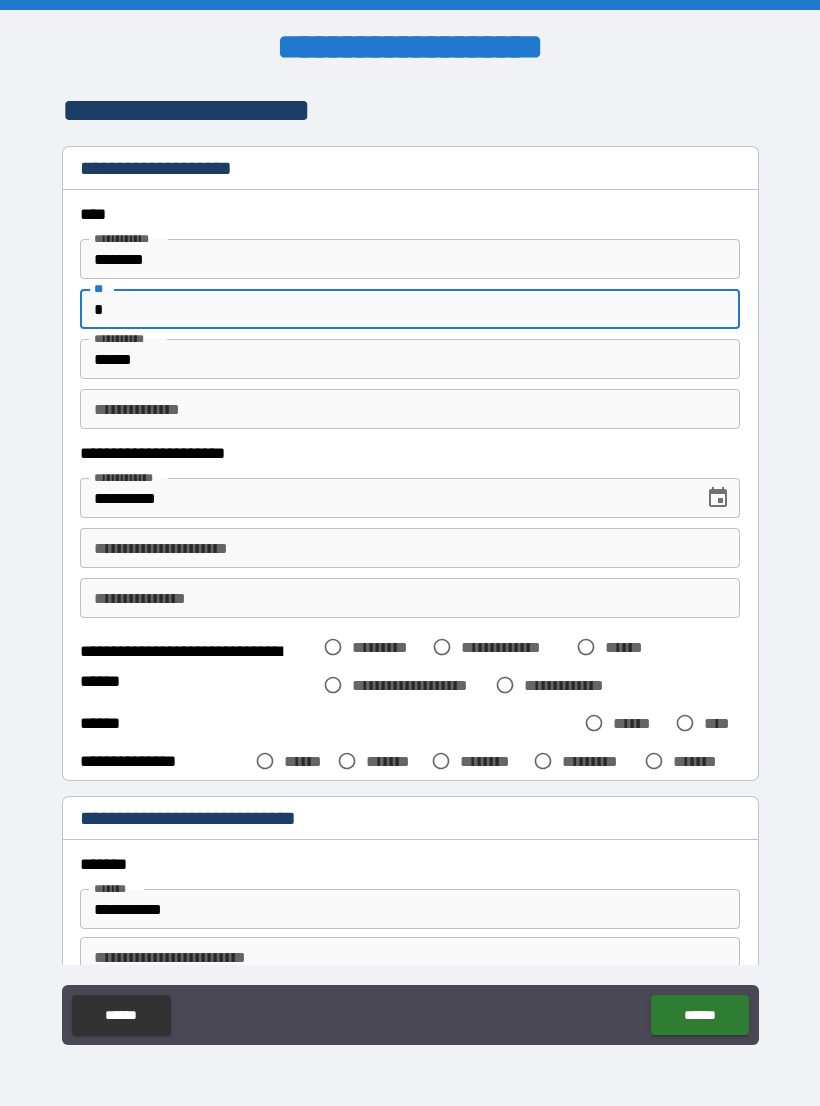 type on "*" 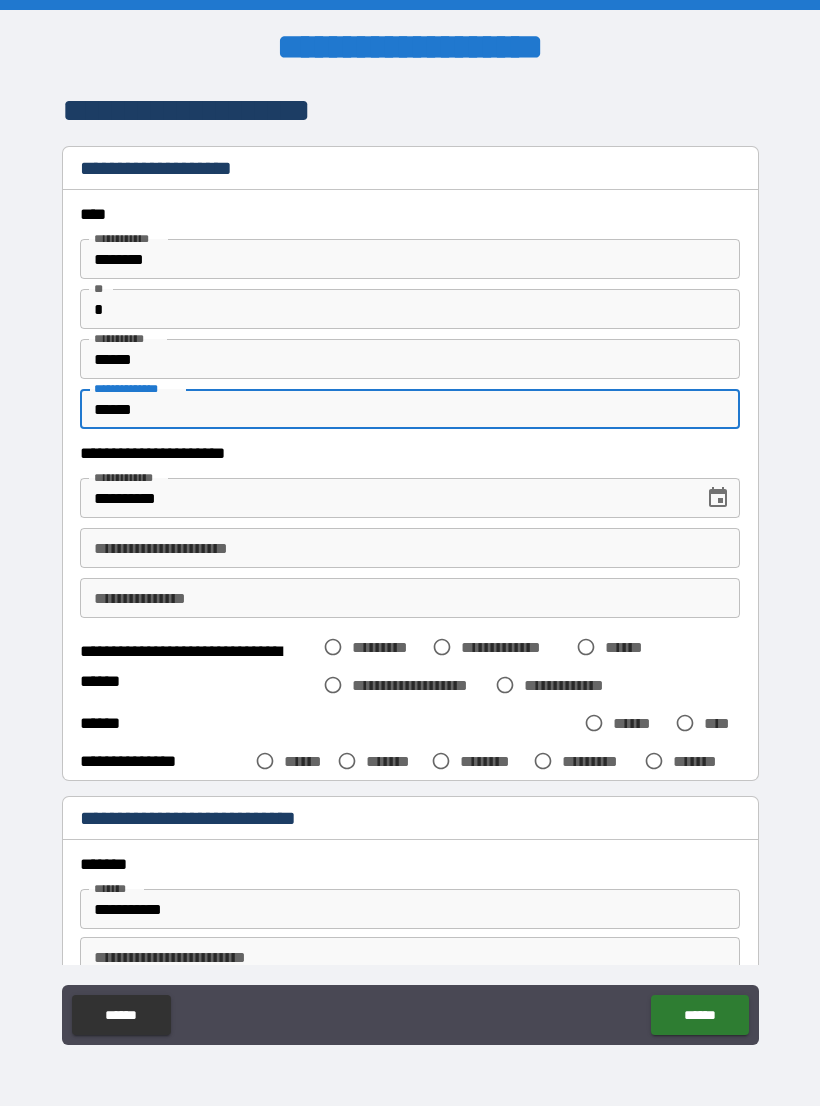 type on "******" 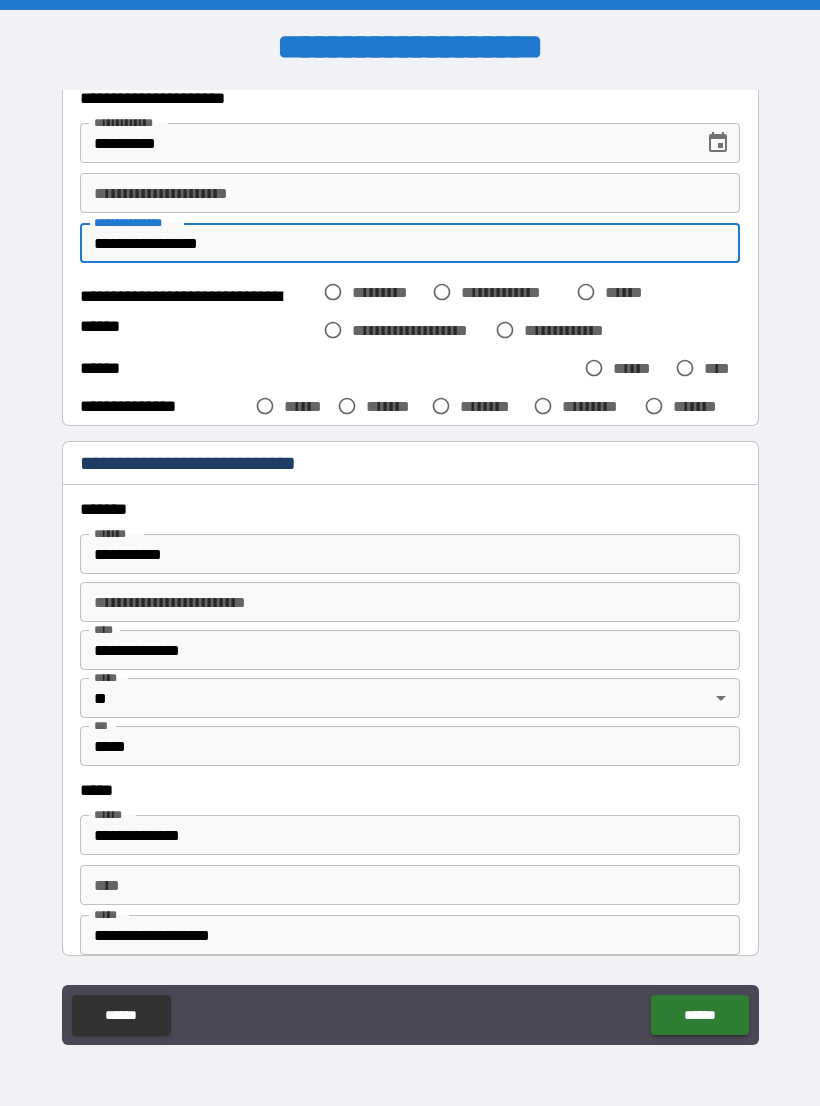 scroll, scrollTop: 356, scrollLeft: 0, axis: vertical 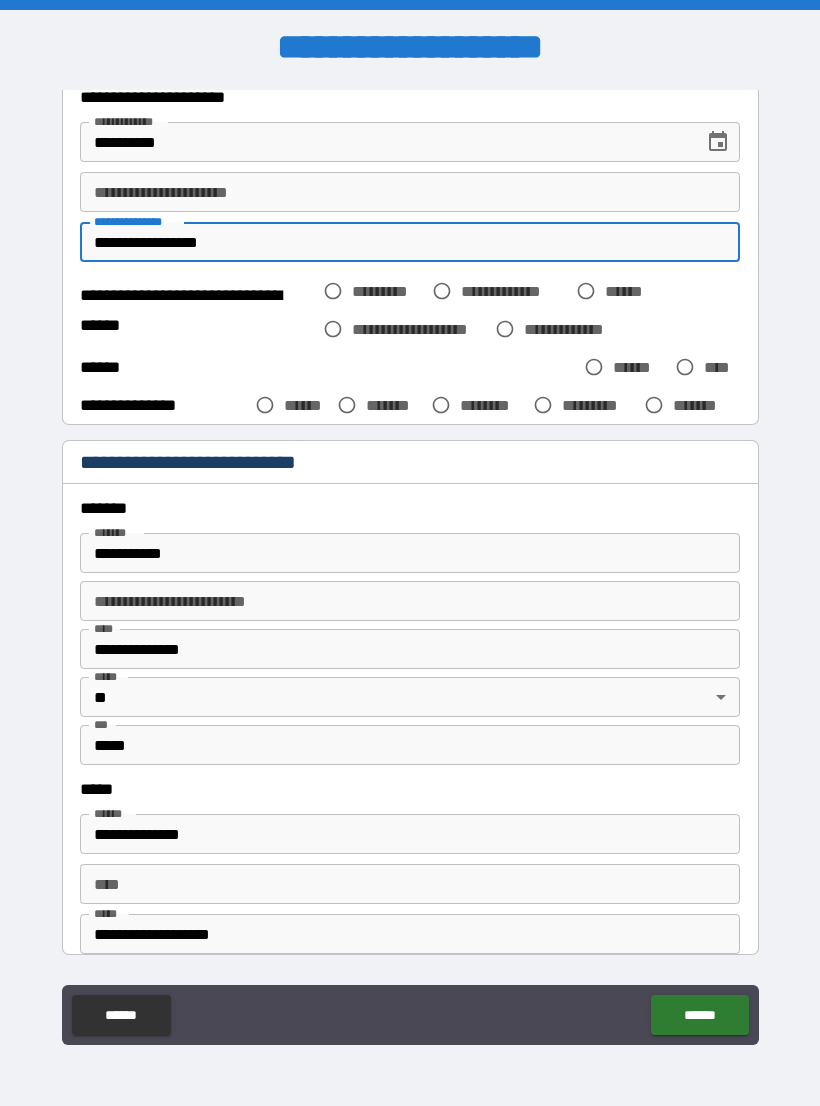 type on "**********" 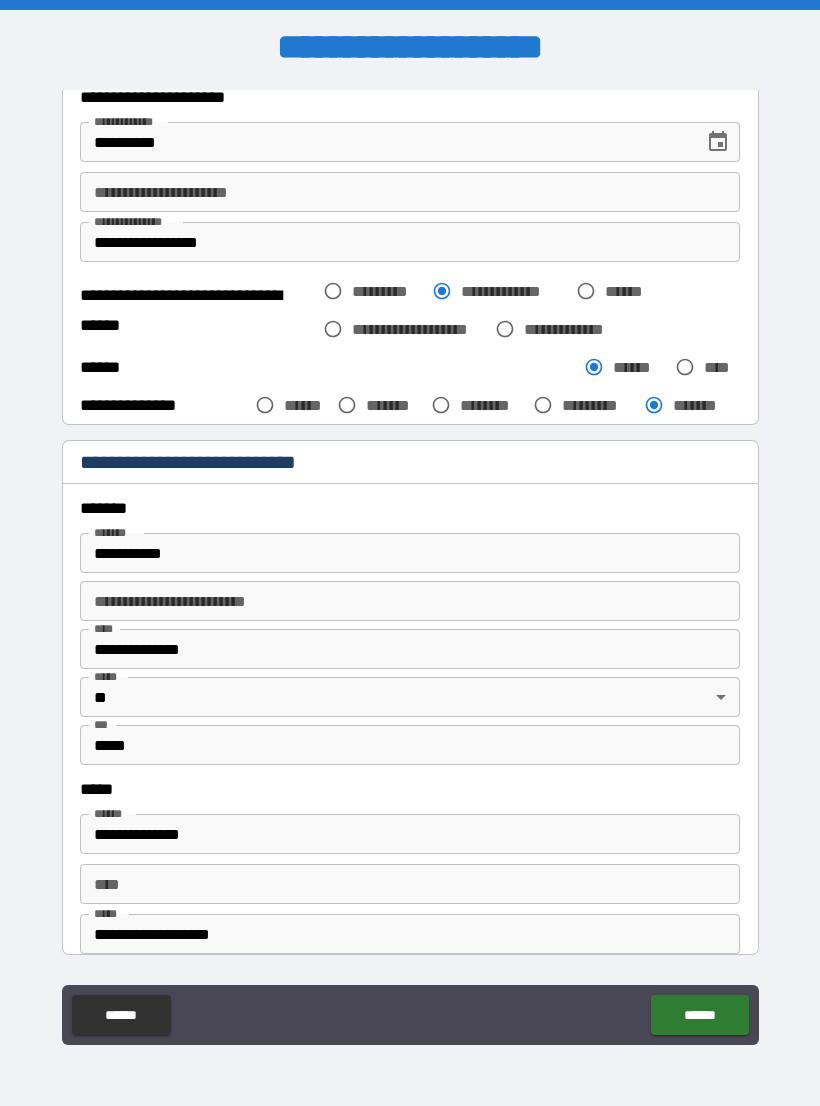 click on "****" at bounding box center (410, 884) 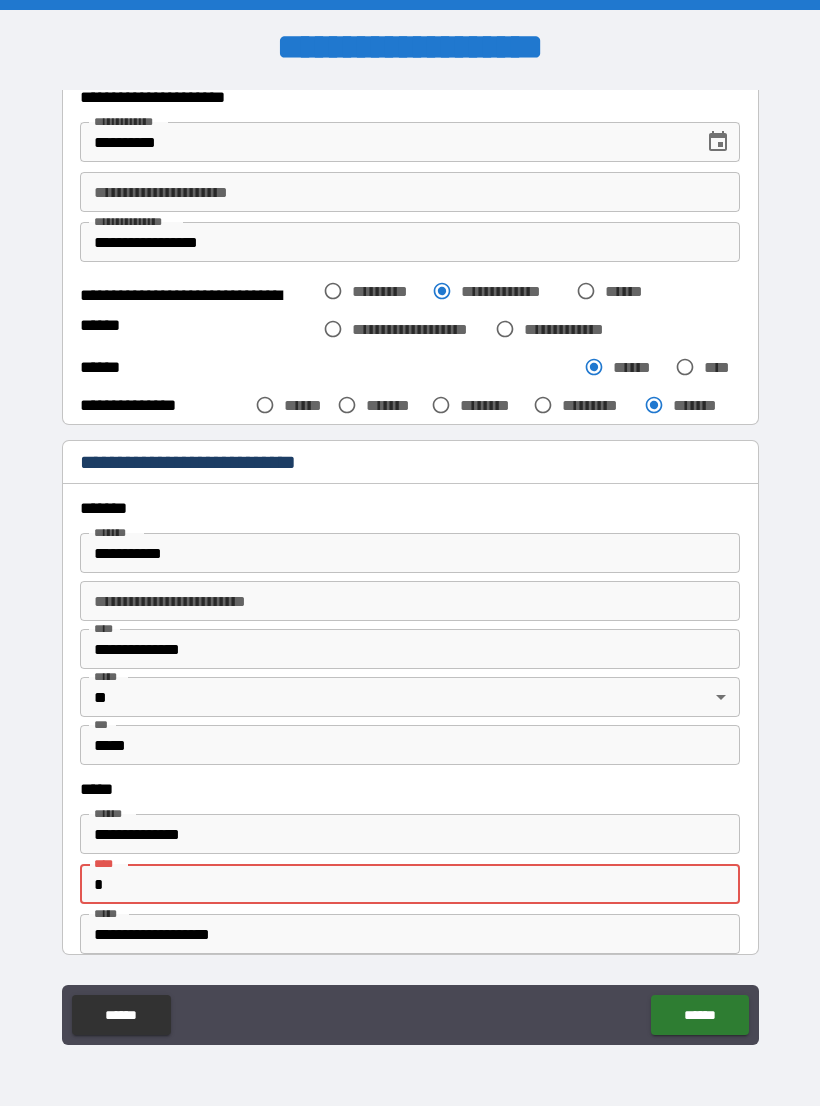 scroll, scrollTop: 31, scrollLeft: 0, axis: vertical 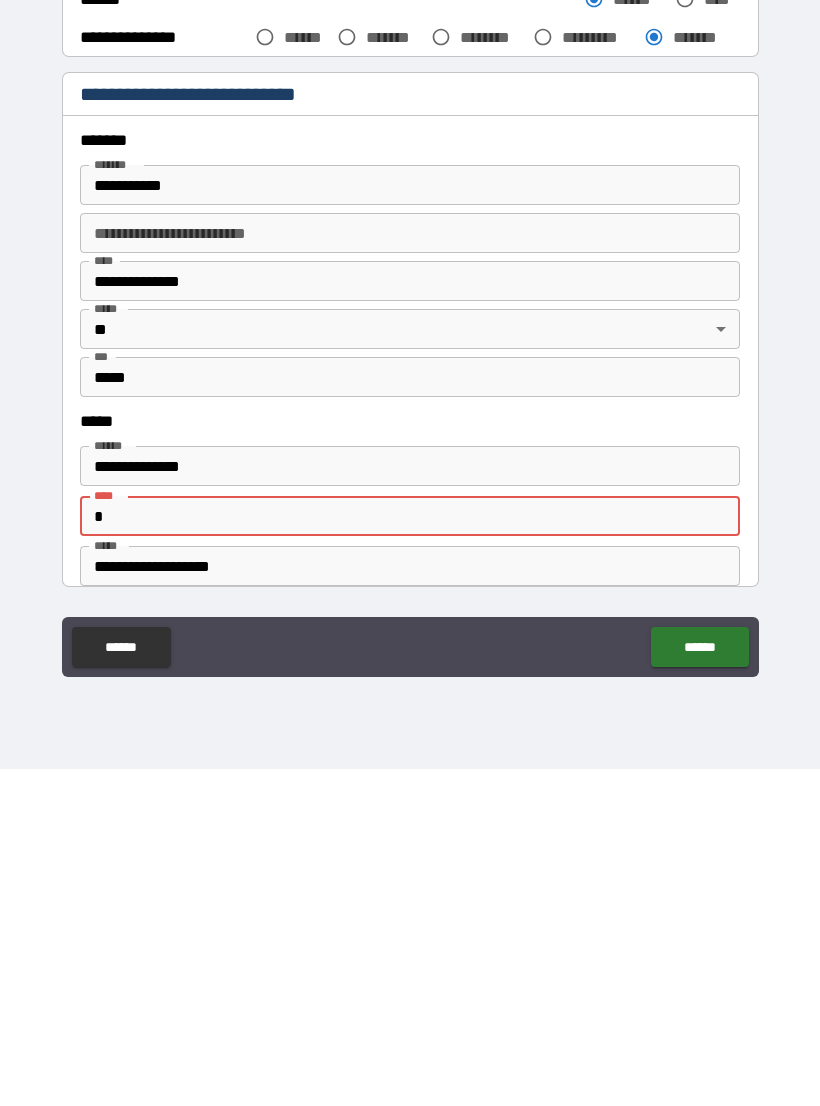 click on "*" at bounding box center (410, 853) 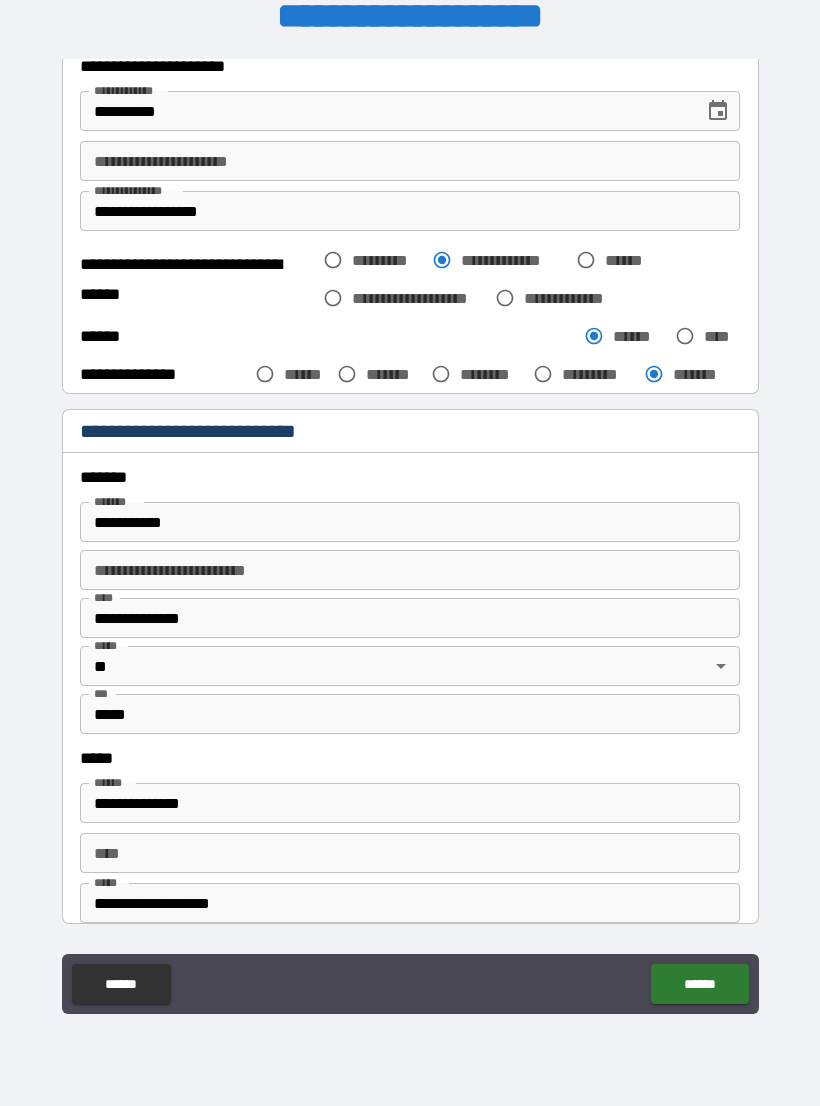 click on "**********" at bounding box center [410, 540] 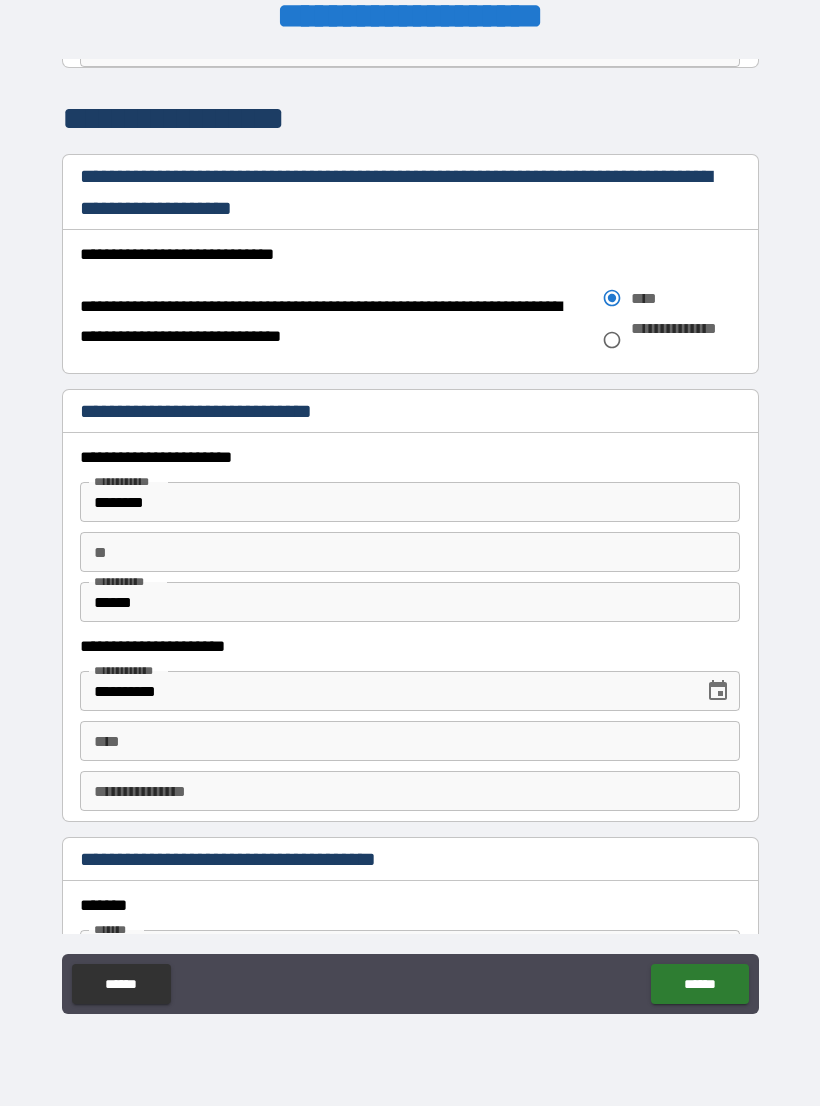 scroll, scrollTop: 1222, scrollLeft: 0, axis: vertical 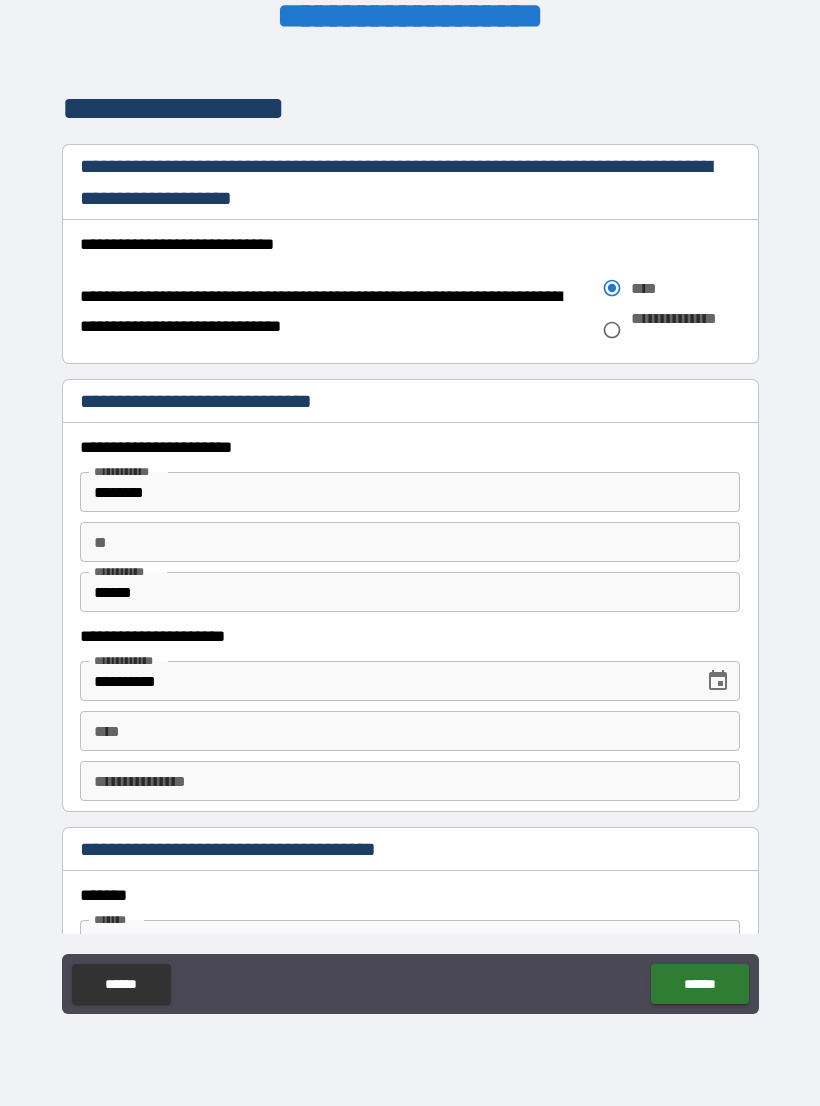 click on "**" at bounding box center (410, 542) 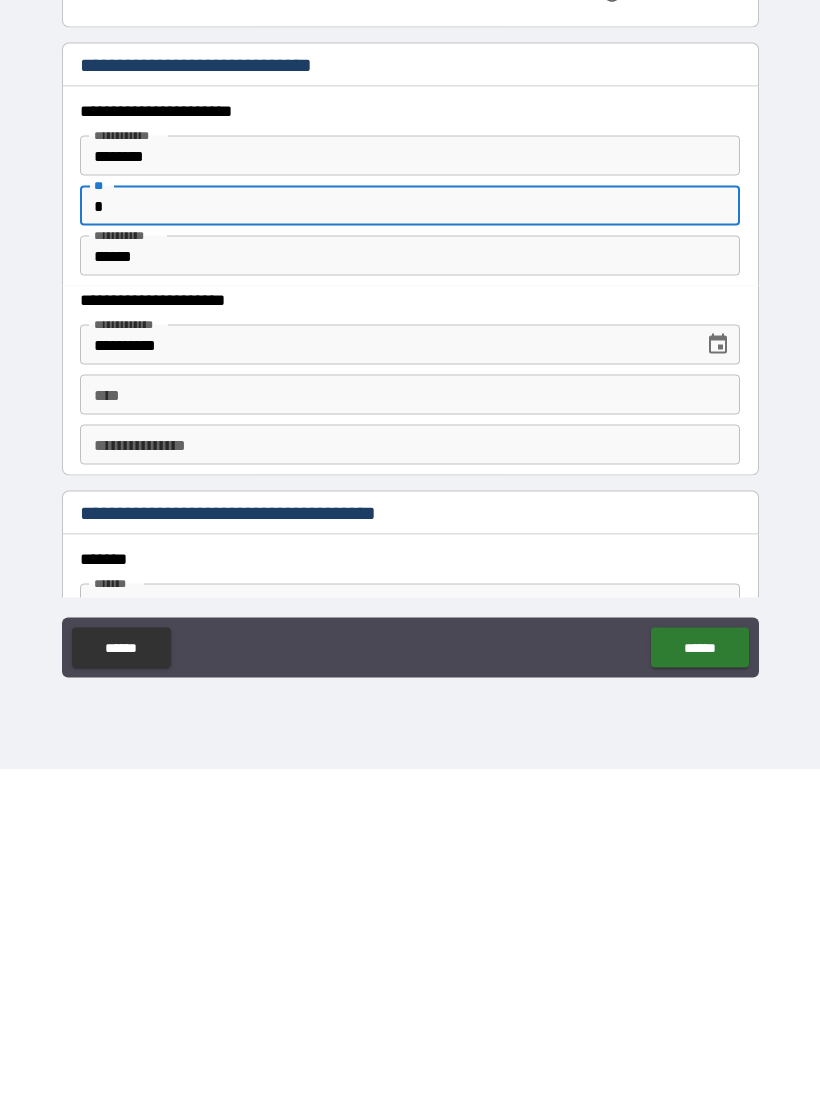 type on "*" 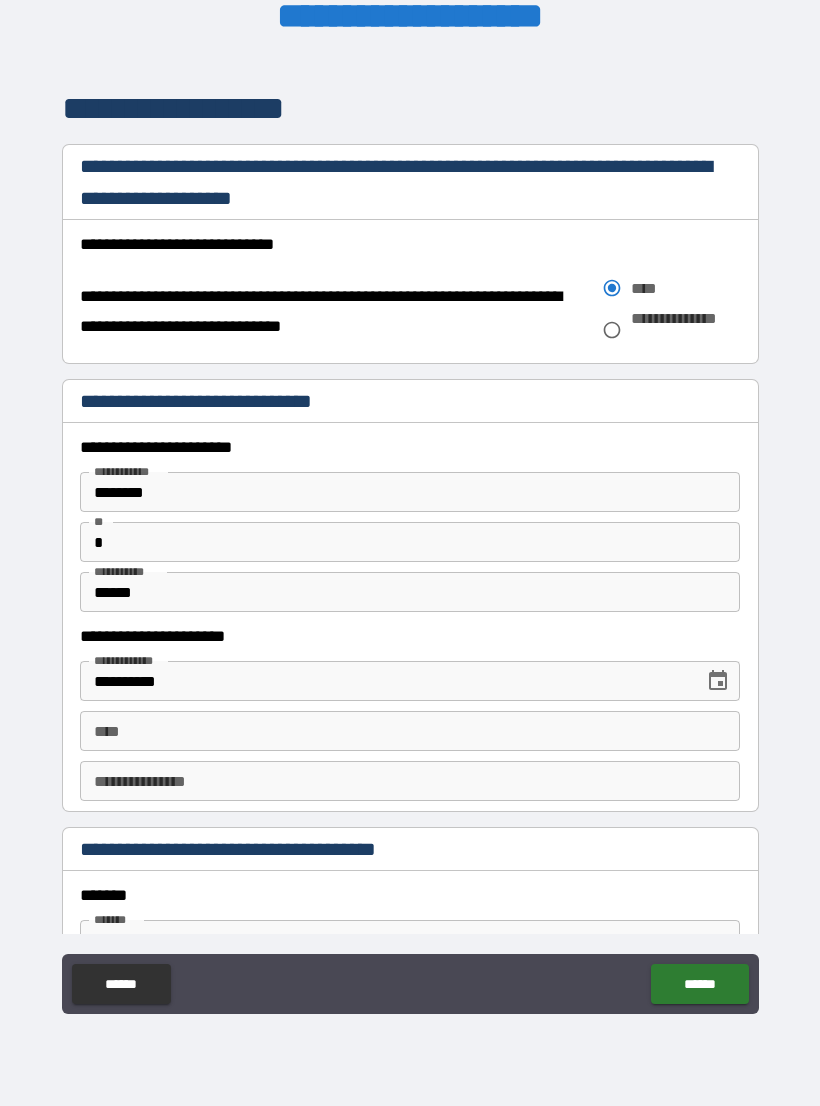 click on "**********" at bounding box center [410, 781] 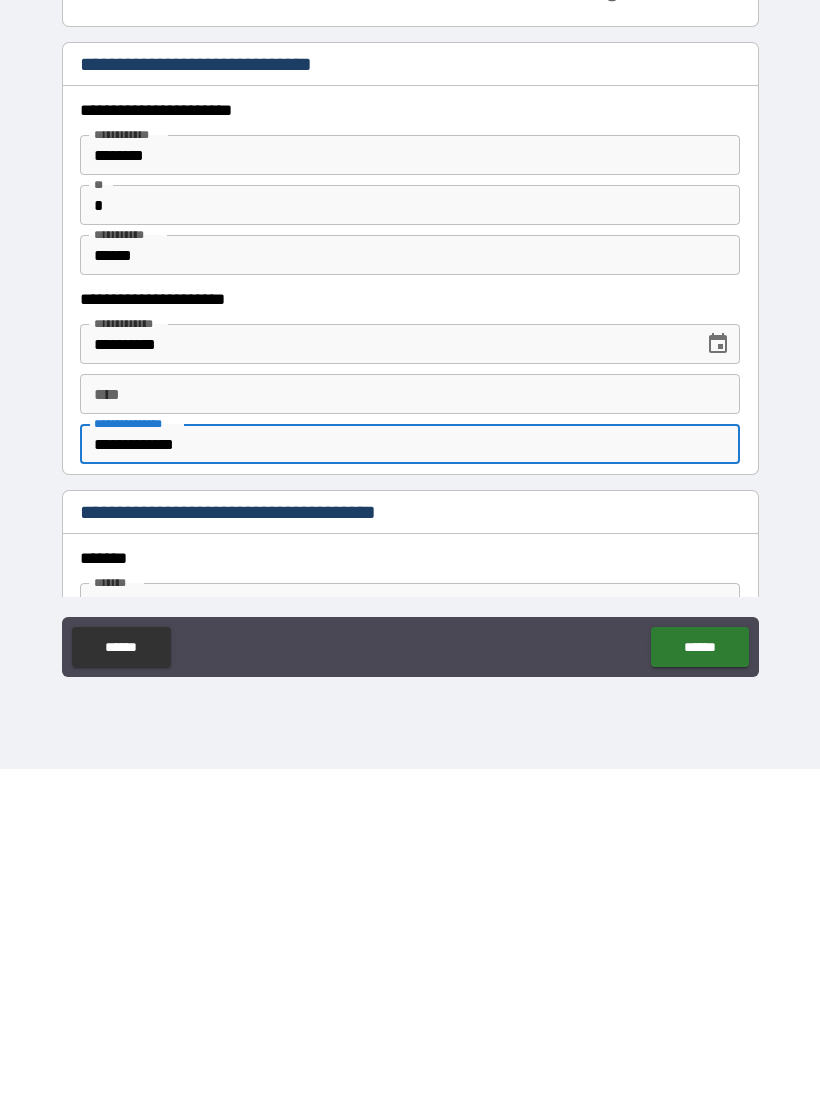 type on "**********" 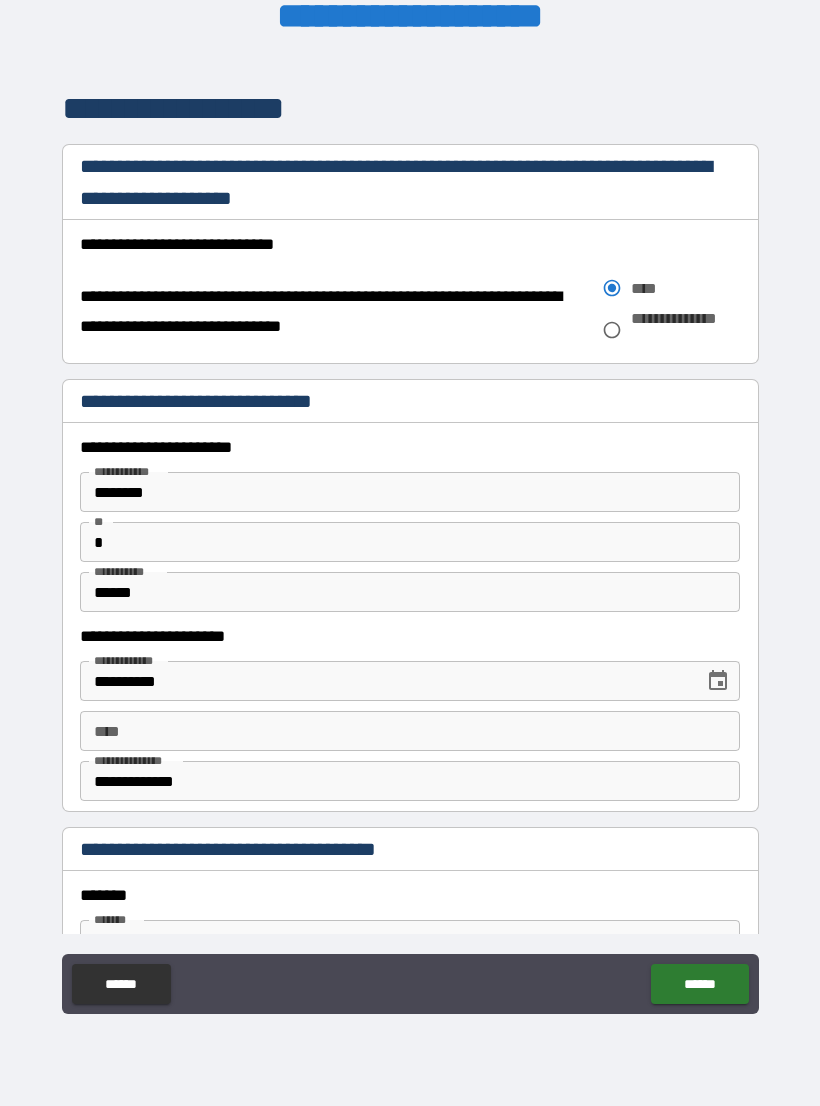 click on "*******" at bounding box center (410, 895) 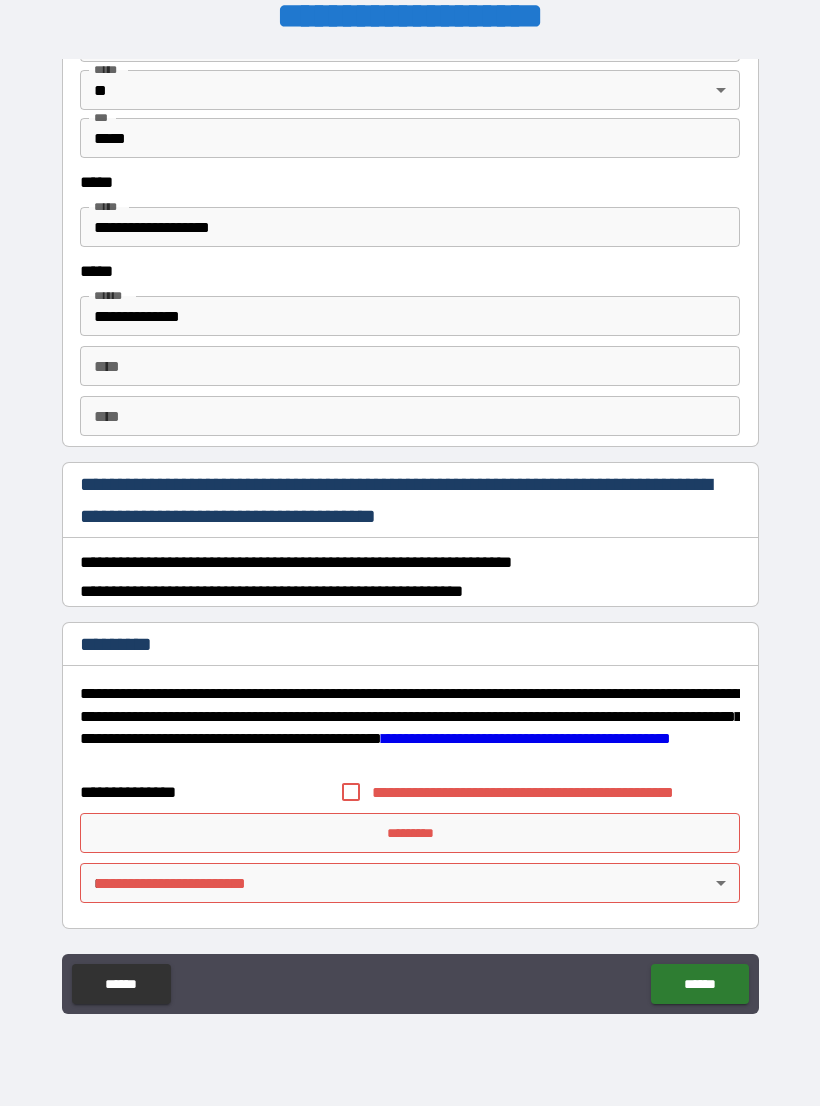 scroll, scrollTop: 2216, scrollLeft: 0, axis: vertical 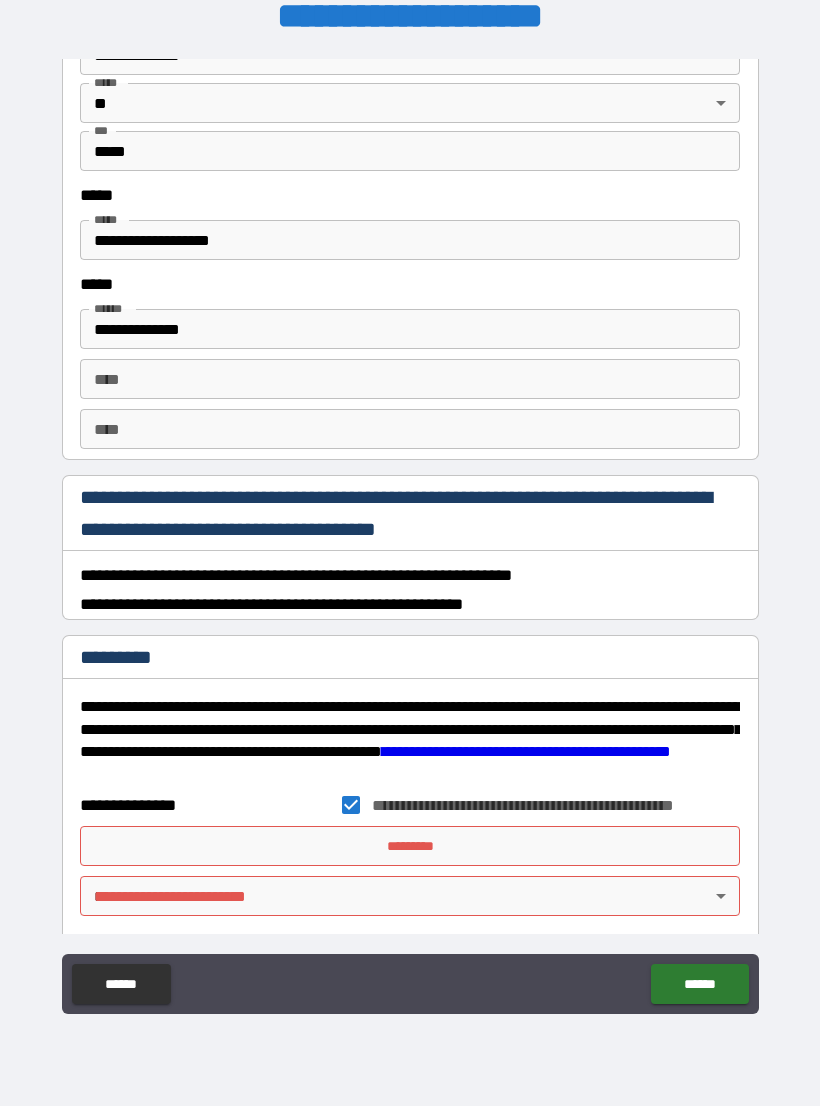 click on "*********" at bounding box center [410, 846] 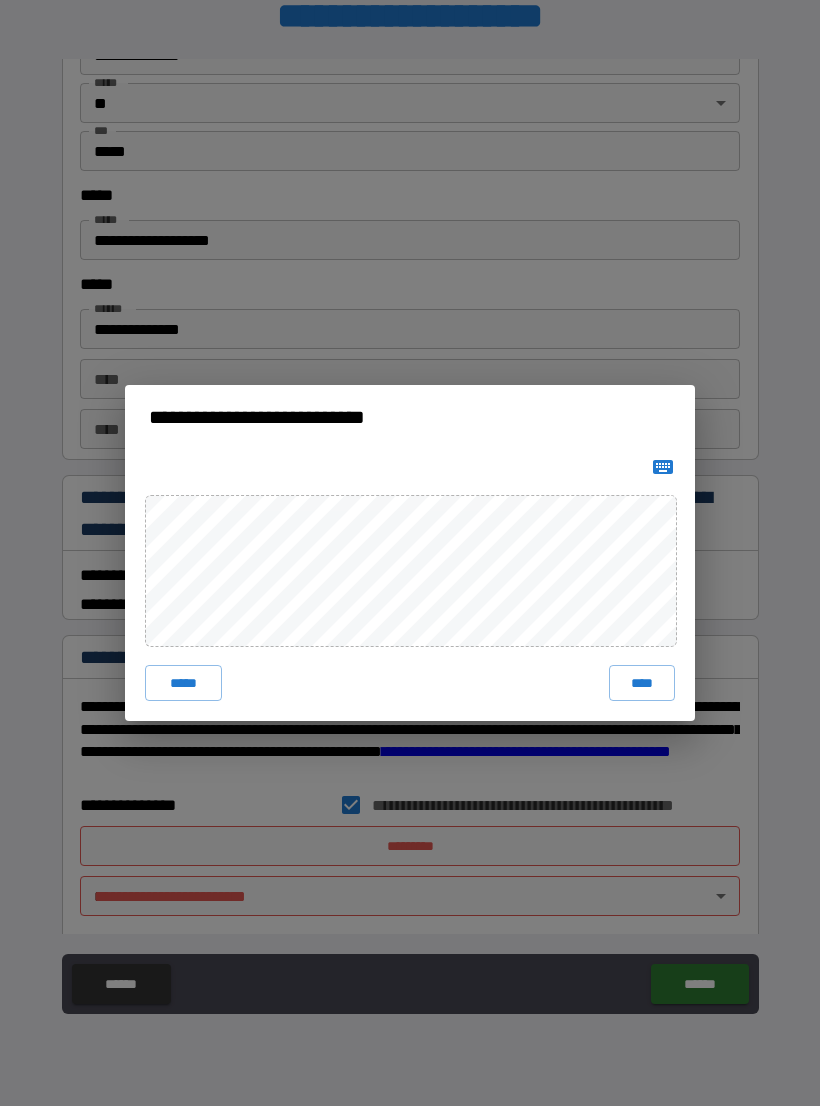 click on "****" at bounding box center (642, 683) 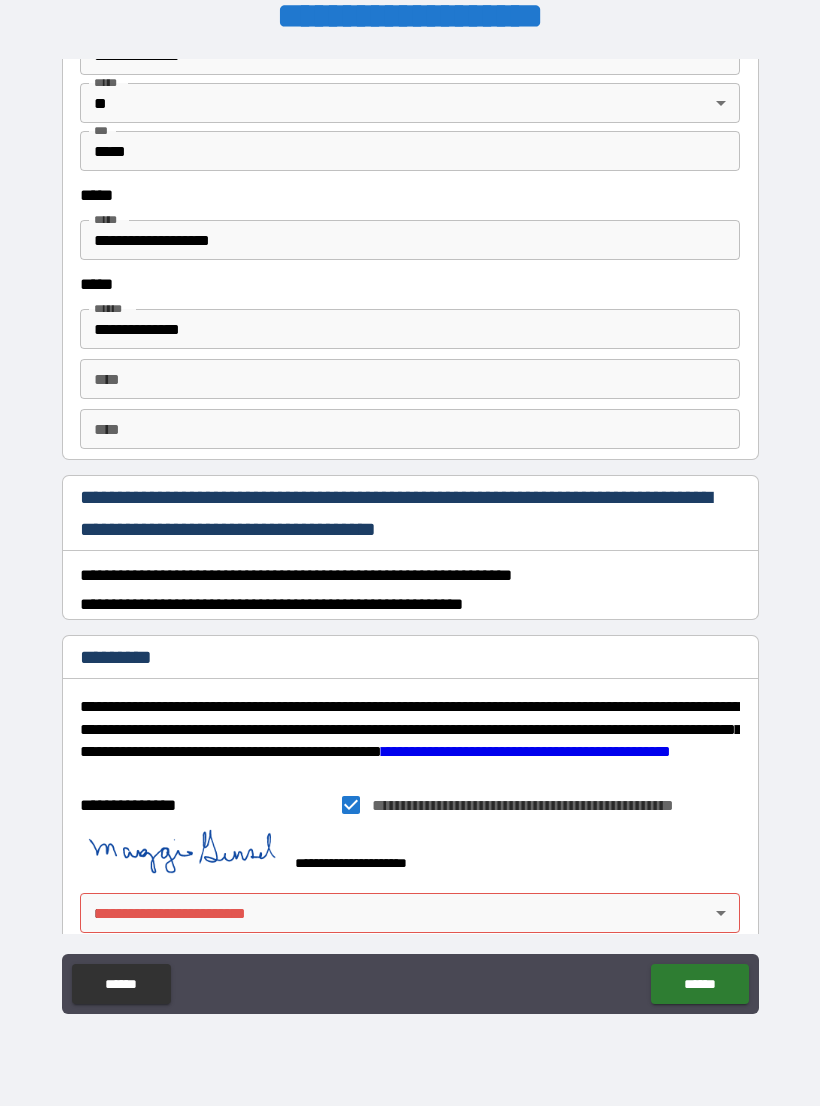 click on "**********" at bounding box center [410, 537] 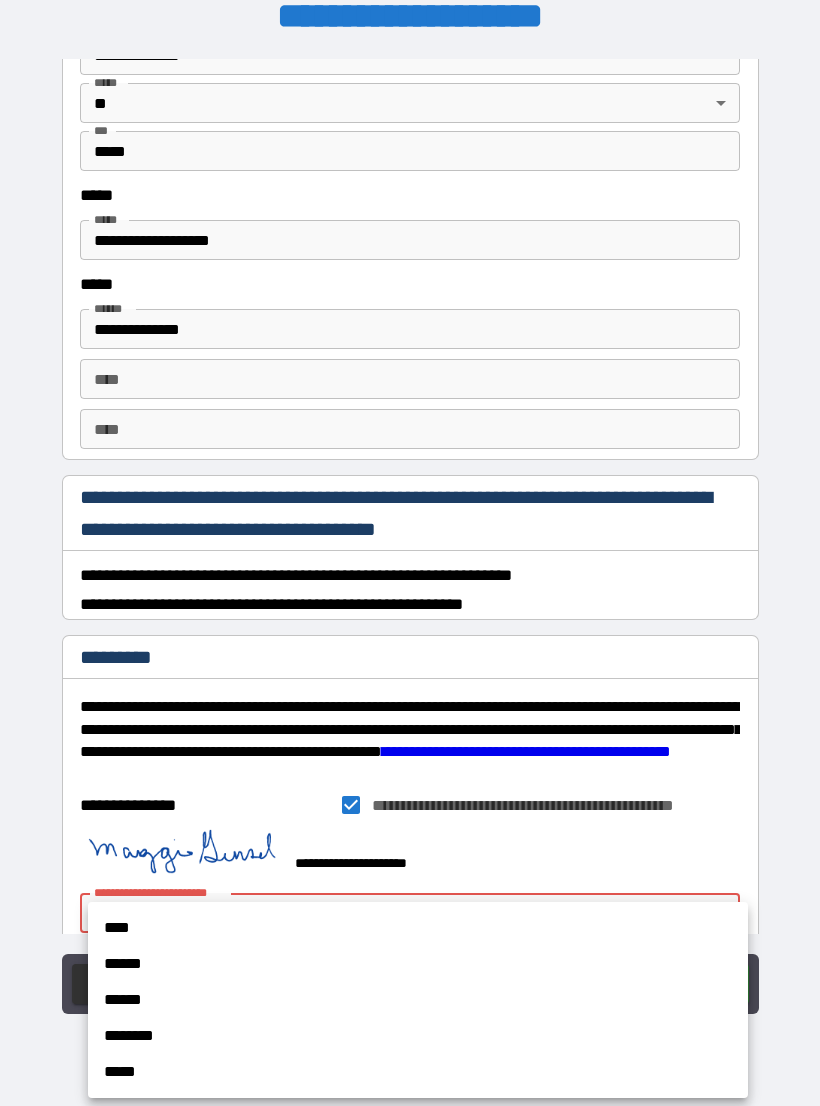 click on "****" at bounding box center [418, 928] 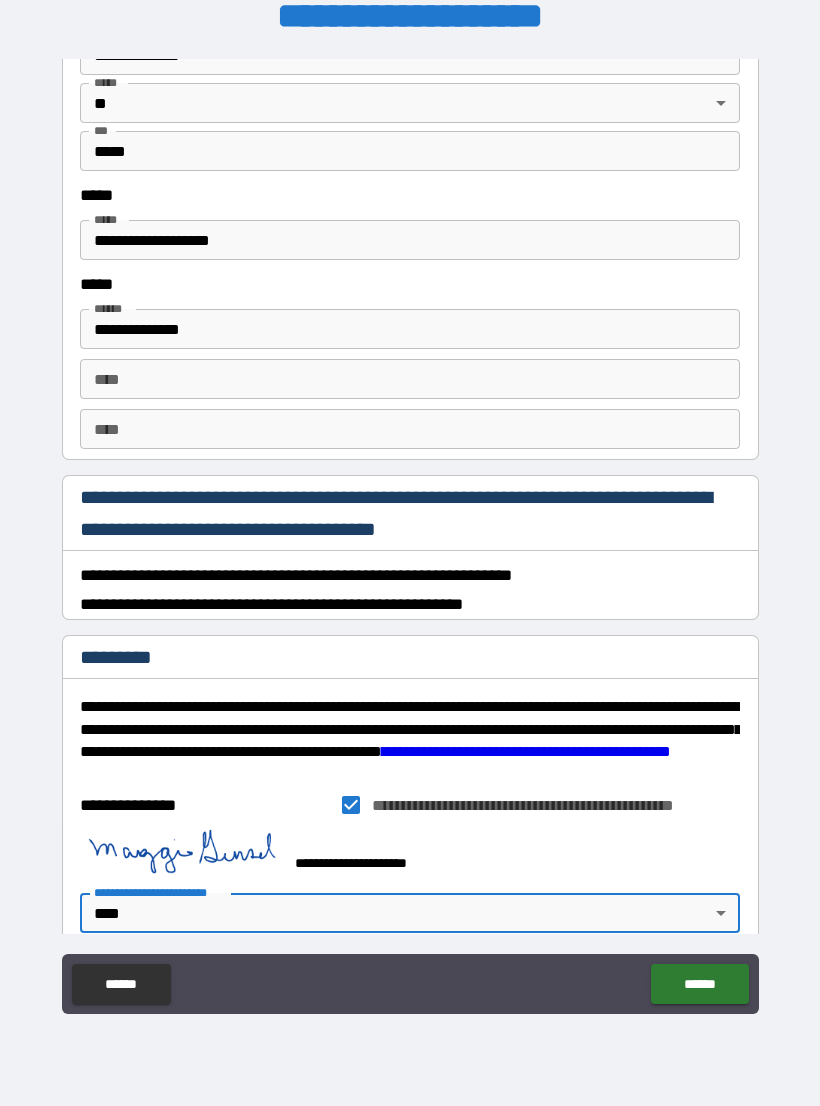 click on "******" at bounding box center [699, 984] 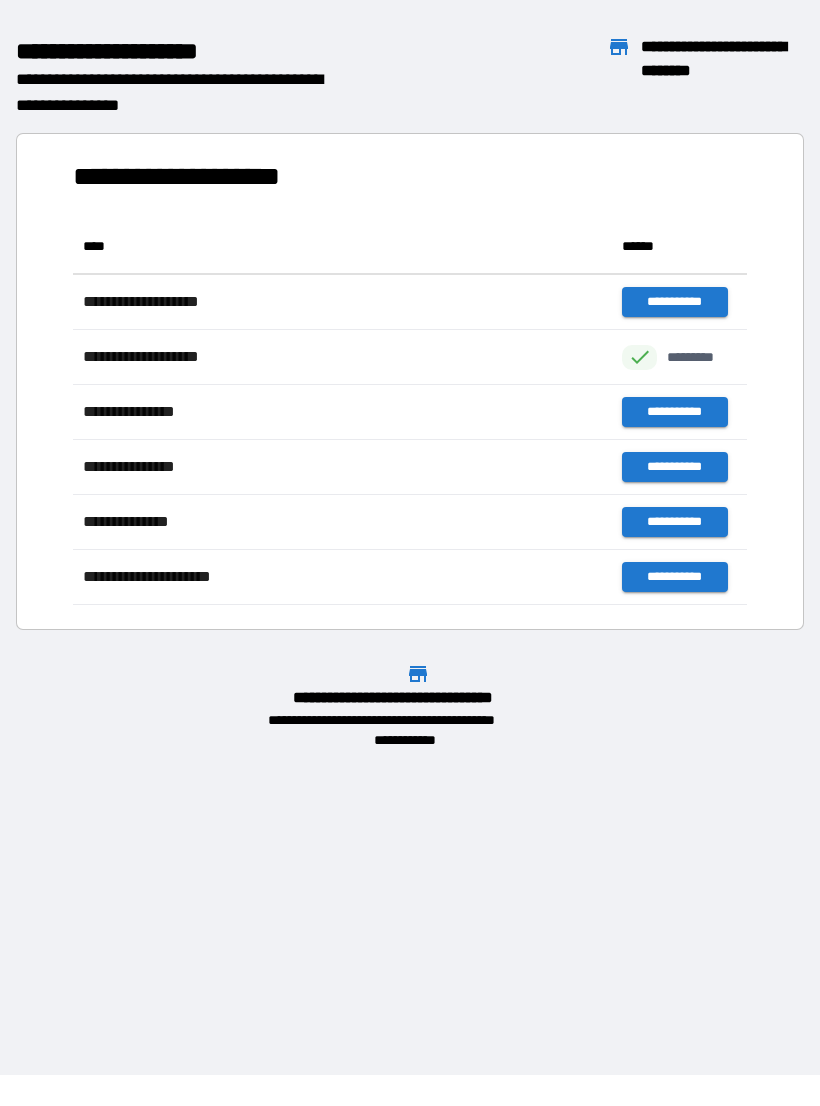 scroll, scrollTop: 386, scrollLeft: 674, axis: both 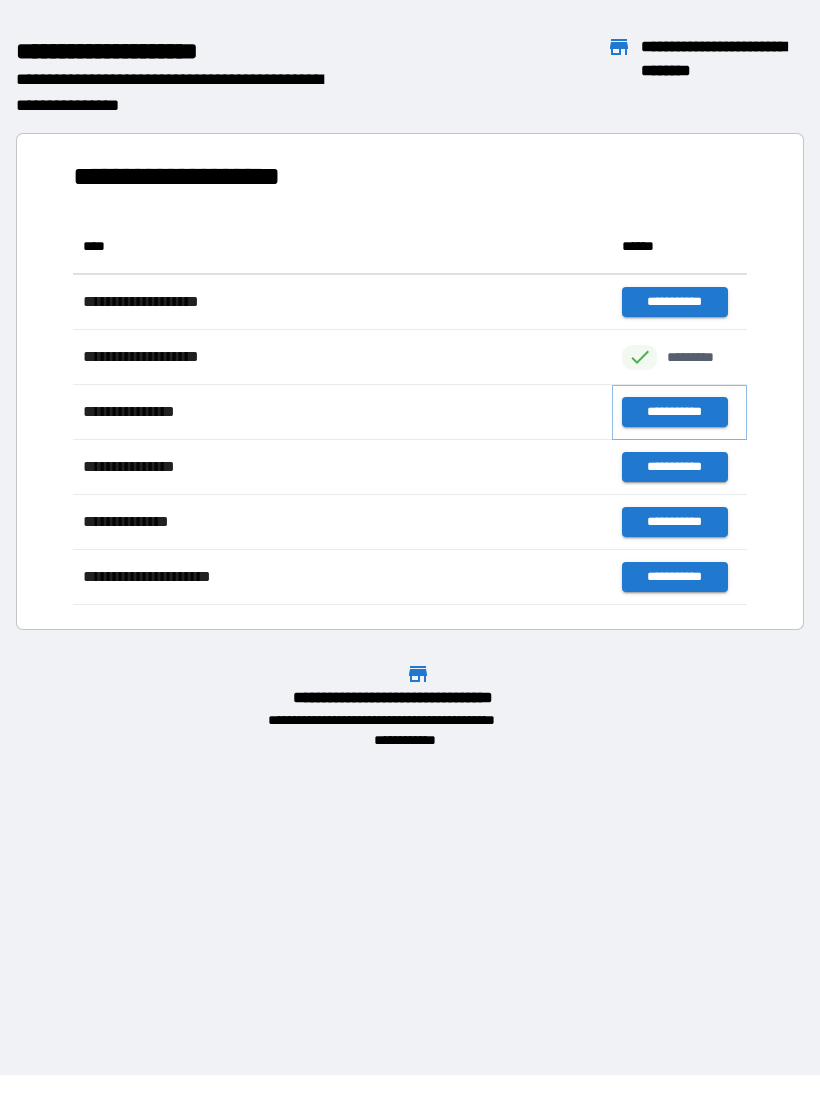 click on "**********" at bounding box center [674, 412] 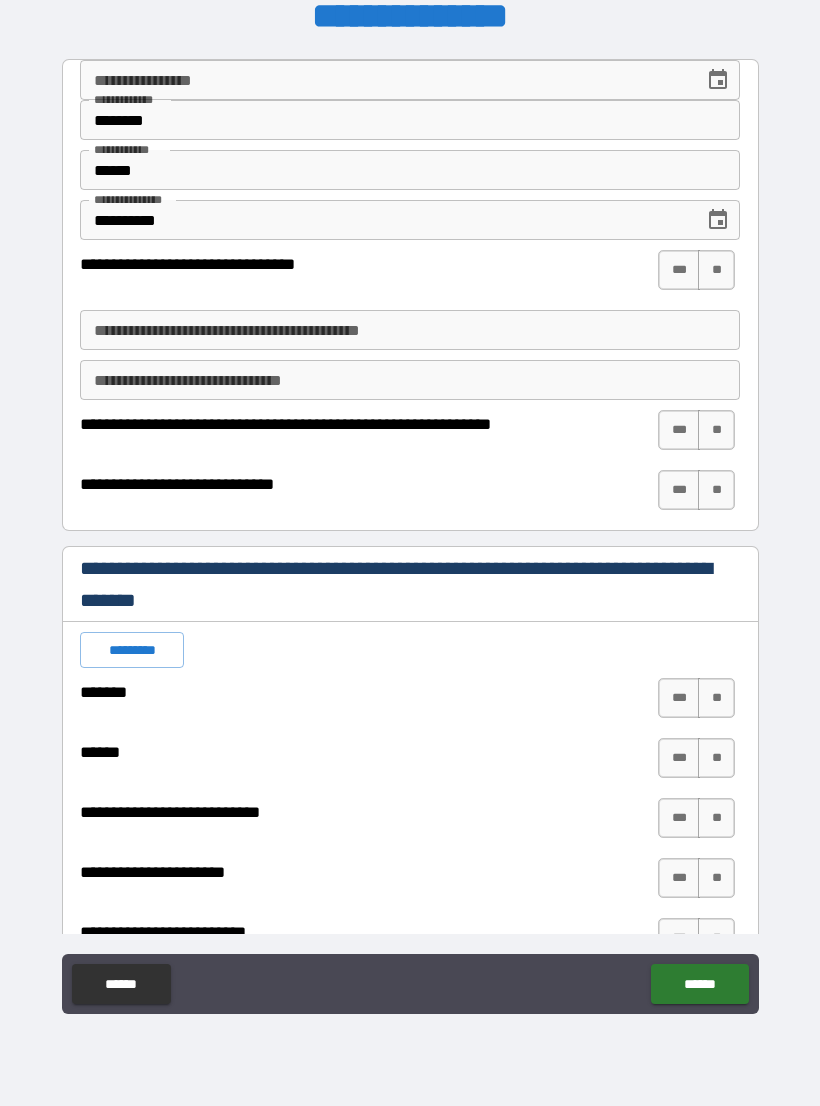 type on "*" 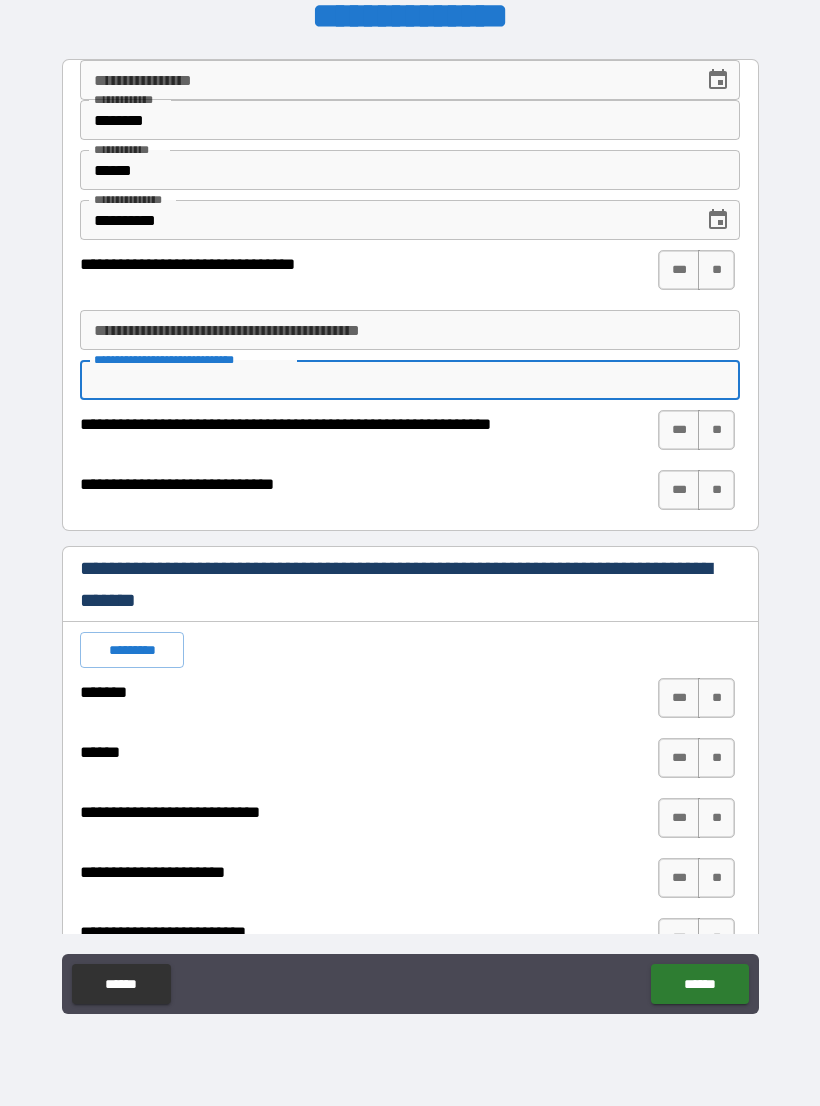type on "*" 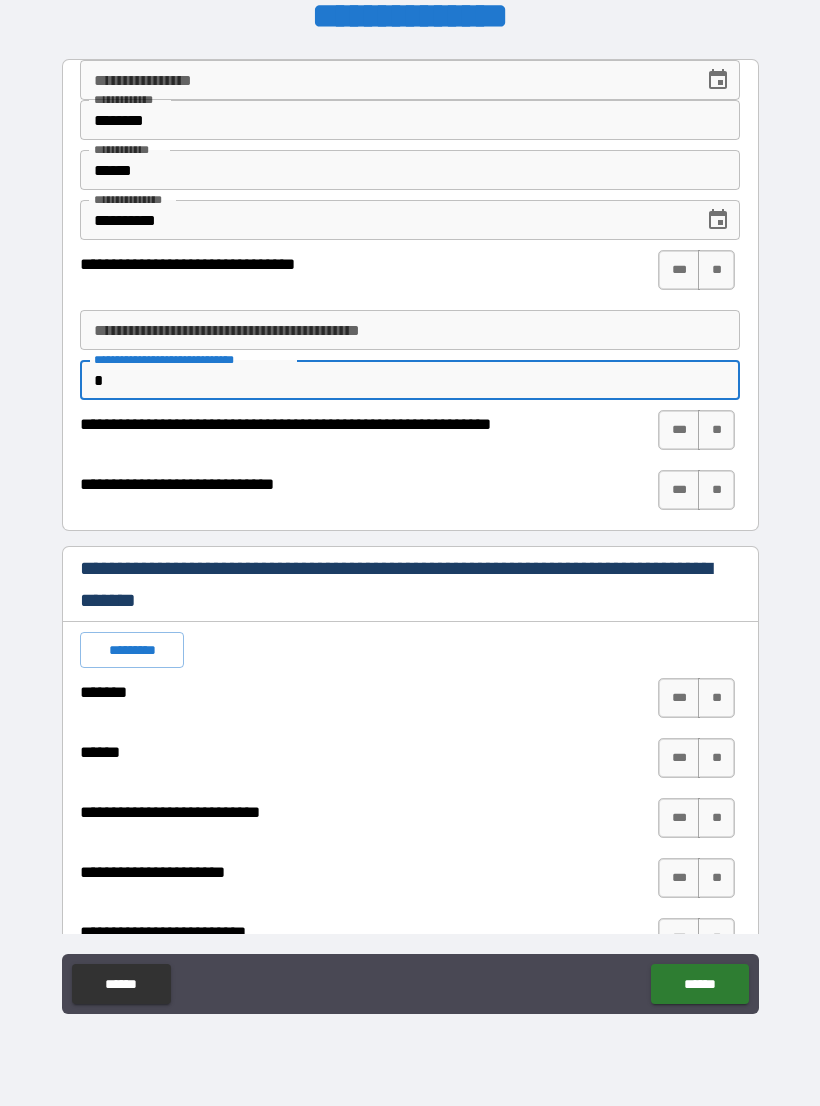 type on "*" 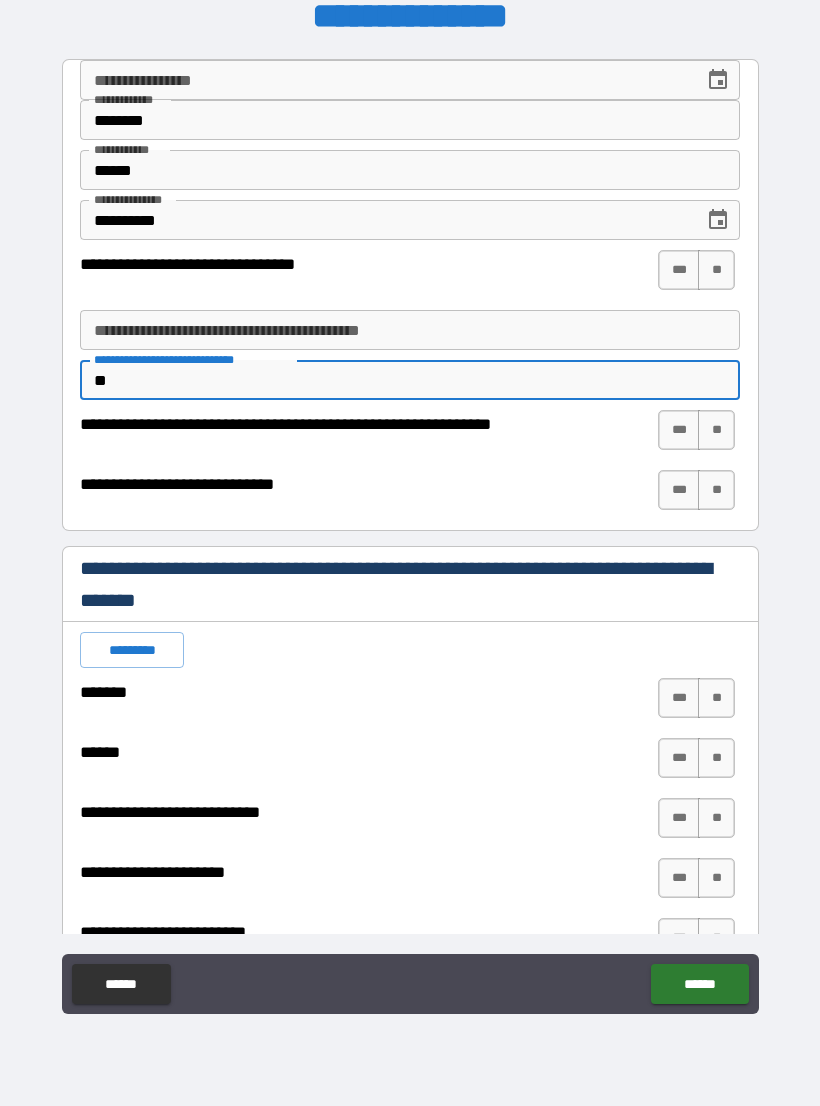type on "*" 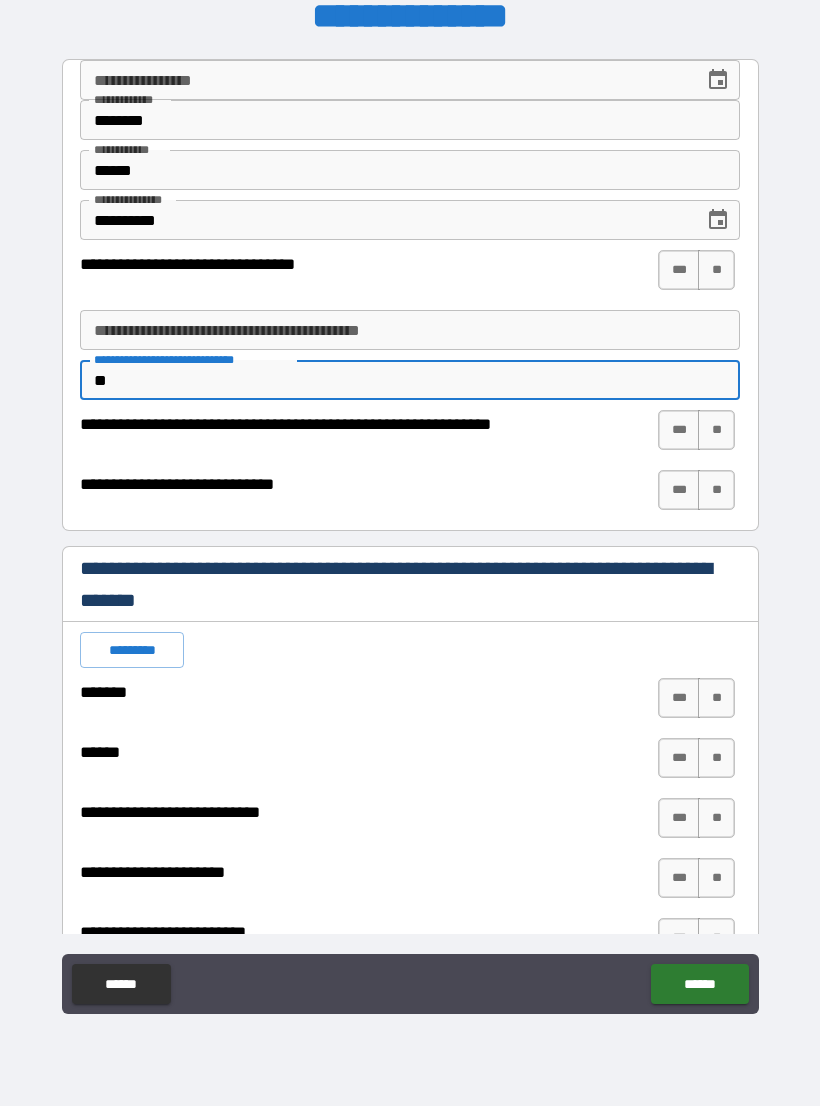 type on "***" 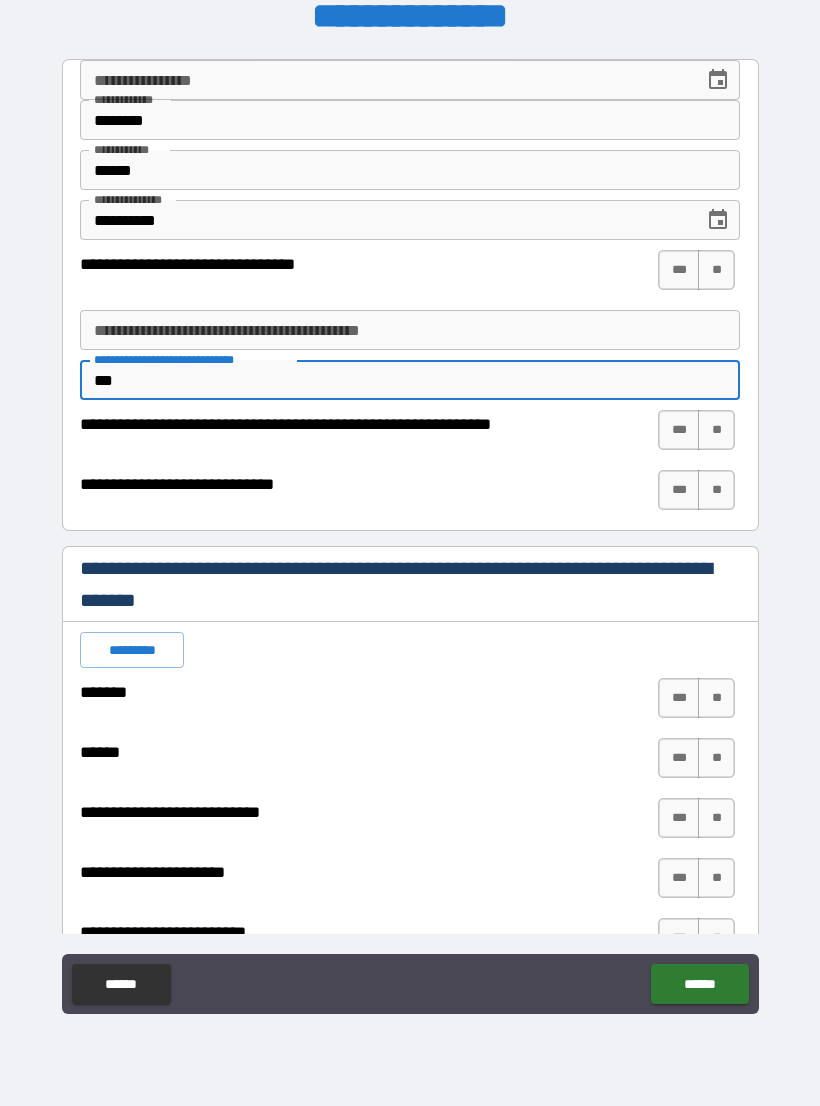 type on "*" 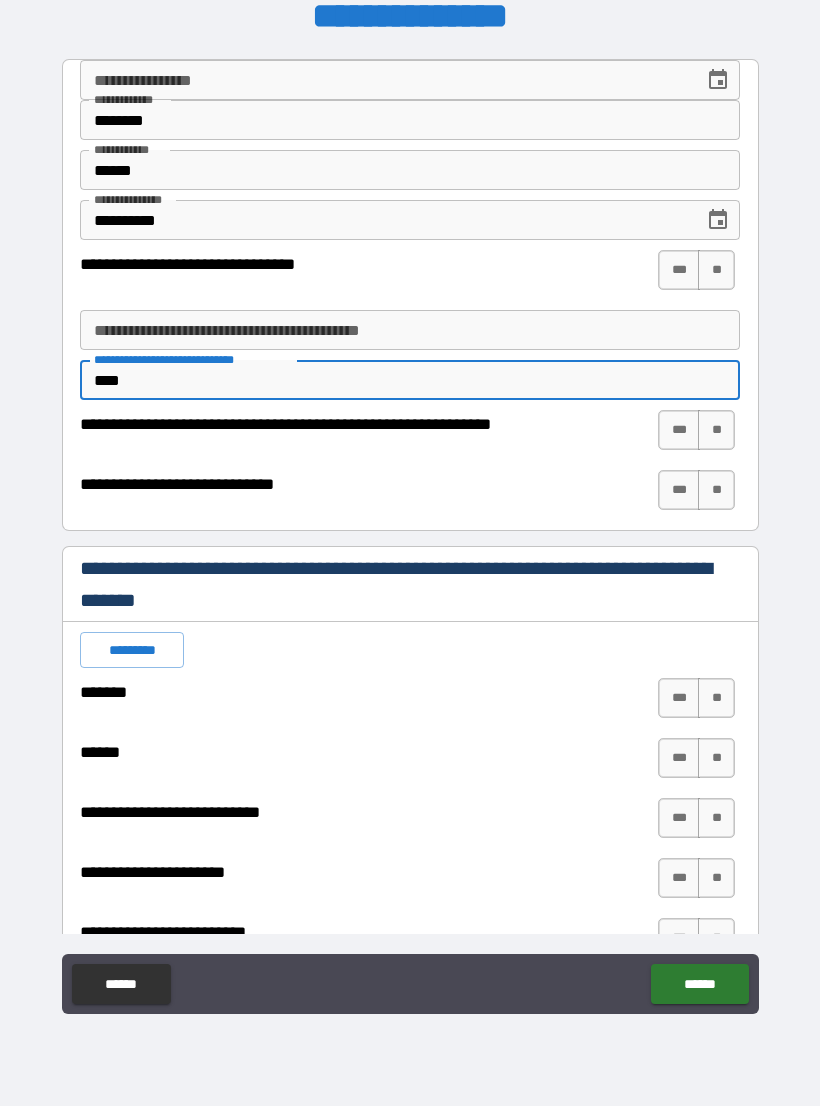 type on "*" 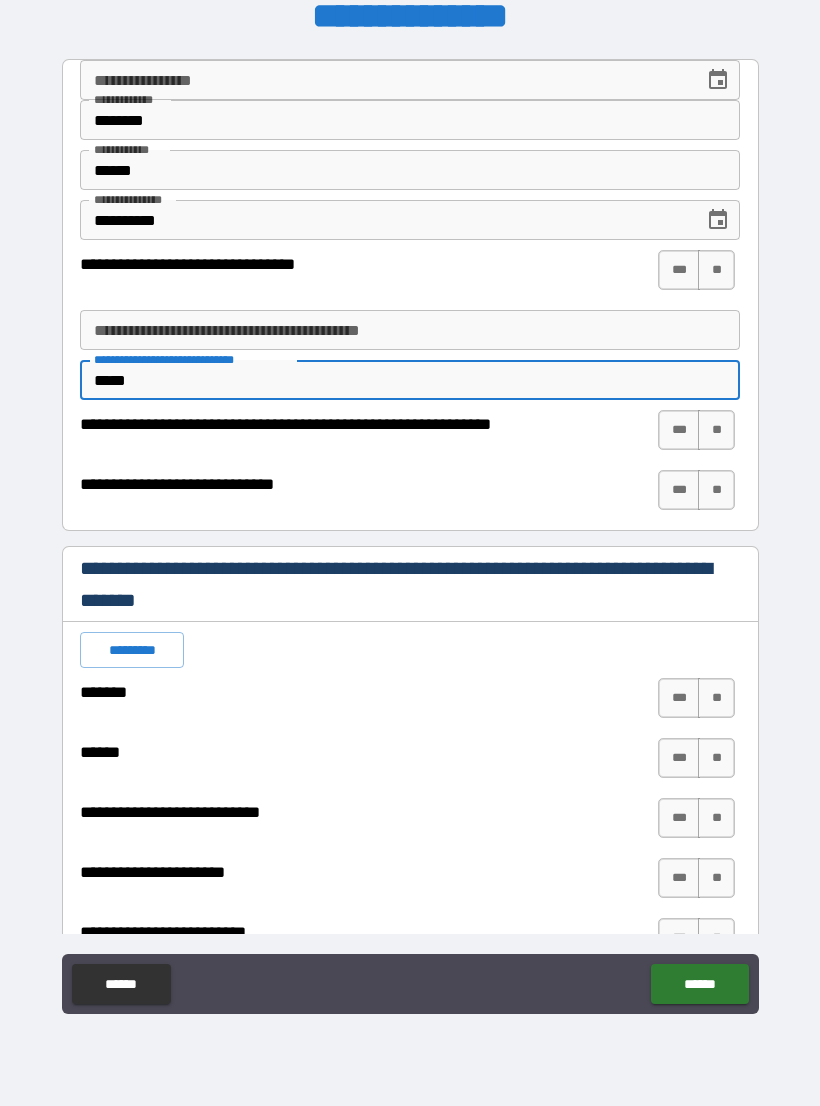 type on "*" 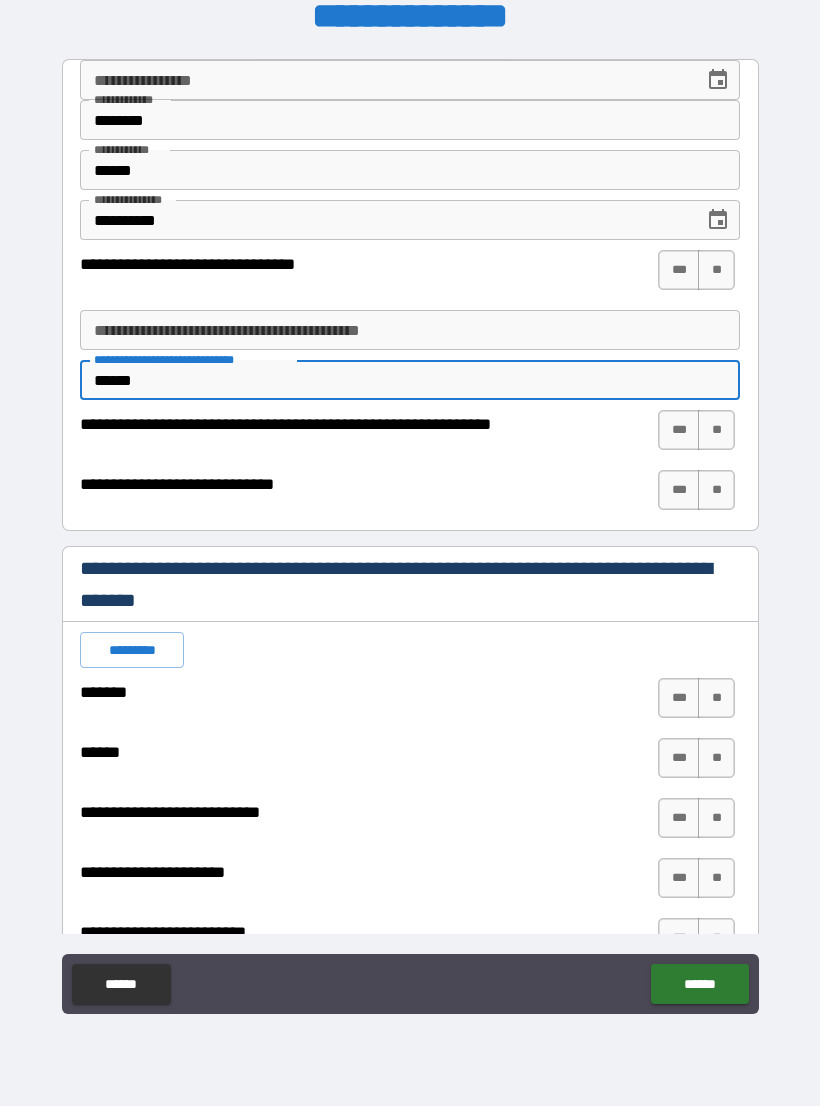 type on "*" 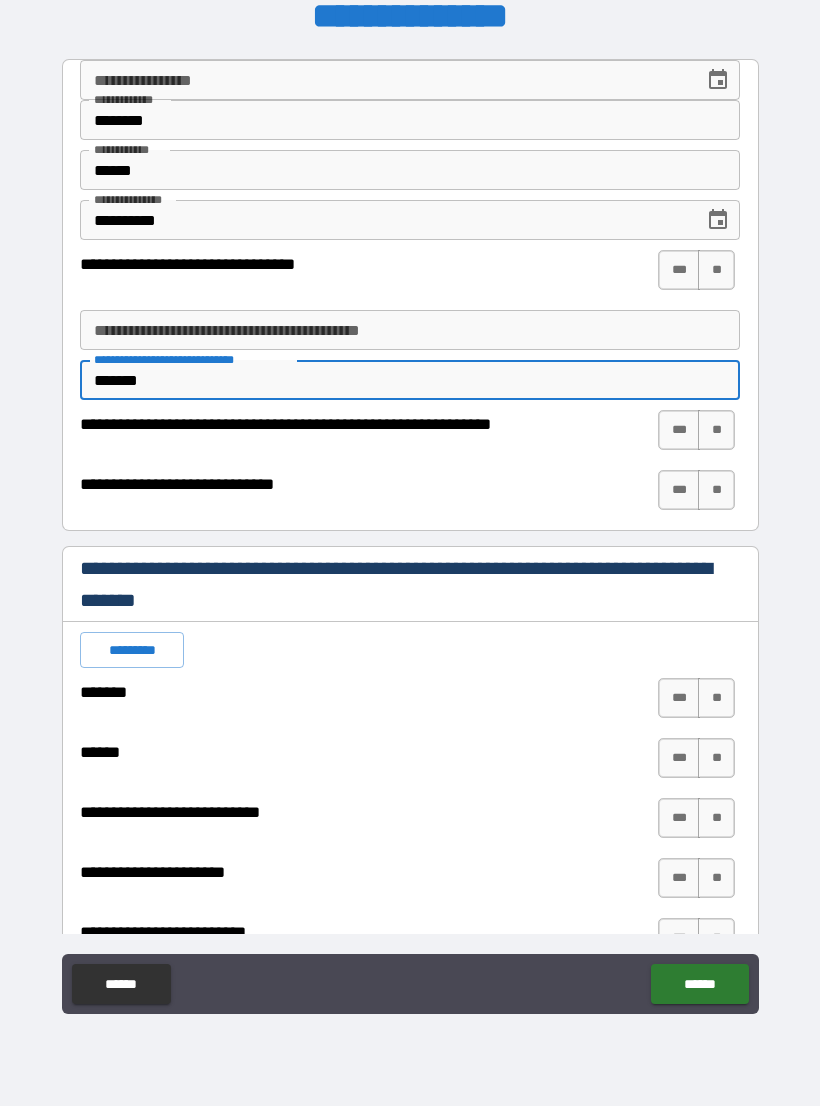 type on "*" 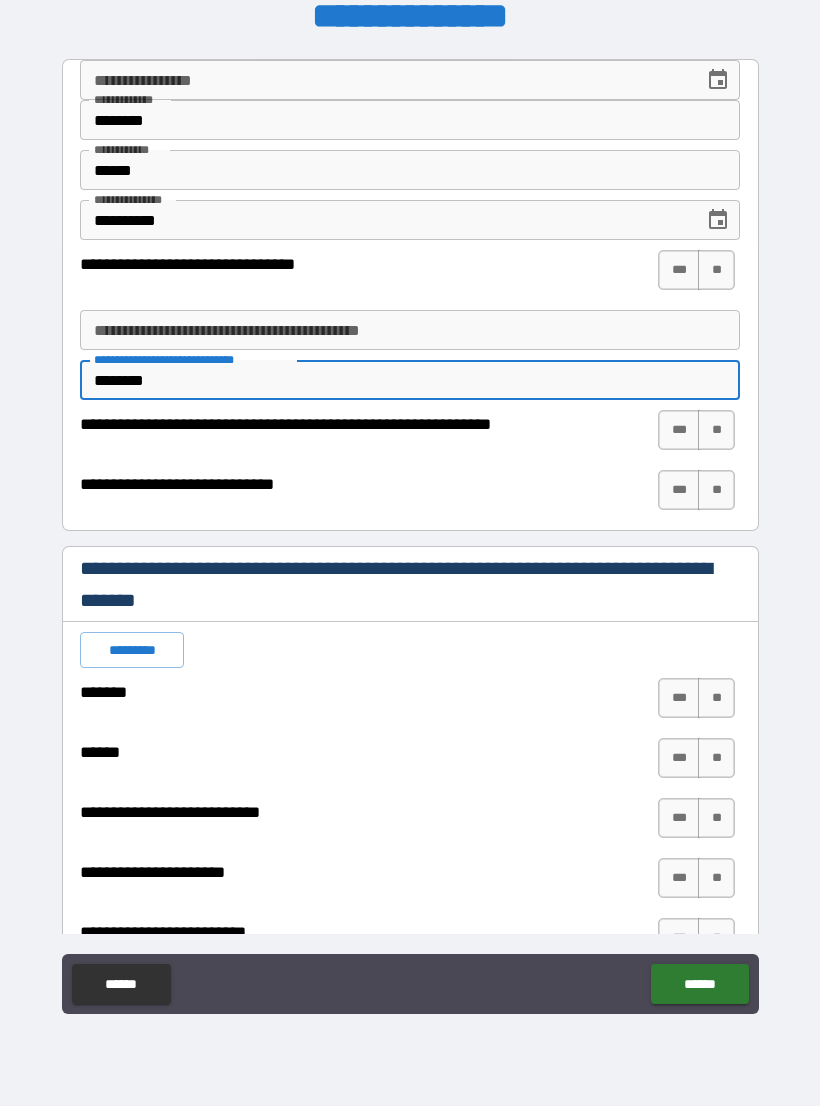 type on "*" 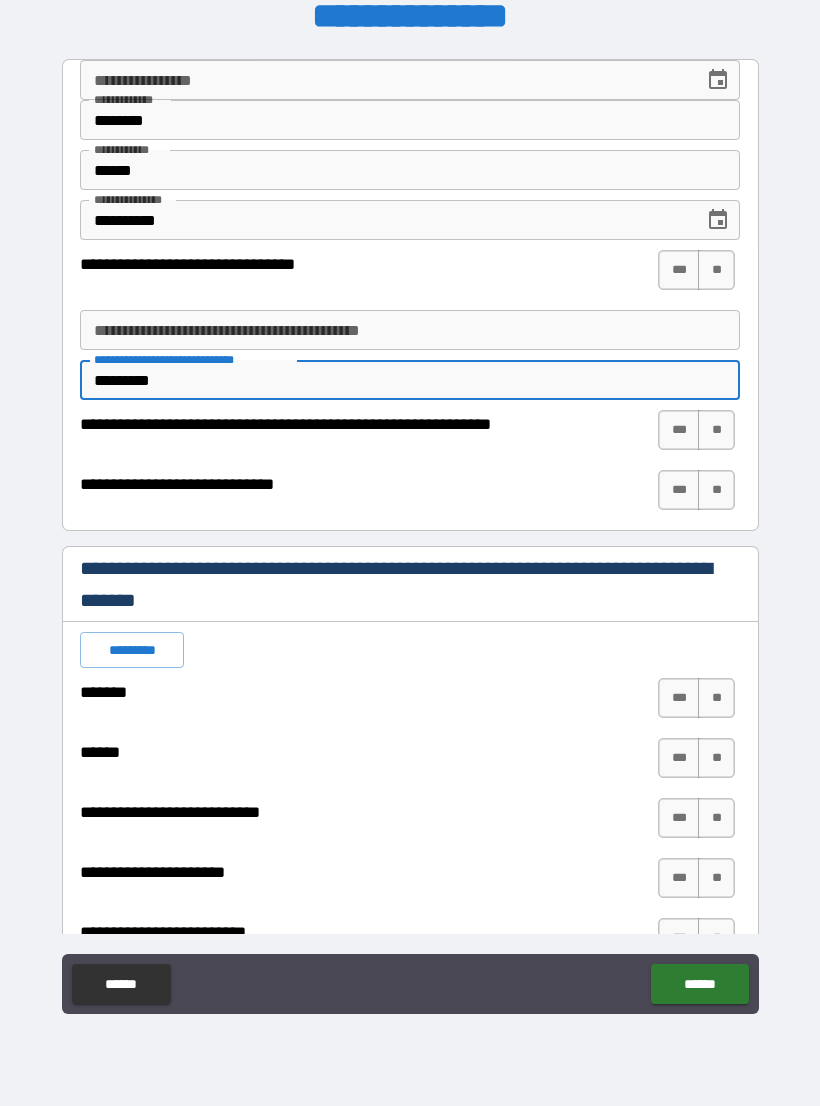type on "*" 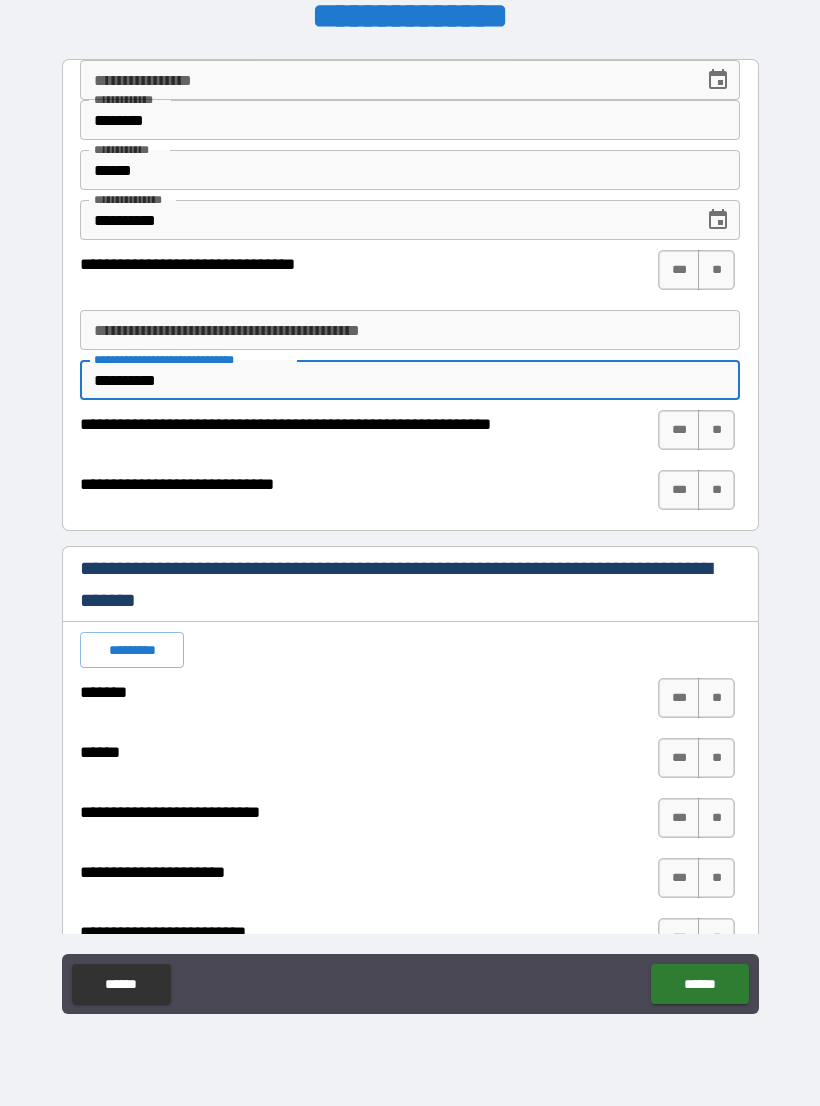 type on "*" 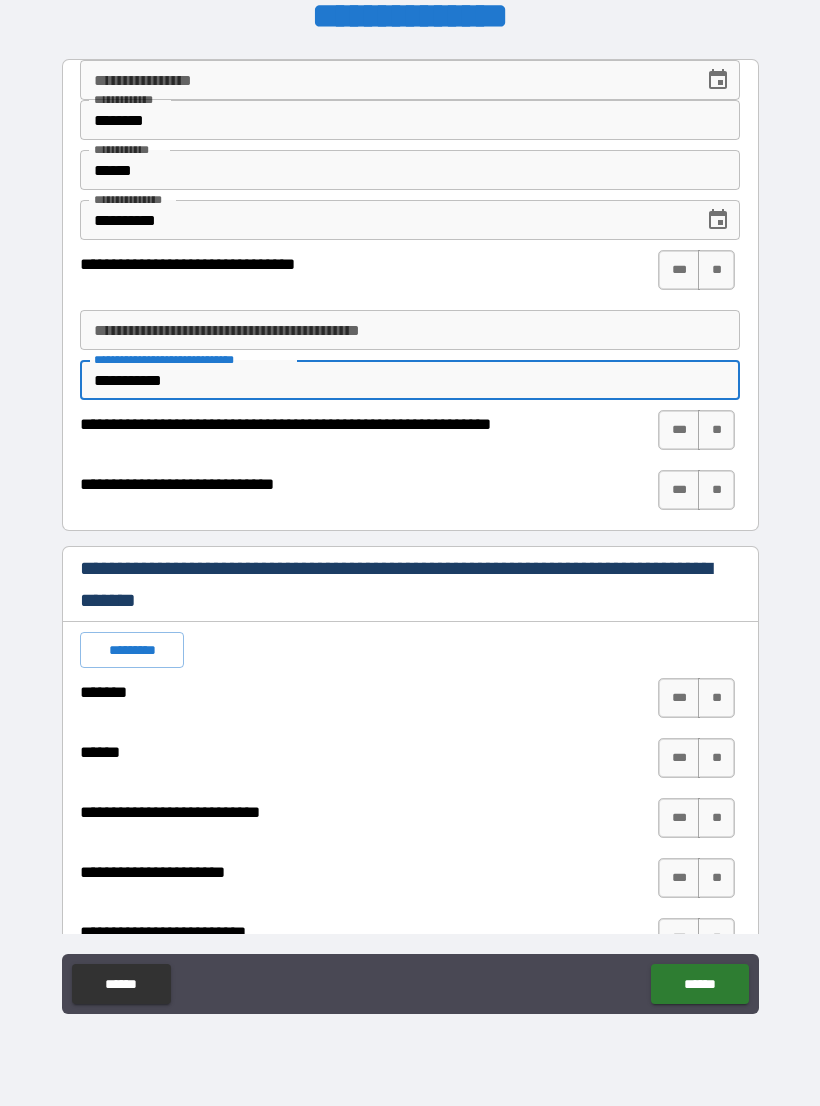 type on "*" 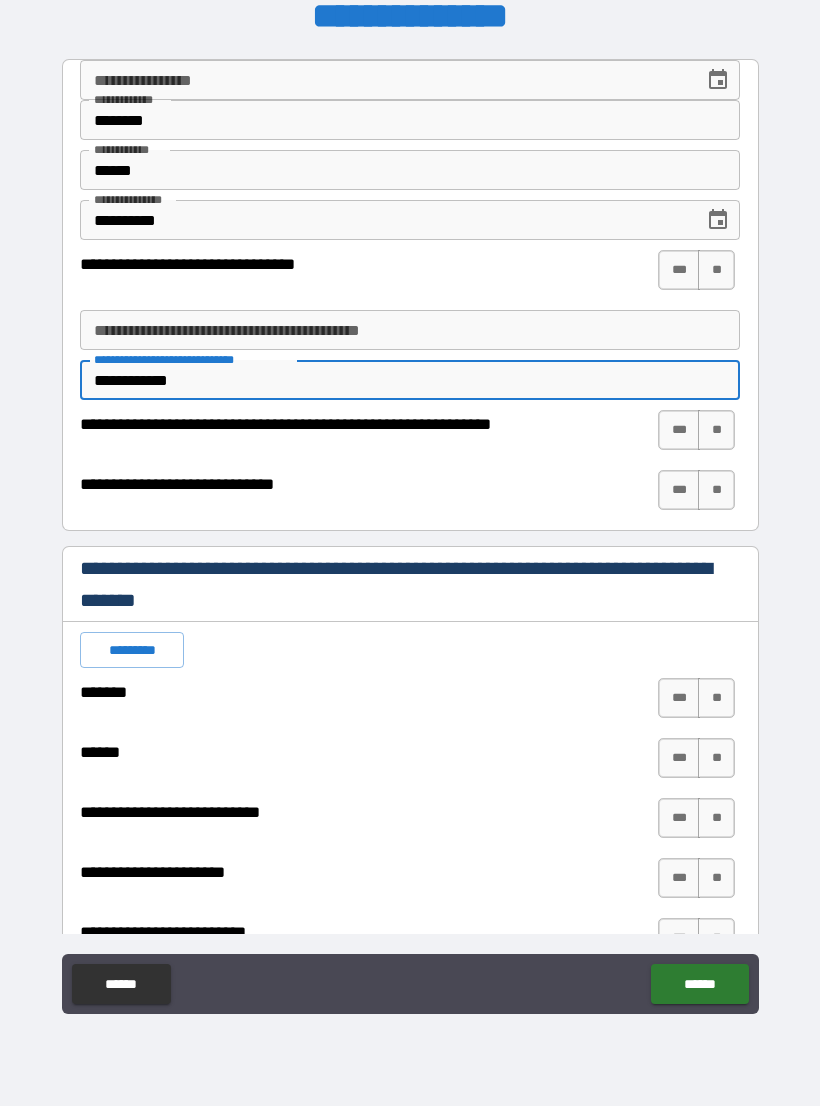type on "*" 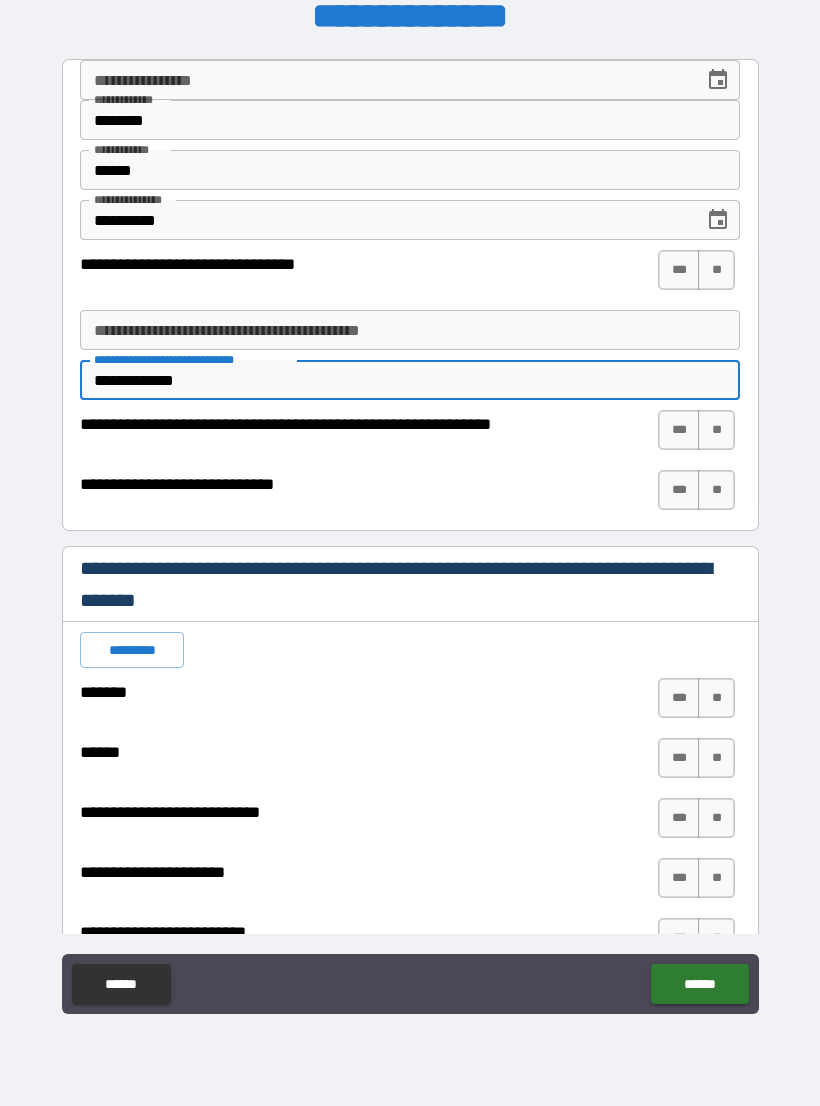 type on "*" 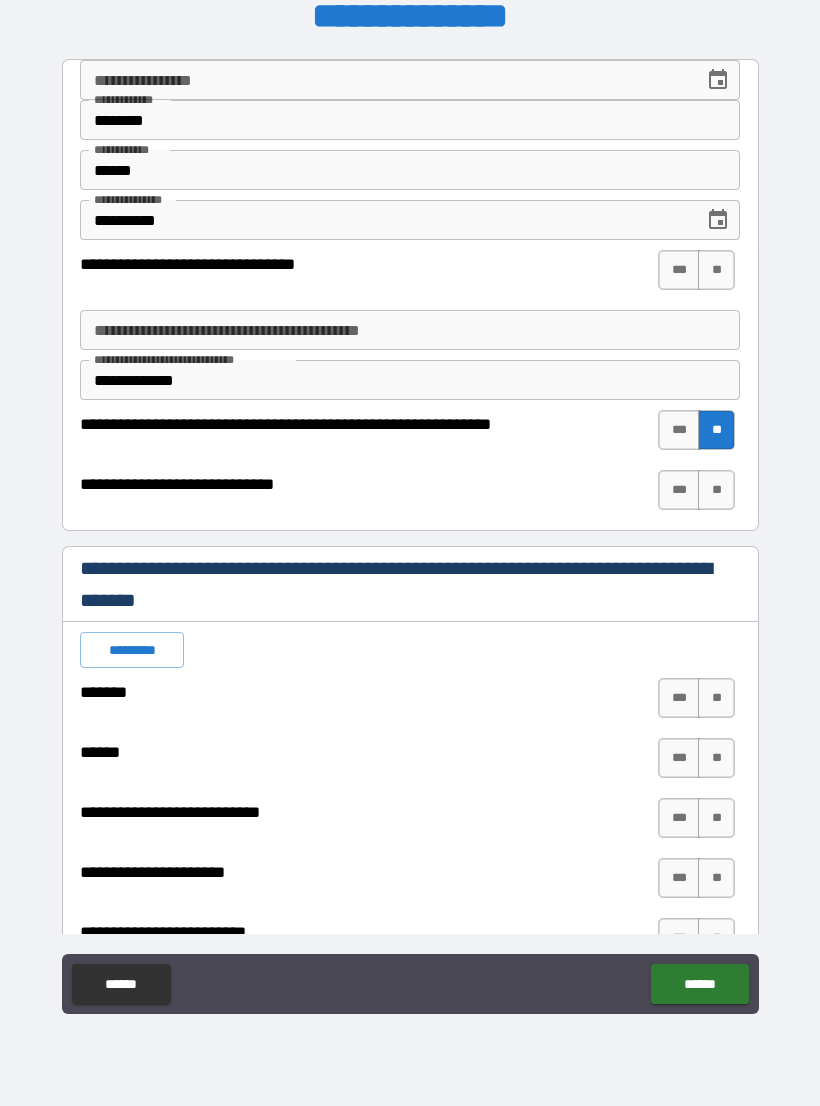 click on "***" at bounding box center (679, 430) 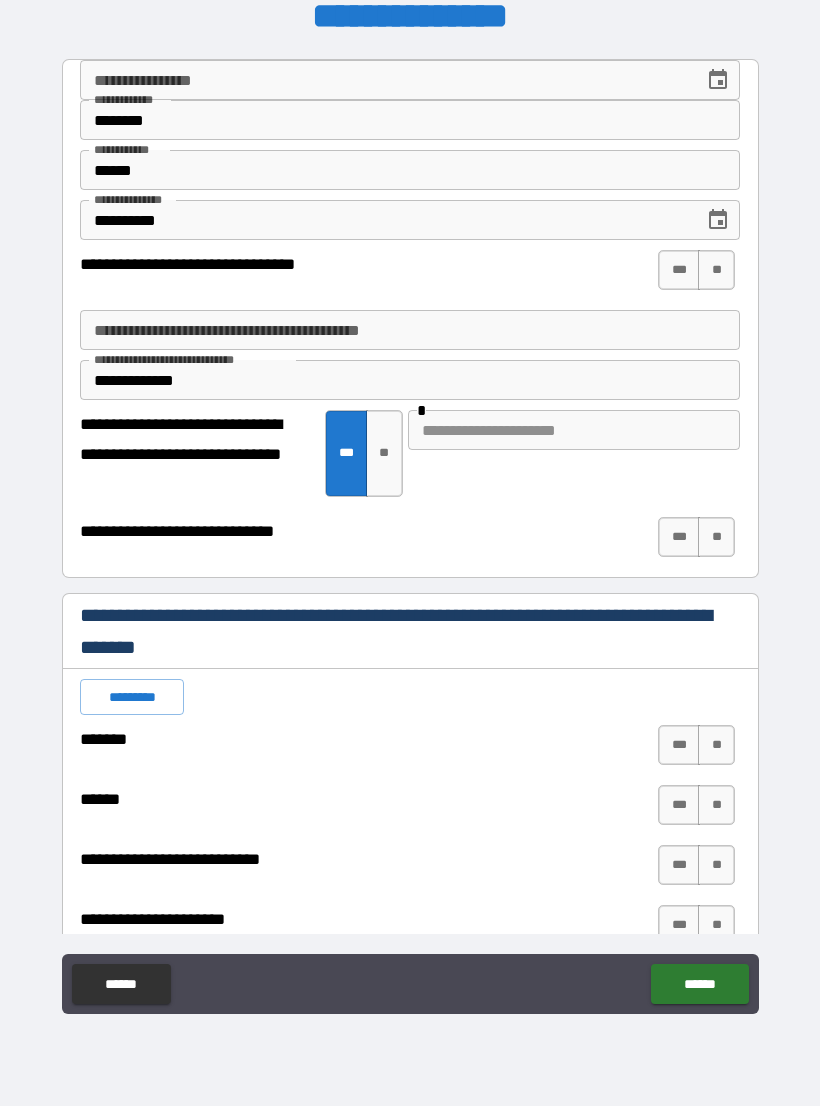type on "*" 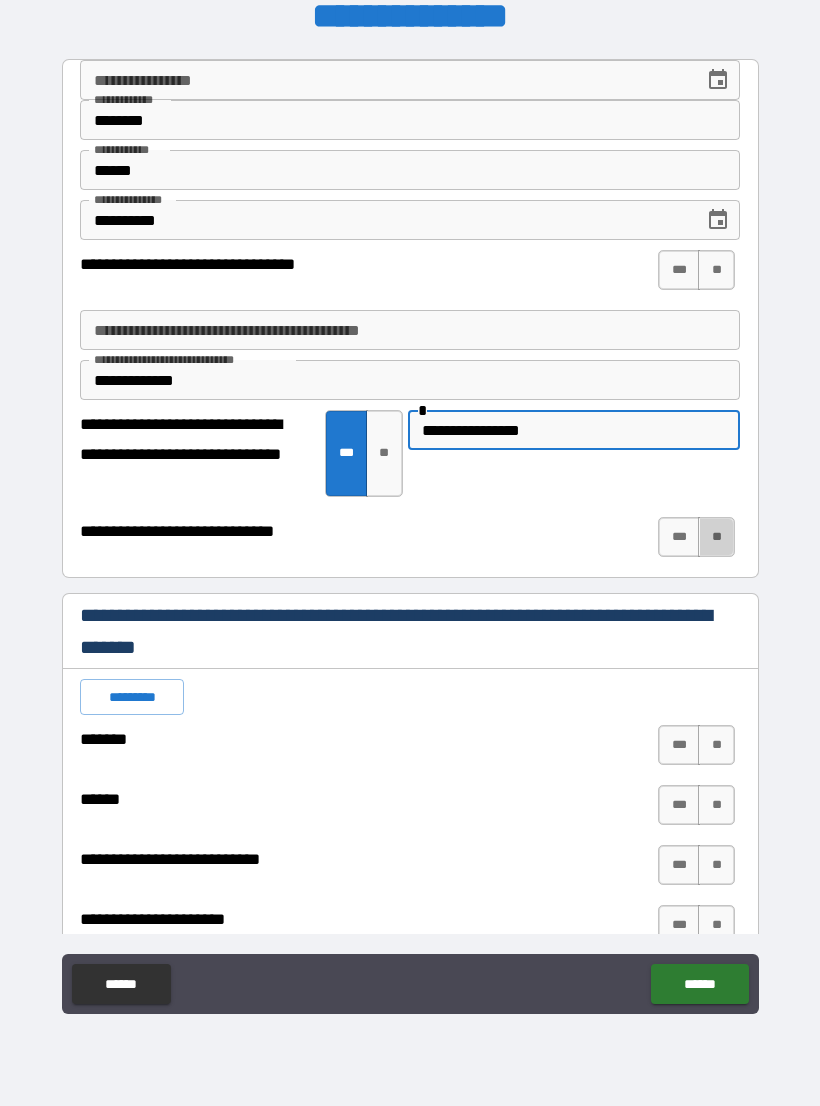 type on "**********" 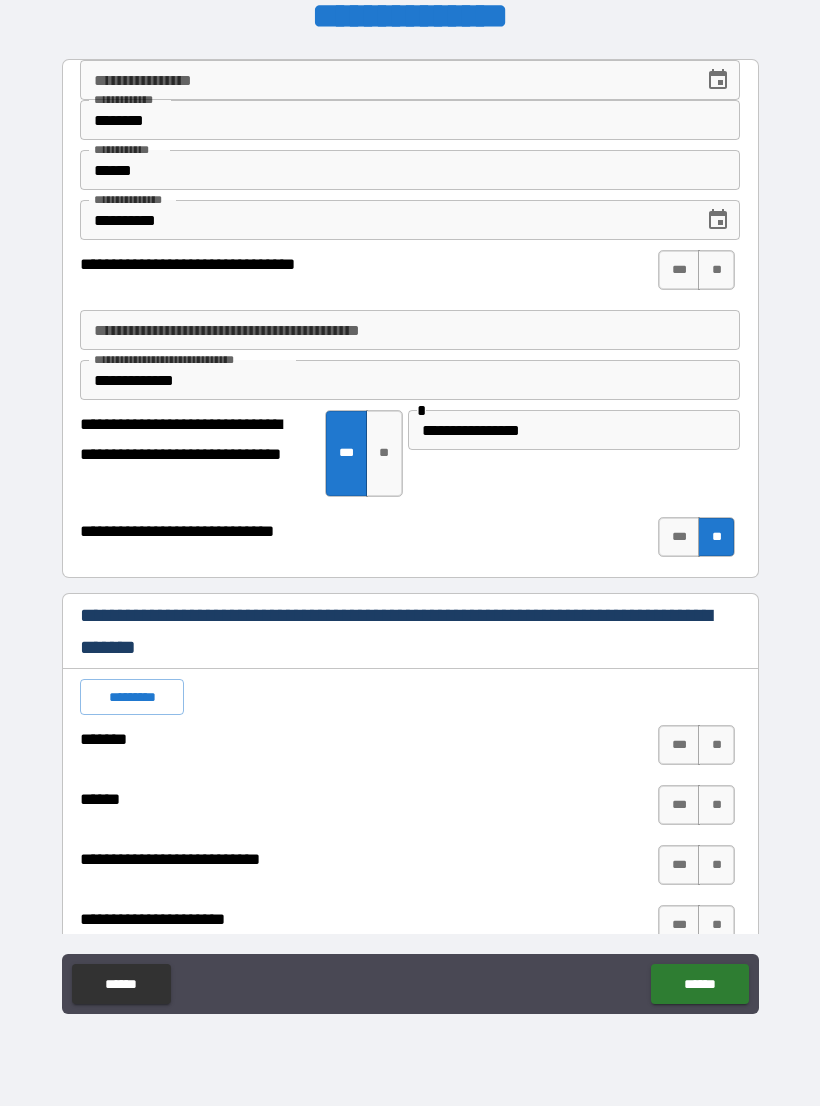 type on "*" 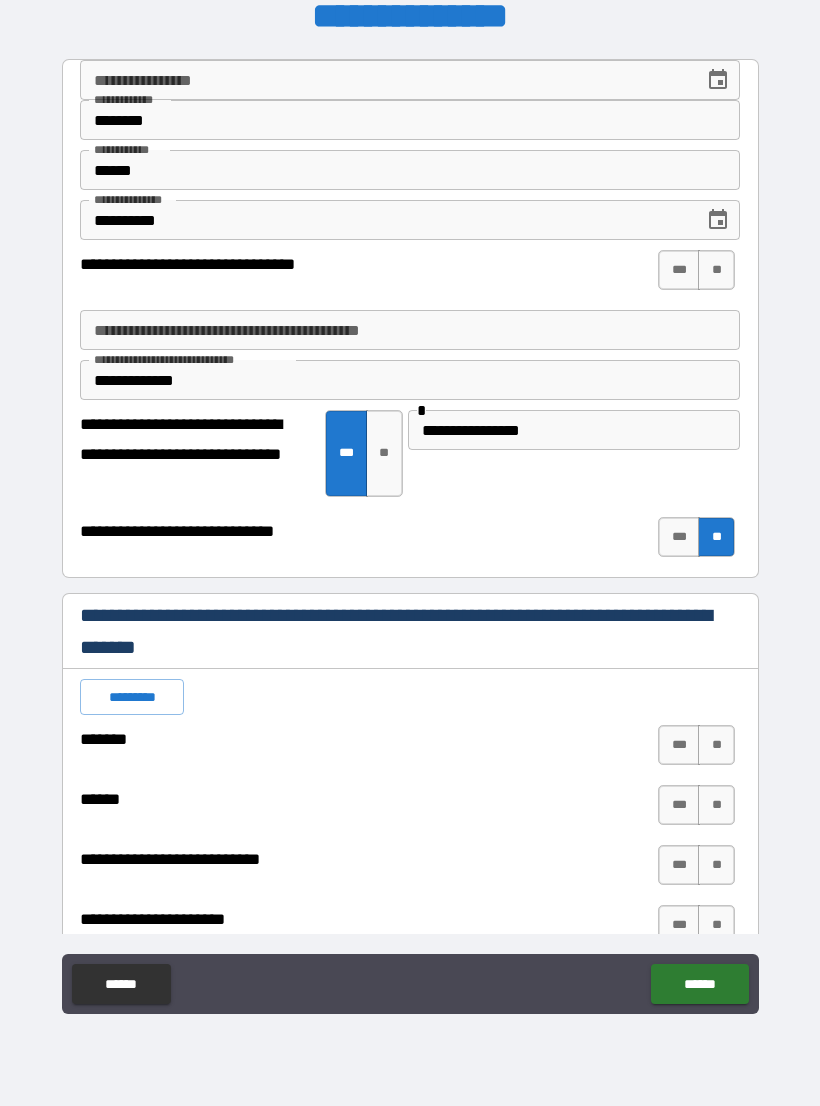 click on "**********" at bounding box center (410, 380) 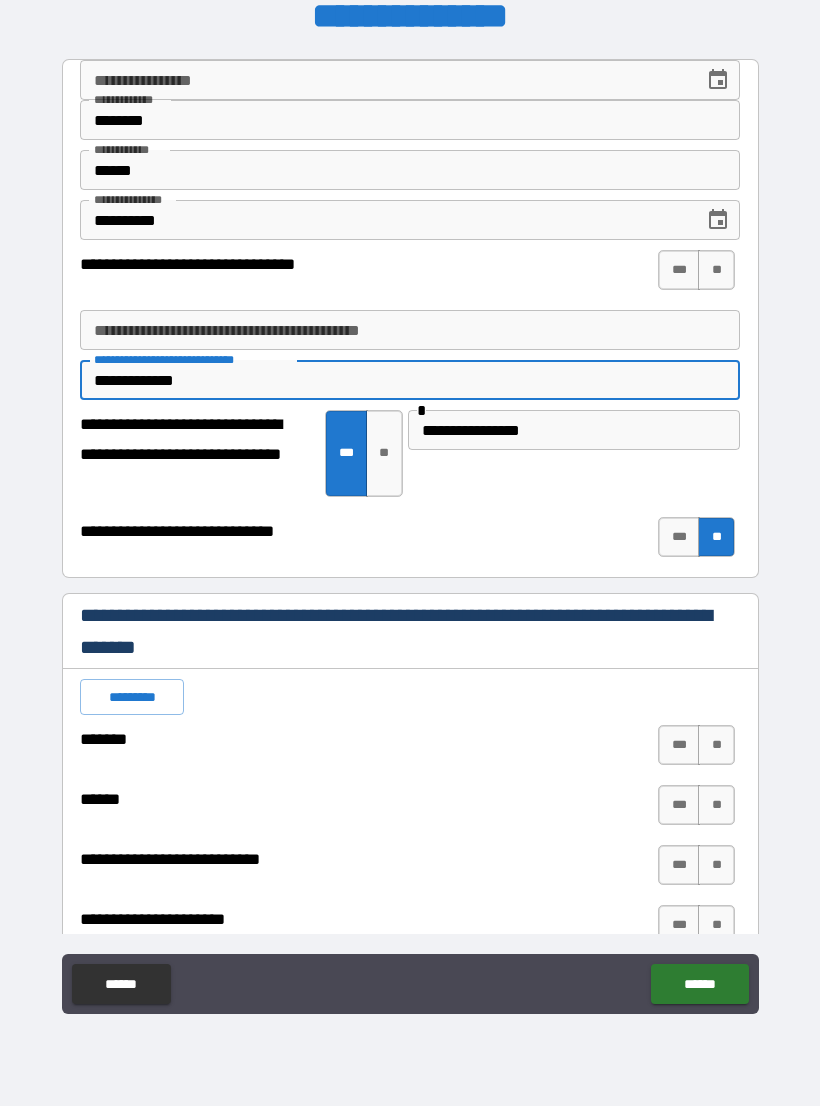 type on "**********" 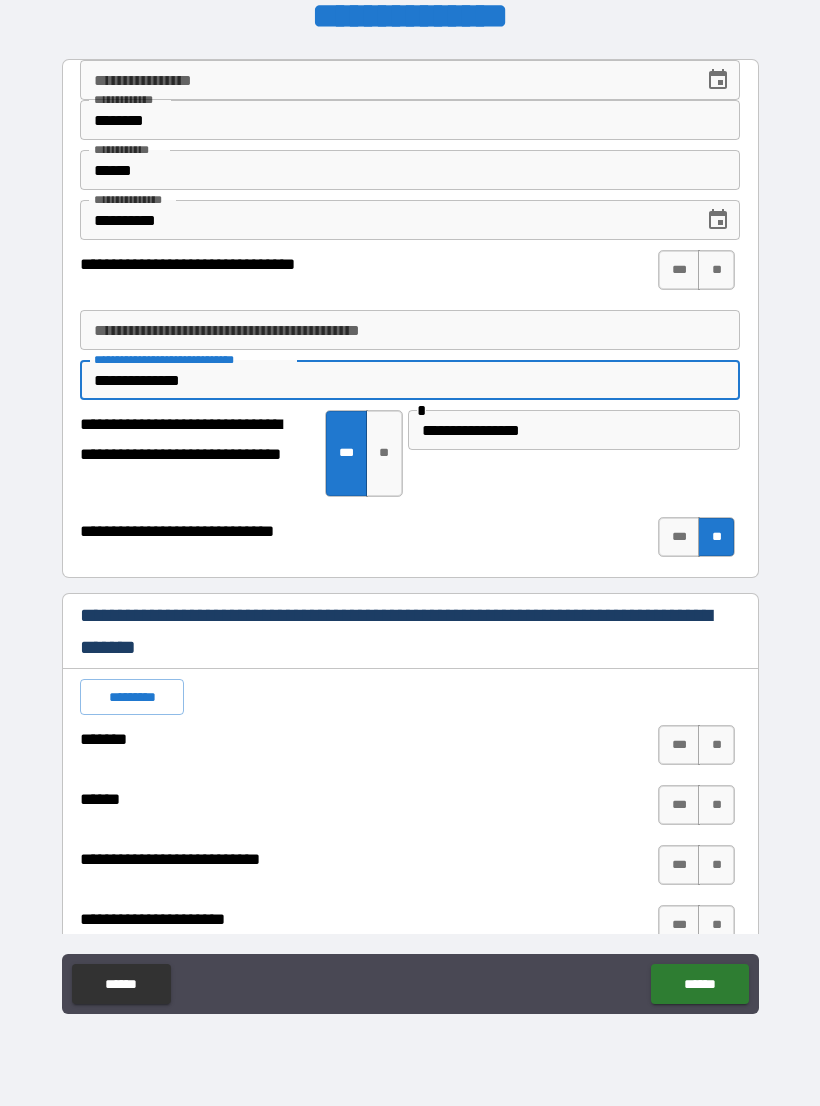 type on "*" 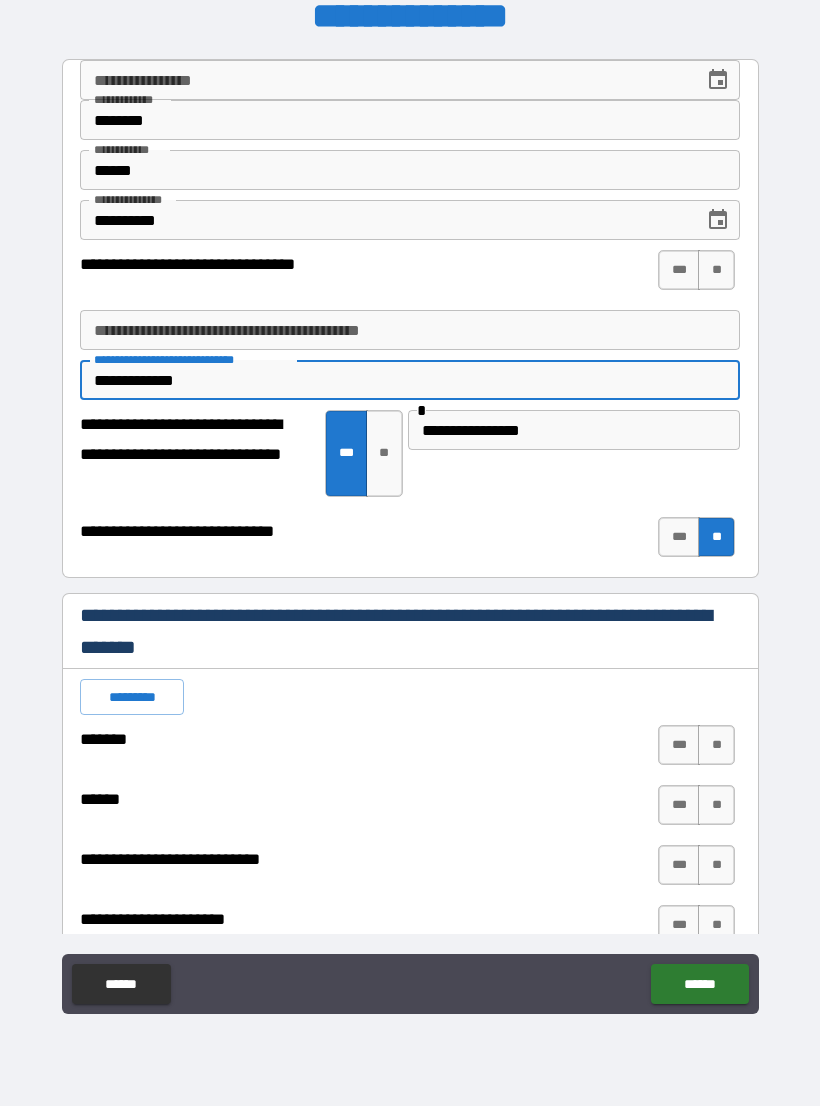 type on "*" 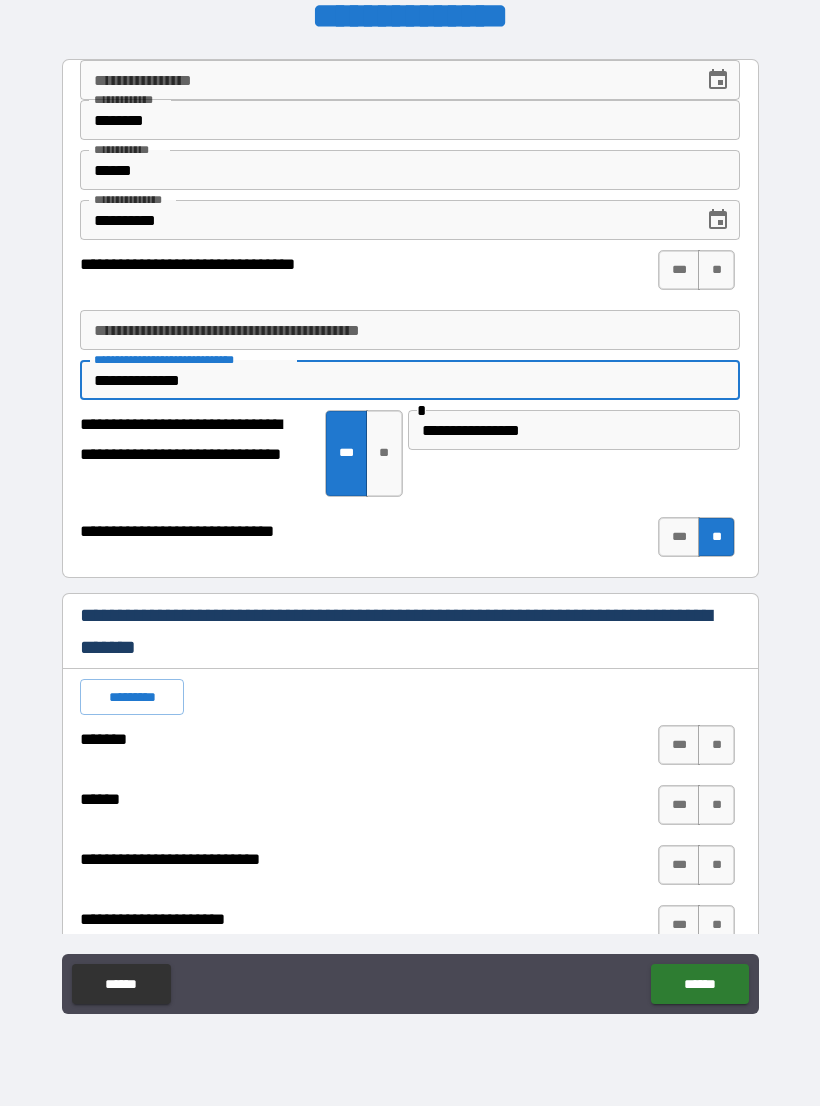 type on "*" 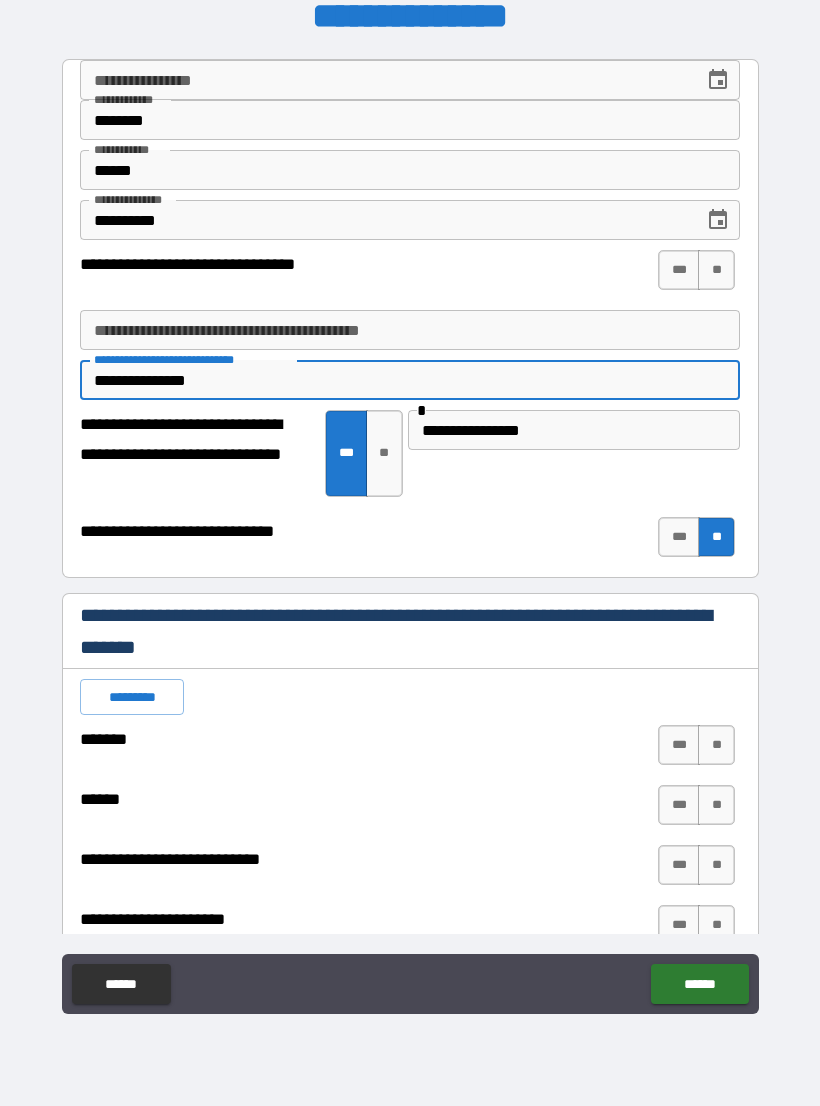 type on "*" 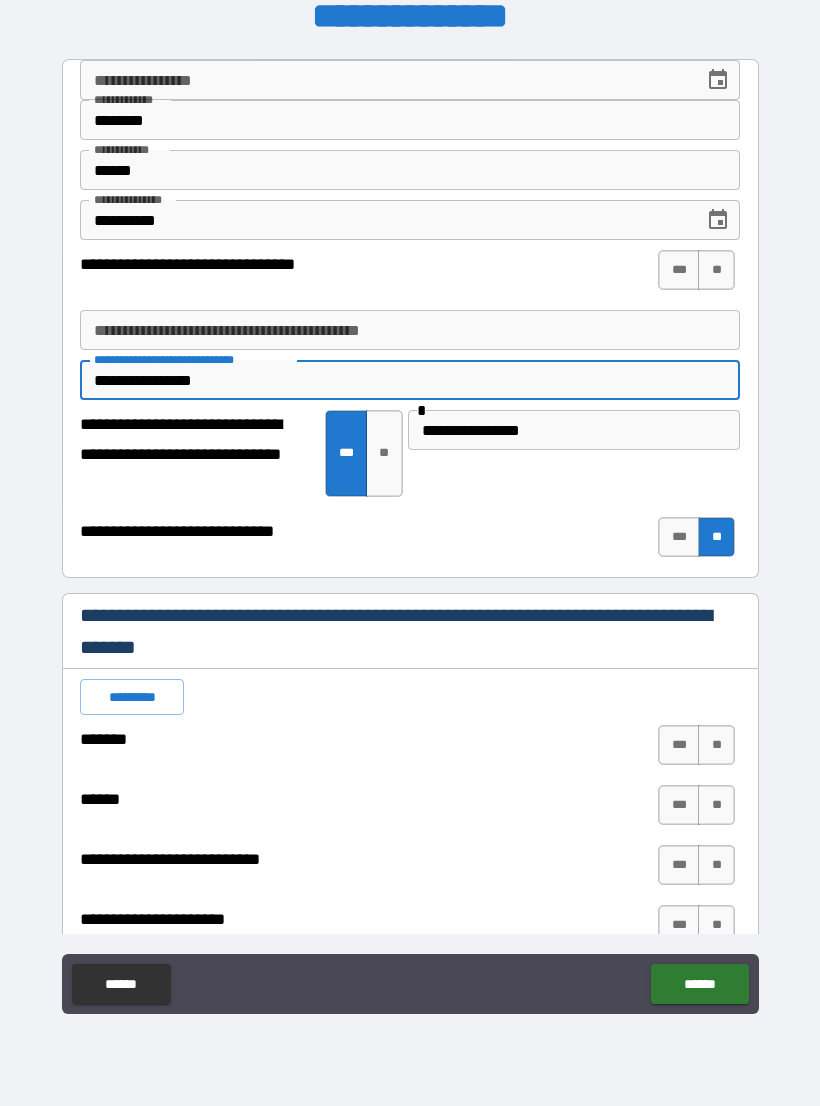 type on "*" 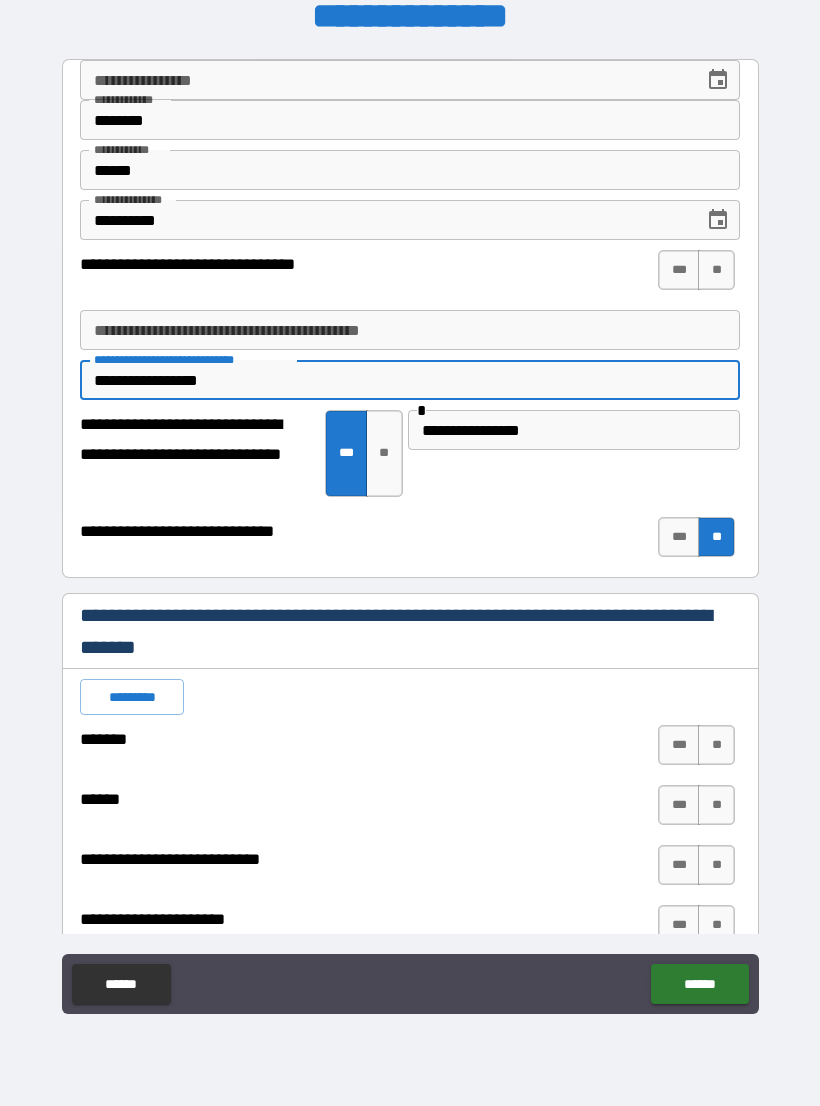 type on "*" 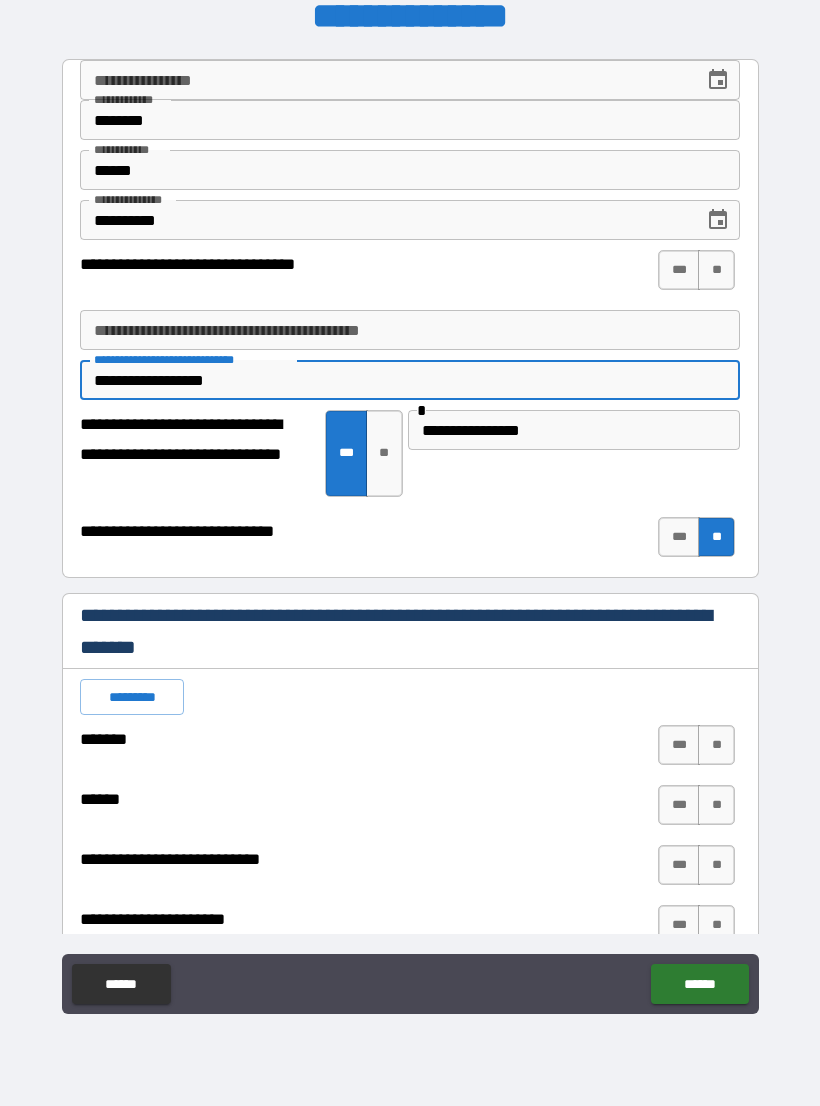 type on "*" 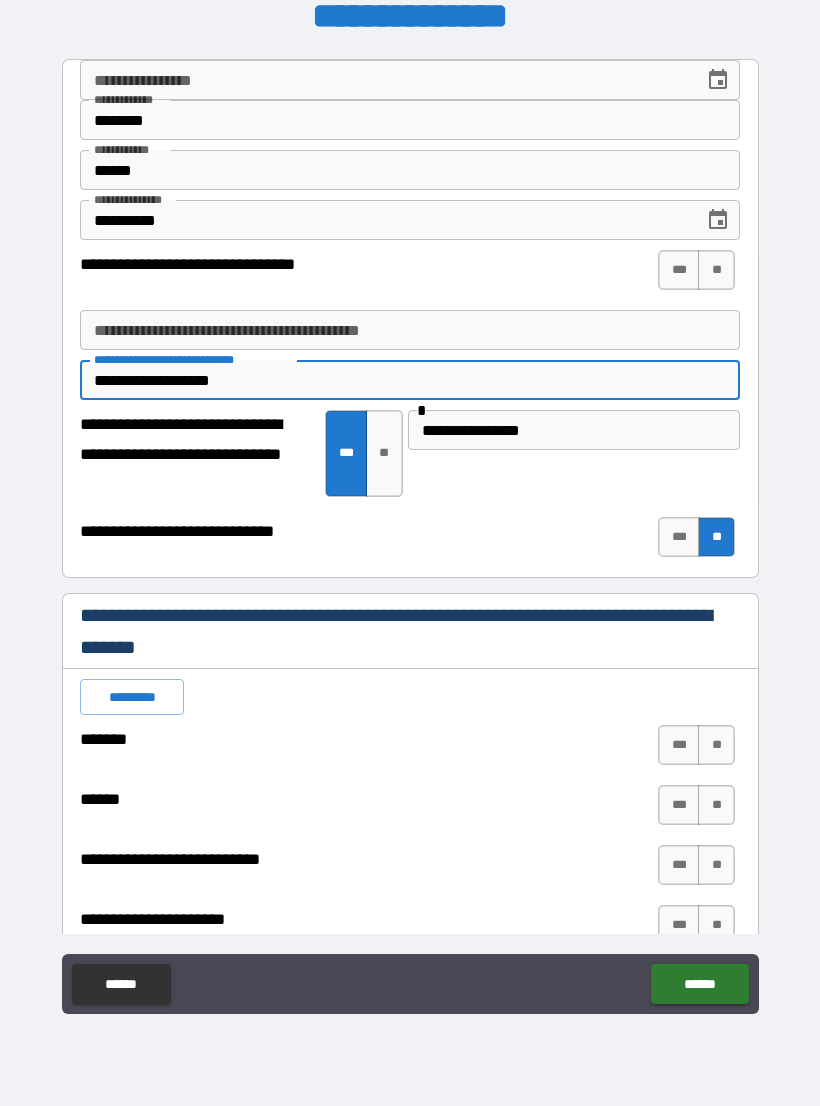 type on "*" 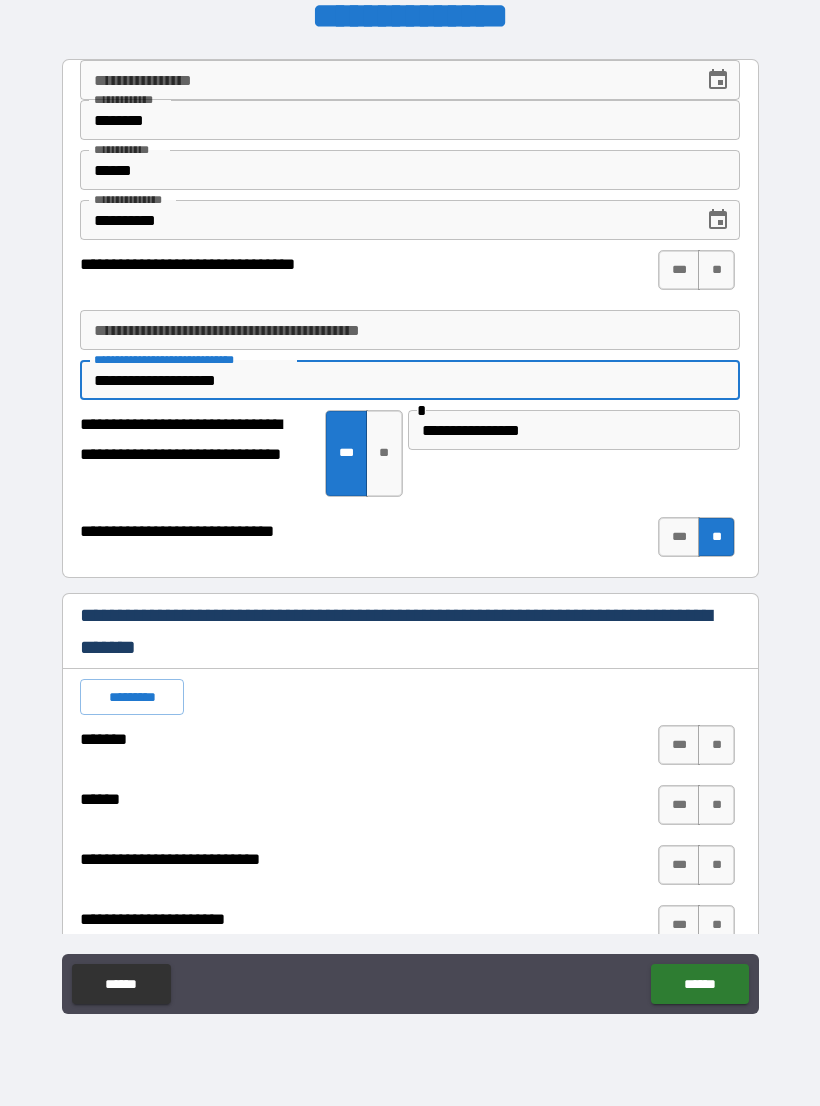 type on "*" 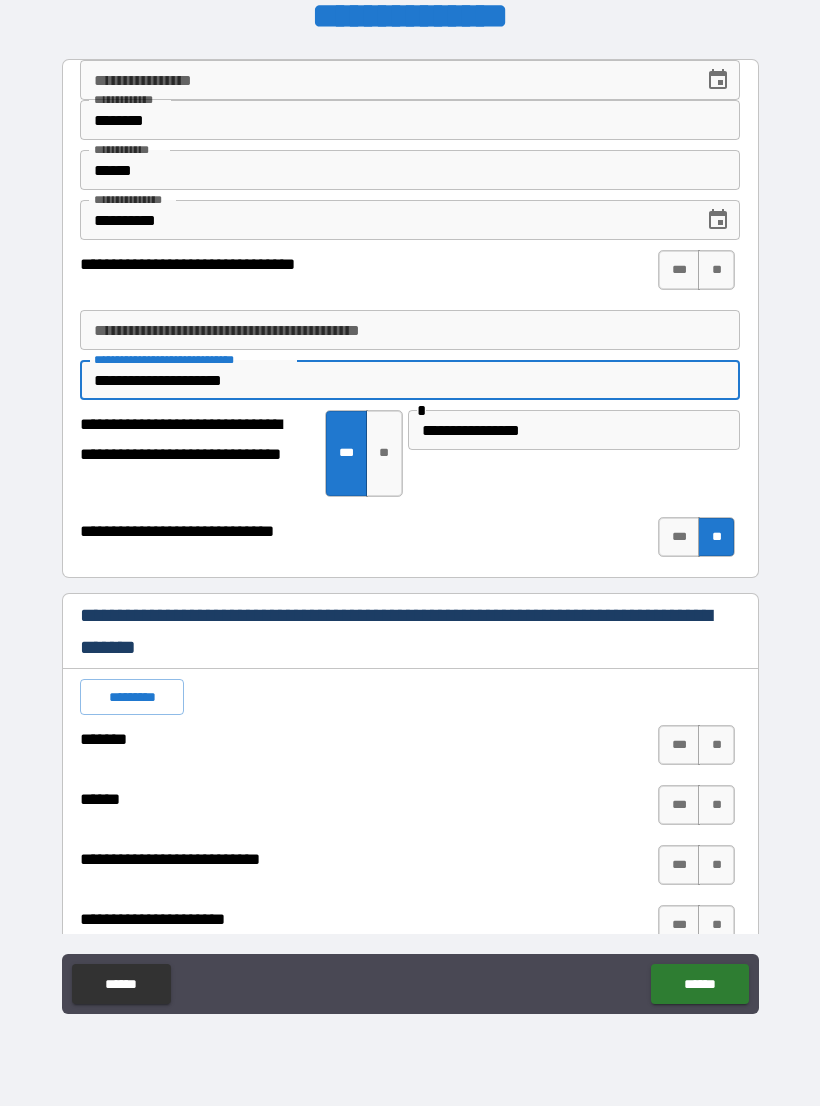 type on "*" 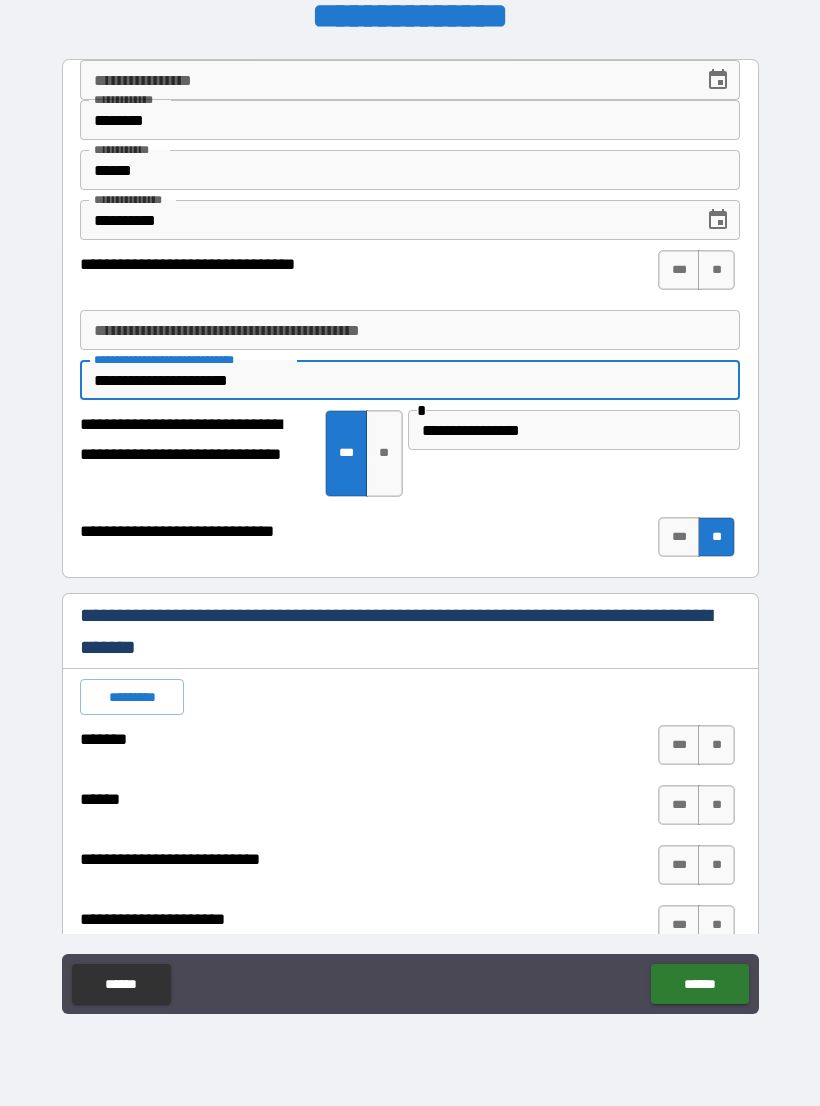 type on "*" 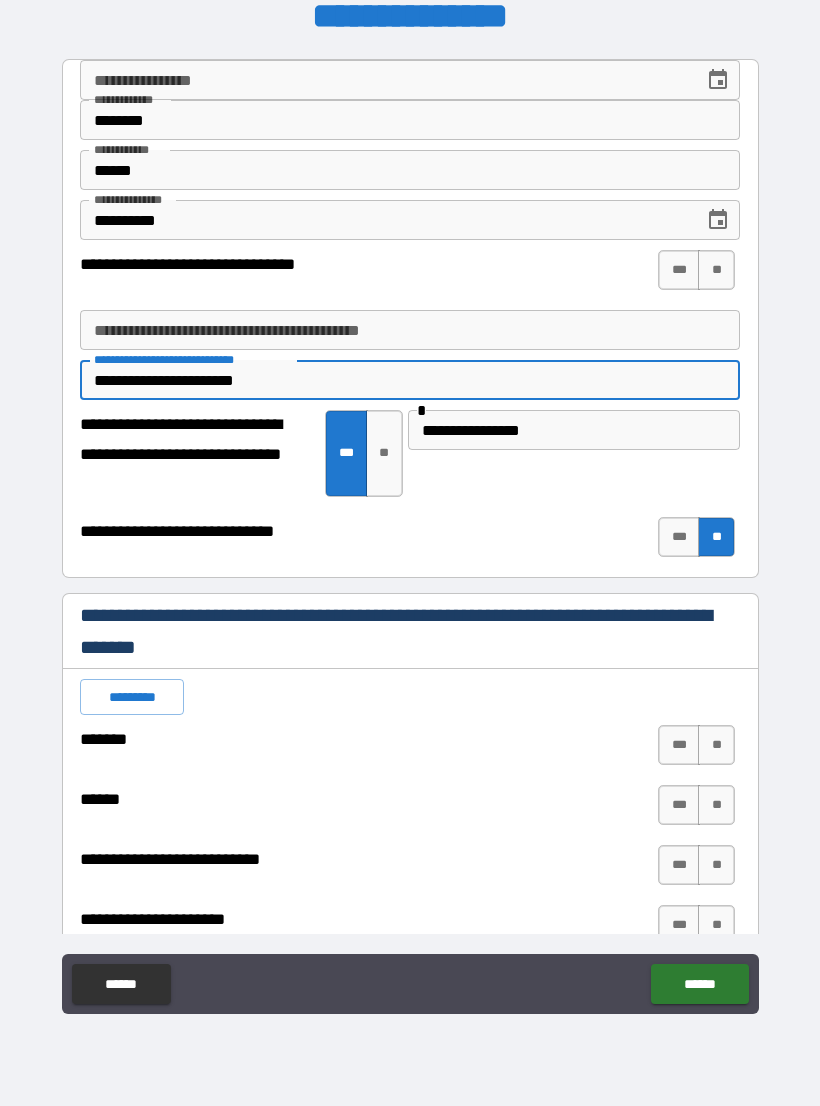 type on "*" 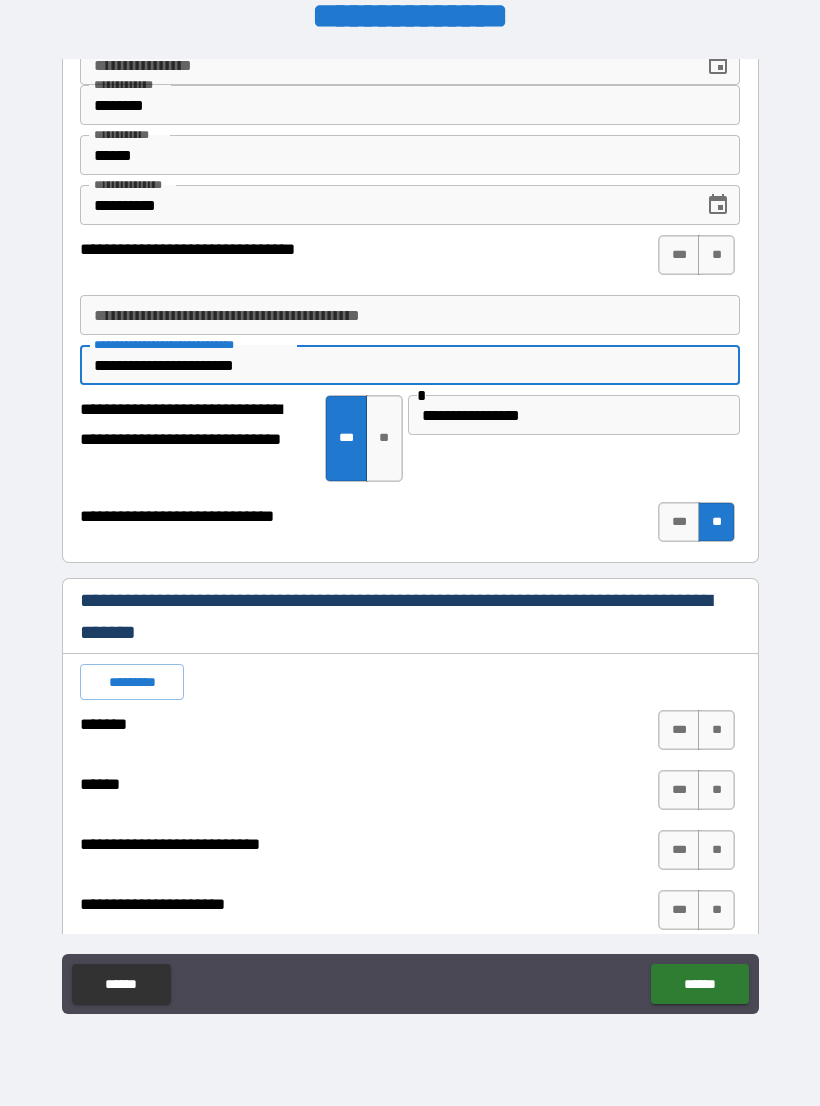 scroll, scrollTop: 16, scrollLeft: 0, axis: vertical 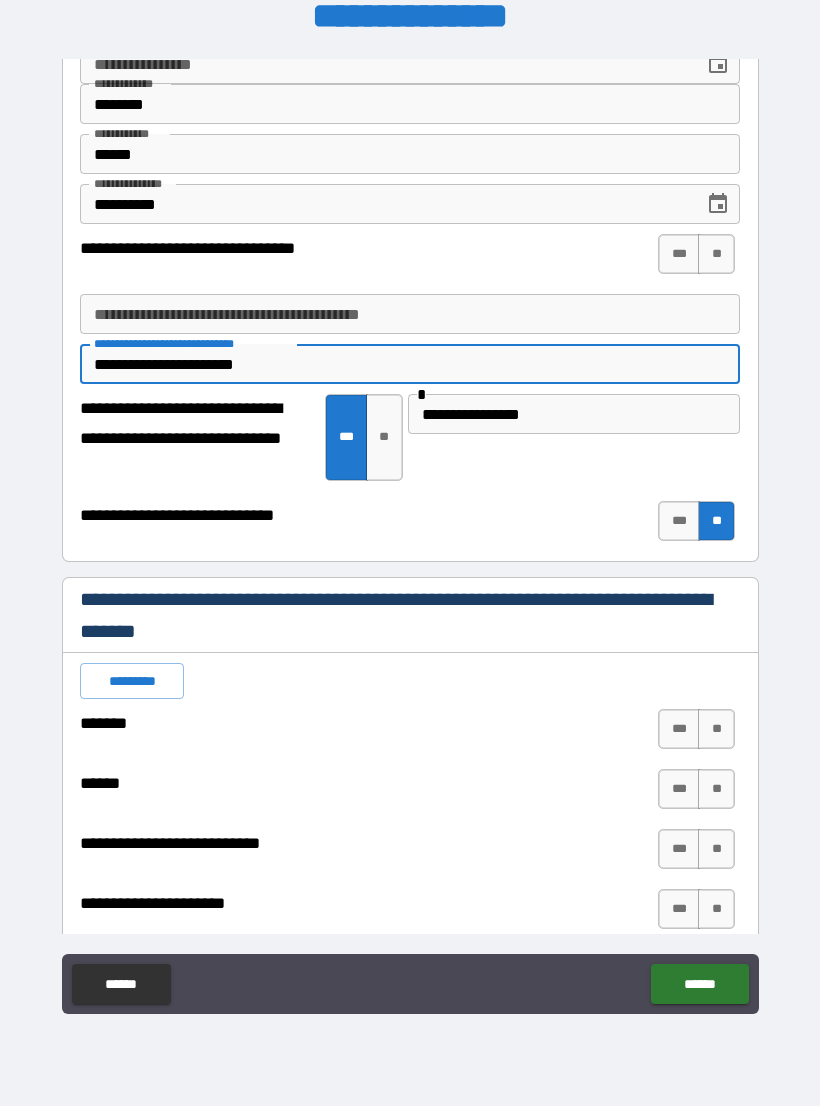 type on "**********" 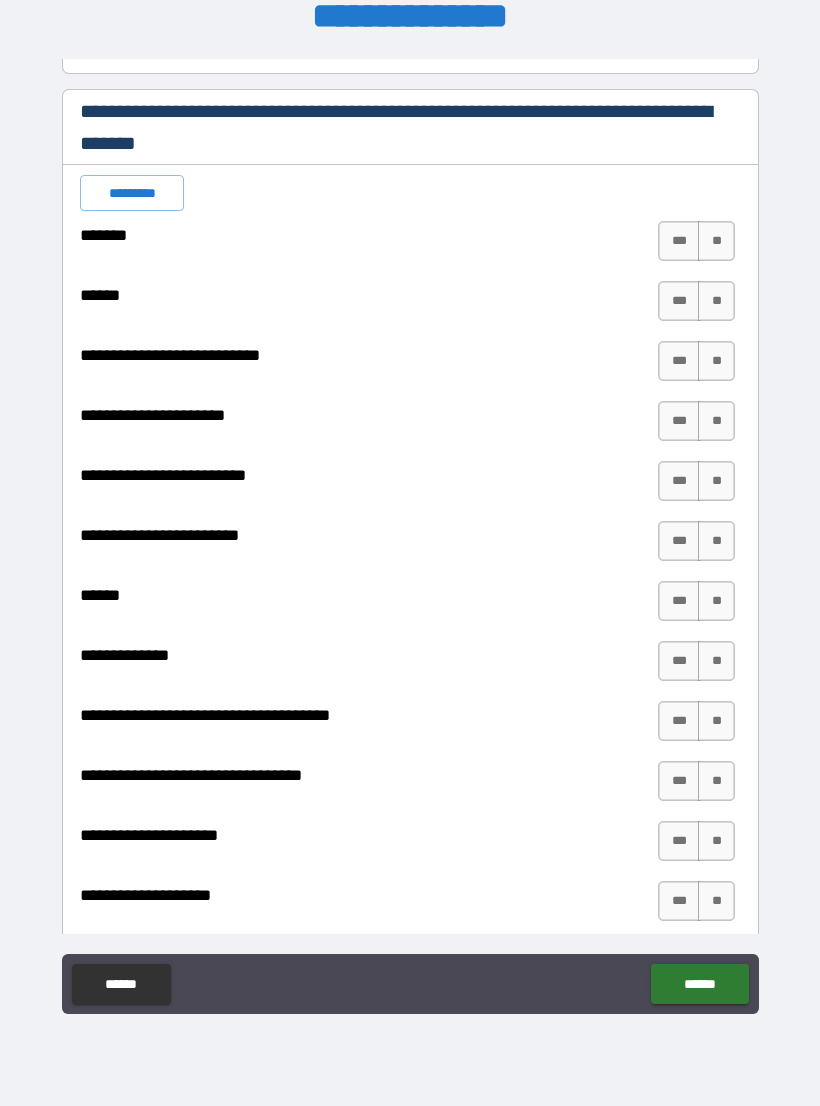 scroll, scrollTop: 502, scrollLeft: 0, axis: vertical 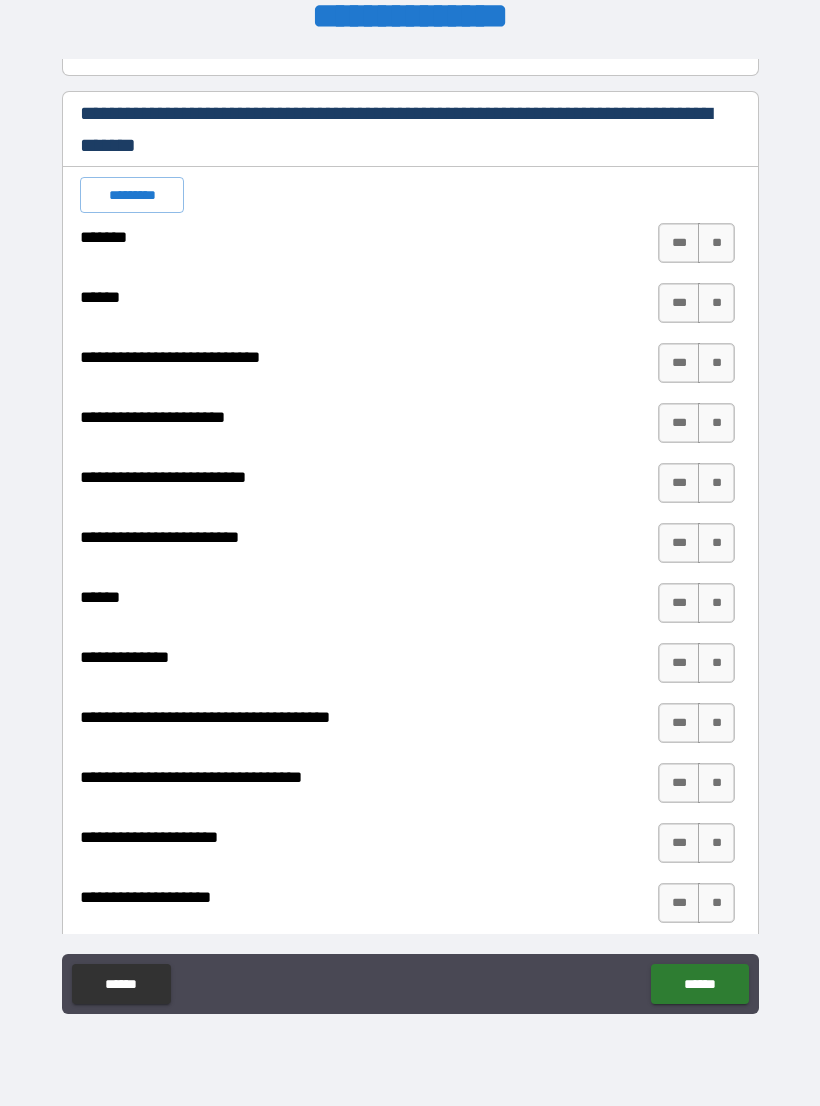 click on "***" at bounding box center (679, 423) 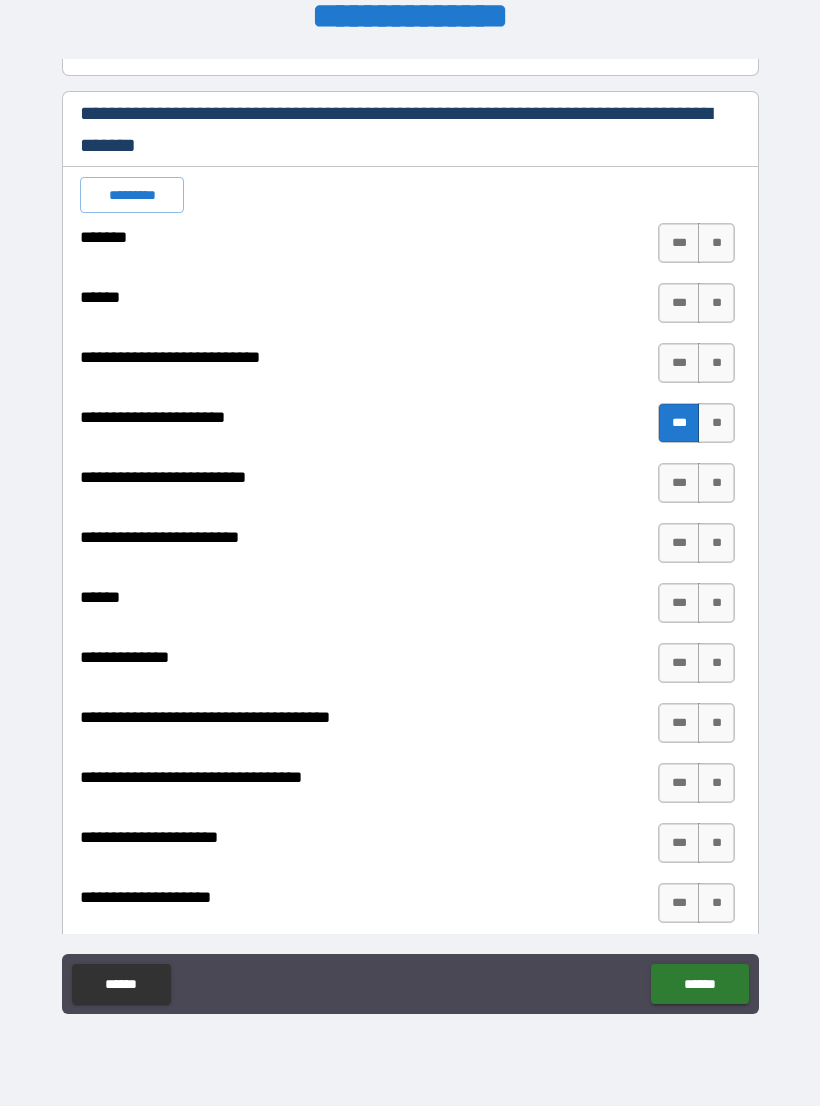 click on "***" at bounding box center [679, 663] 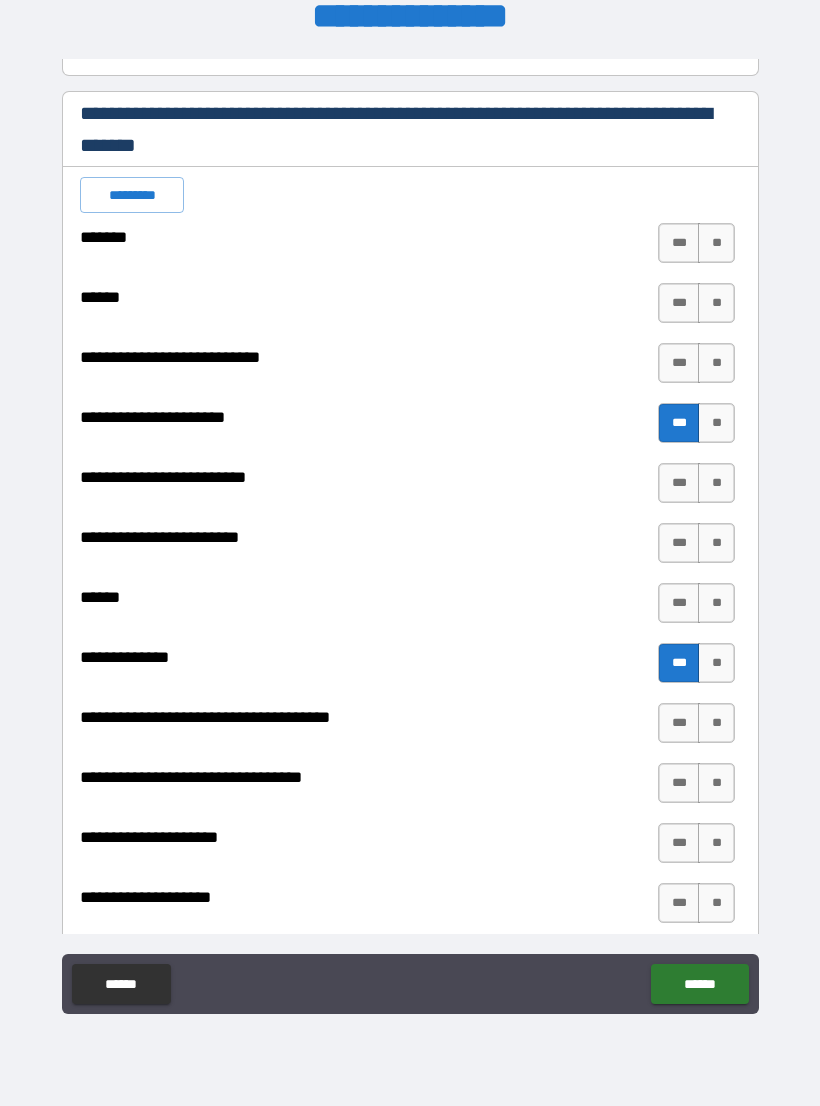 click on "***" at bounding box center (679, 843) 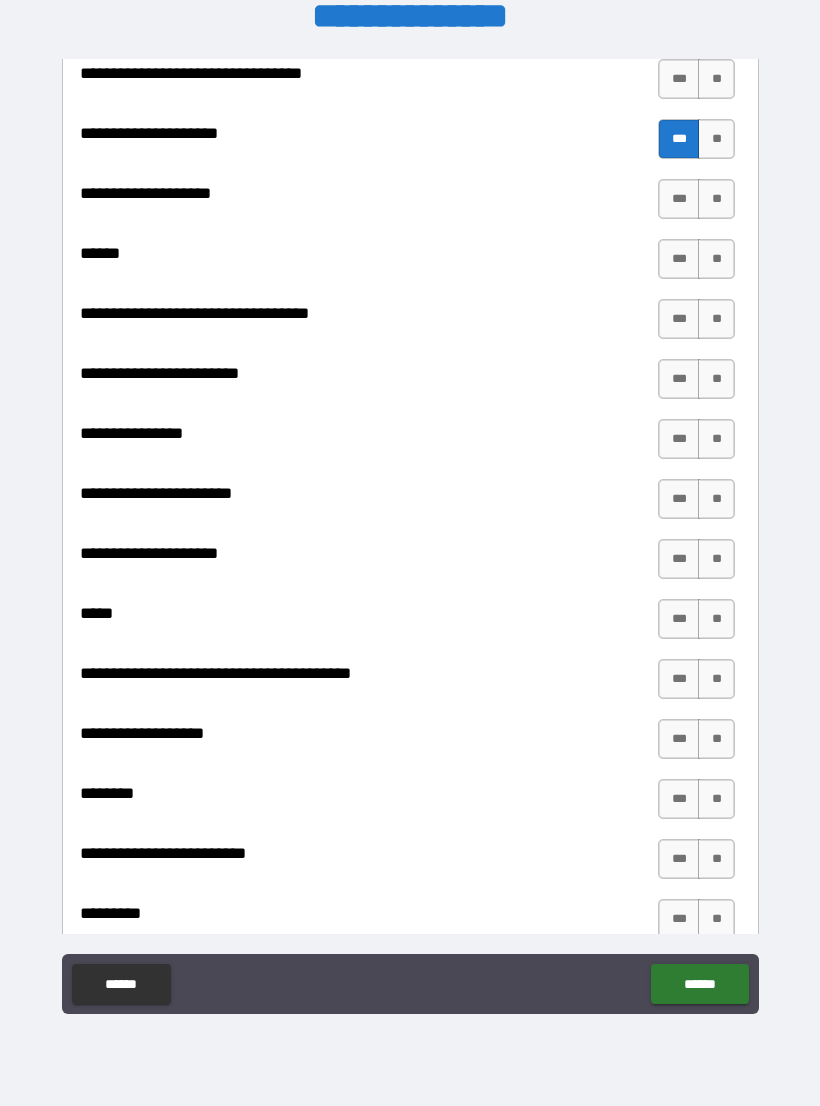 scroll, scrollTop: 1207, scrollLeft: 0, axis: vertical 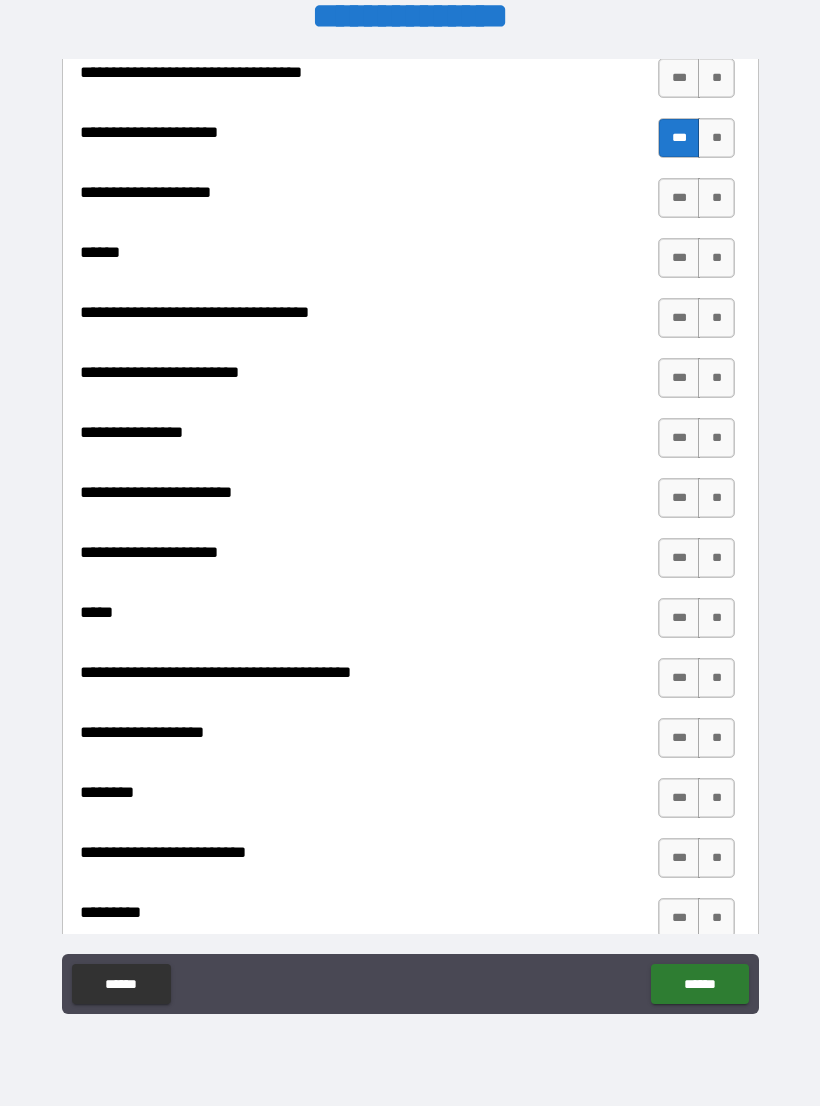 click on "***" at bounding box center (679, 498) 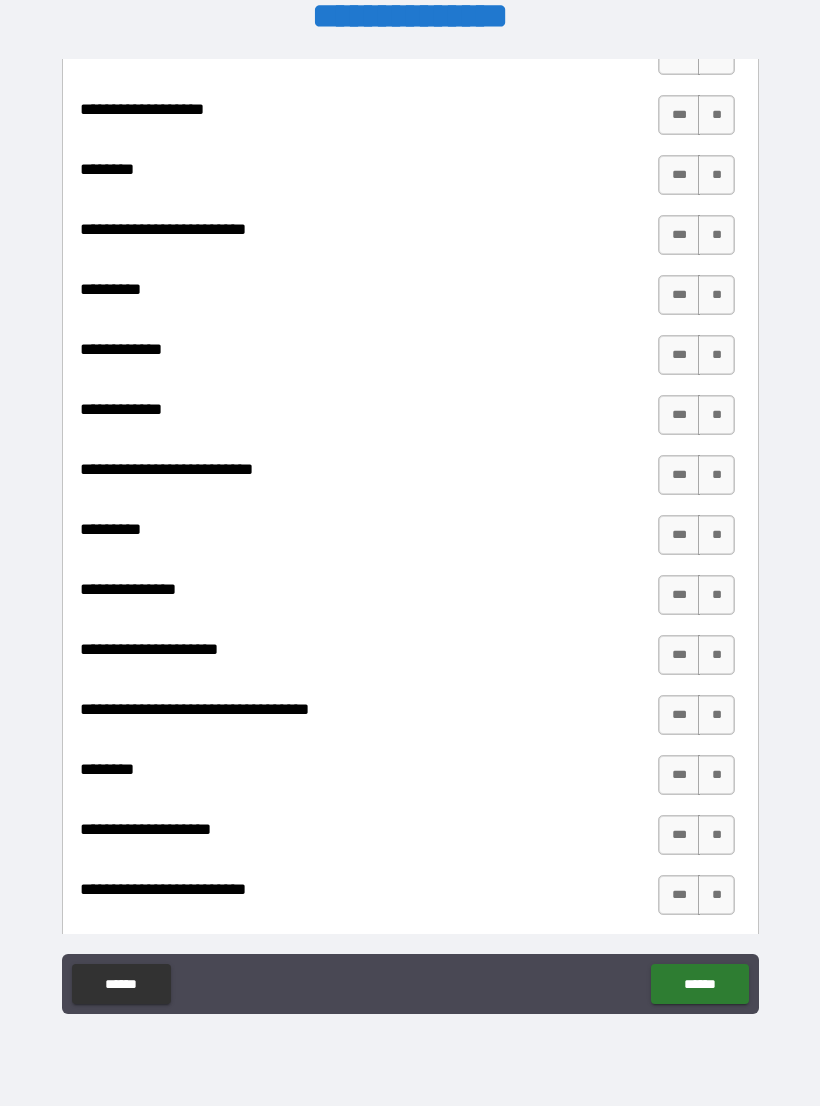 scroll, scrollTop: 1831, scrollLeft: 0, axis: vertical 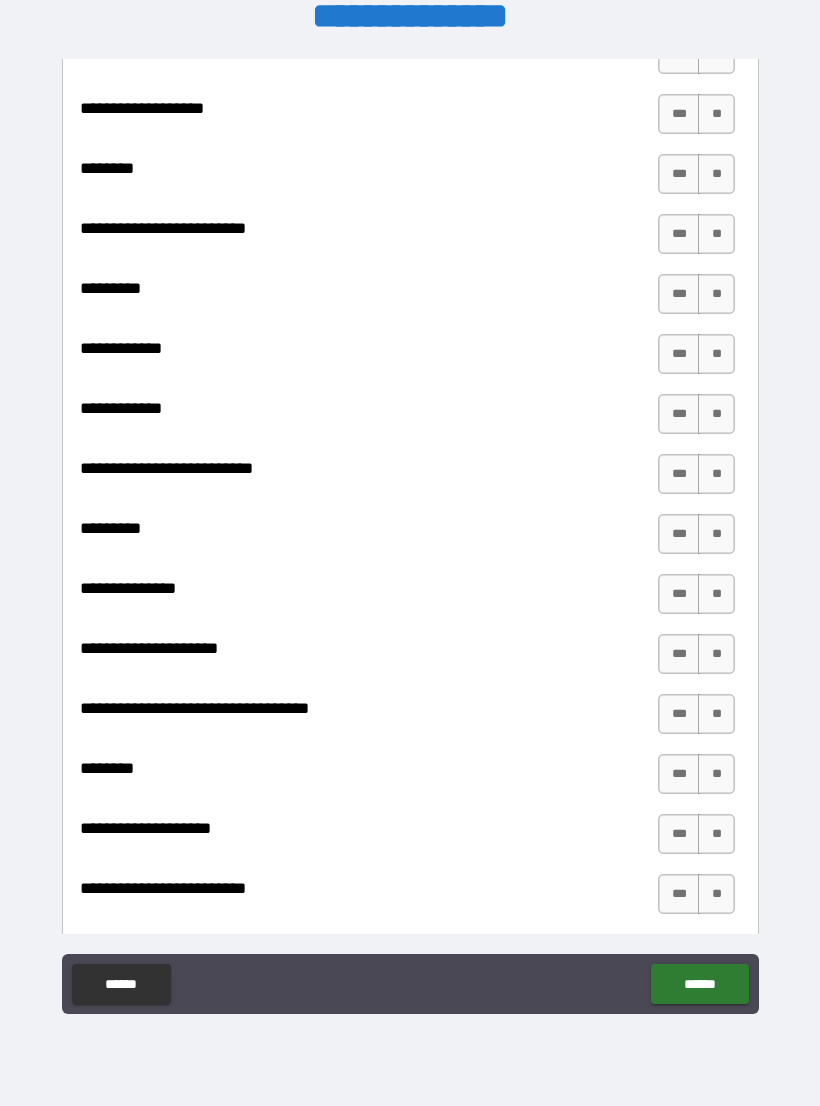 click on "***" at bounding box center [679, 234] 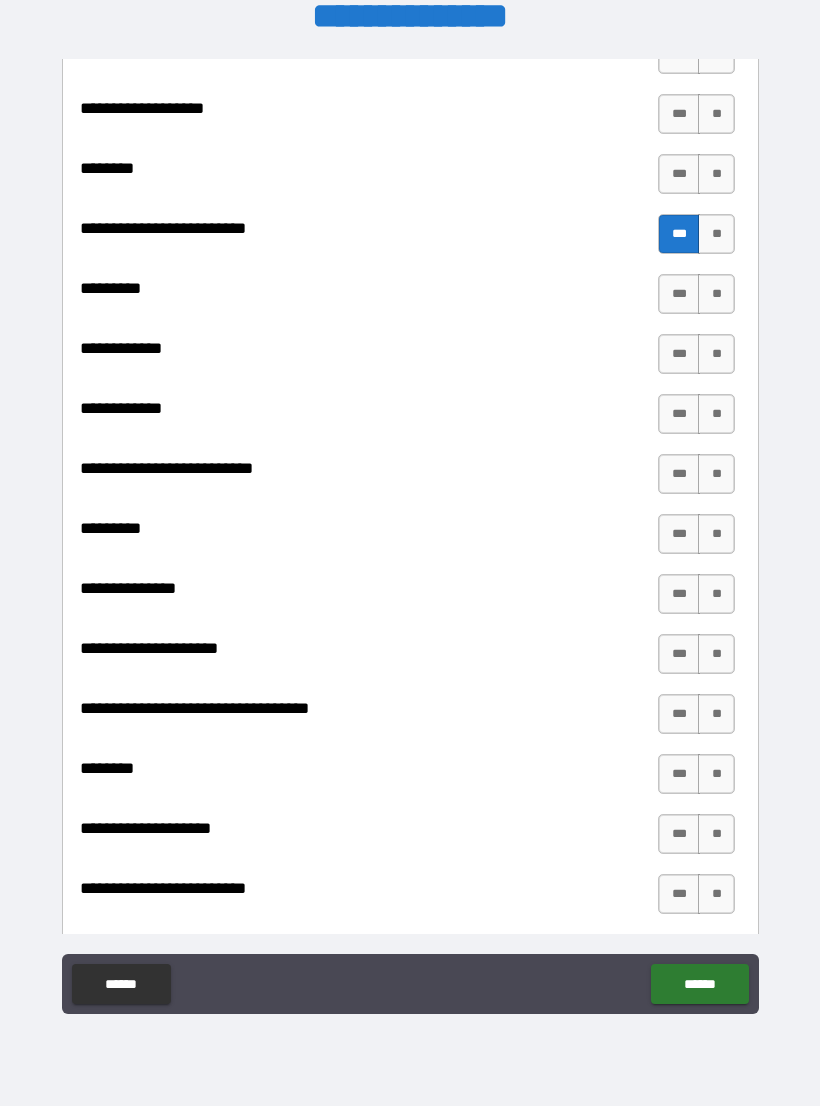 click on "***" at bounding box center [679, 414] 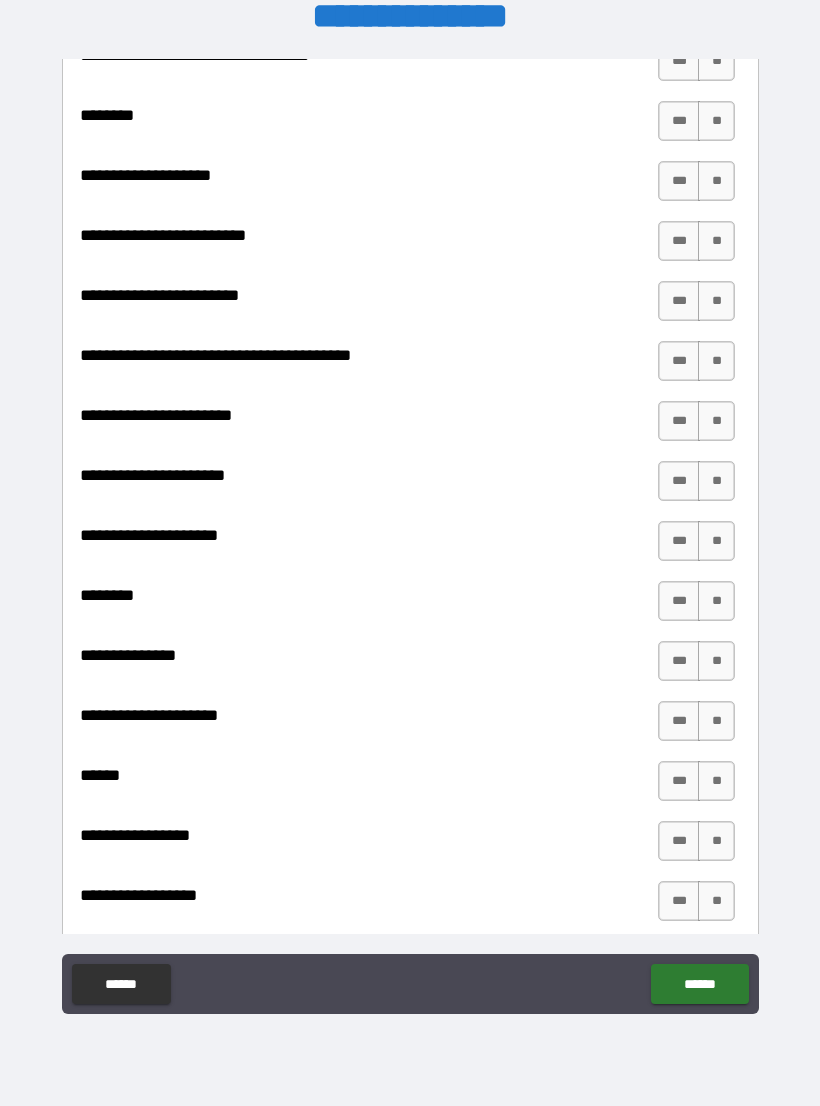 scroll, scrollTop: 2499, scrollLeft: 0, axis: vertical 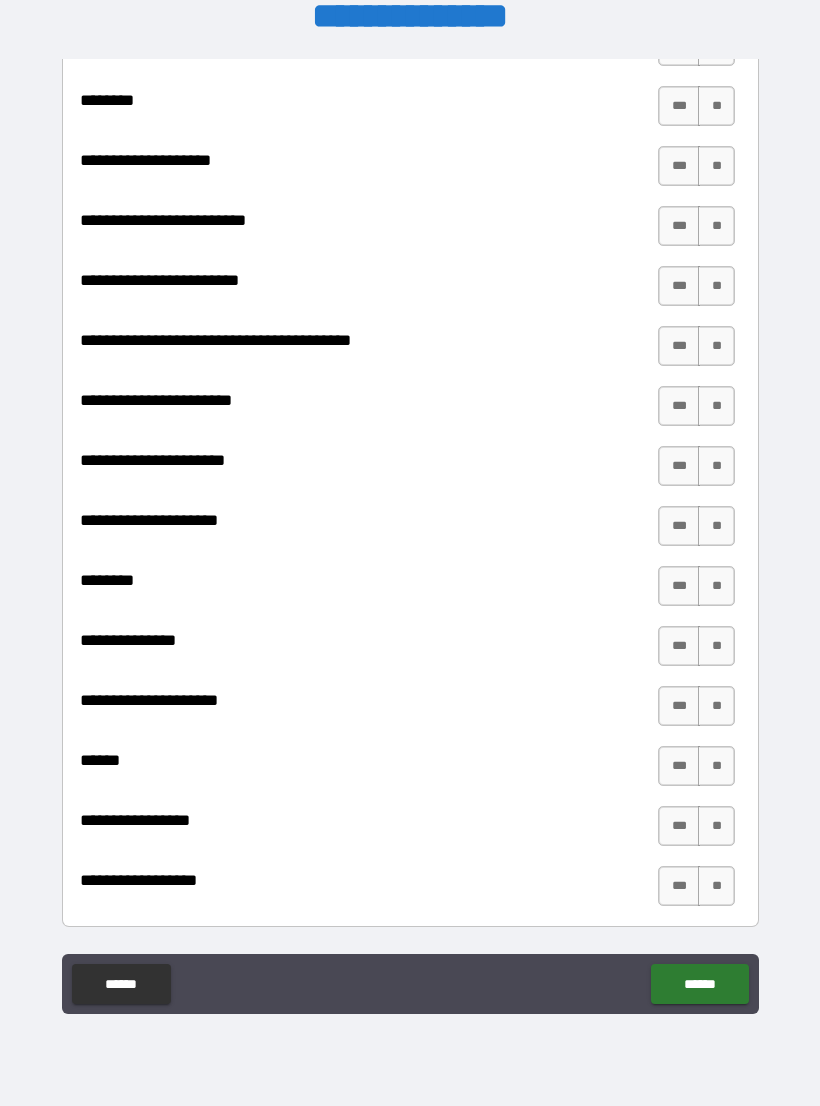 click on "***" at bounding box center (679, 226) 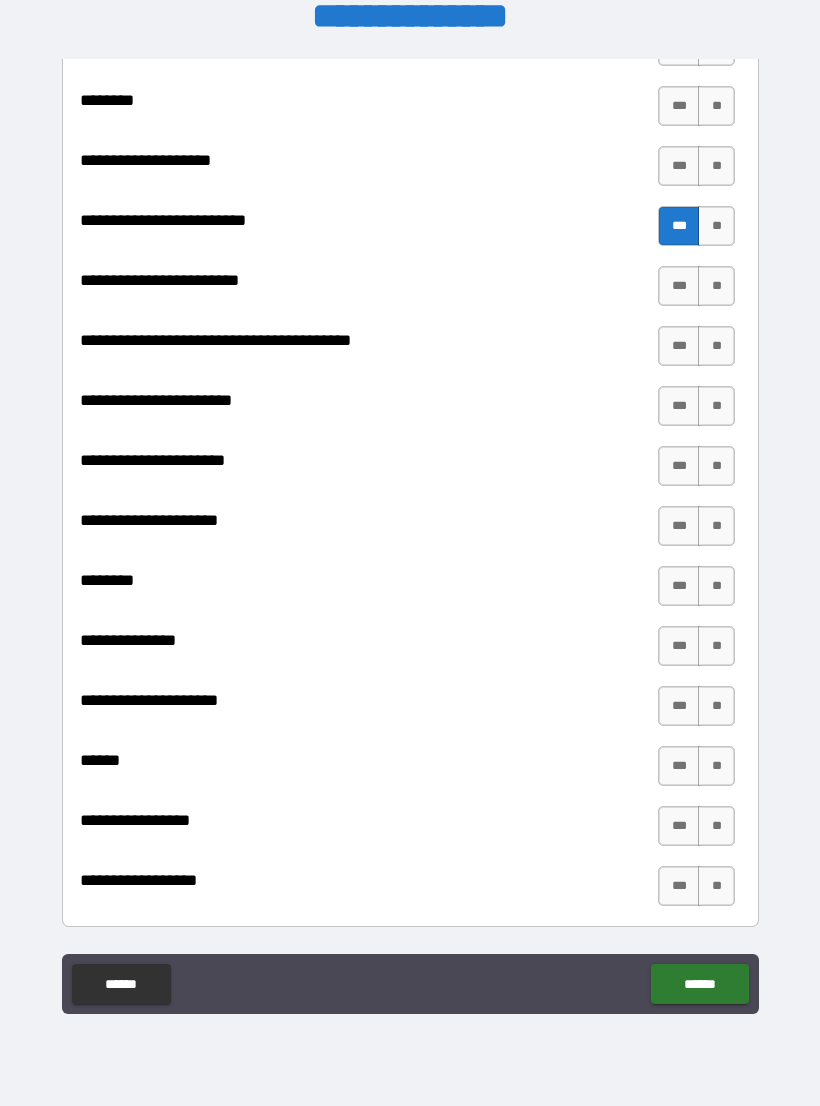 click on "***" at bounding box center (679, 466) 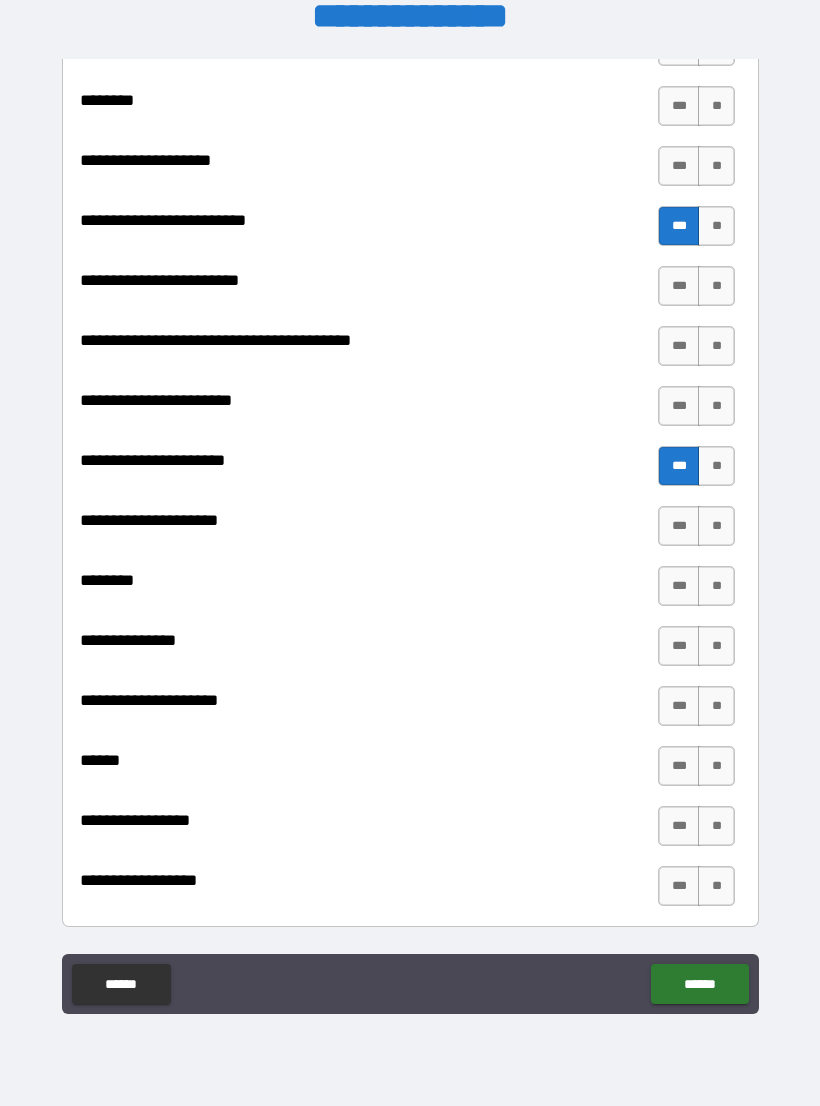 click on "***" at bounding box center (679, 646) 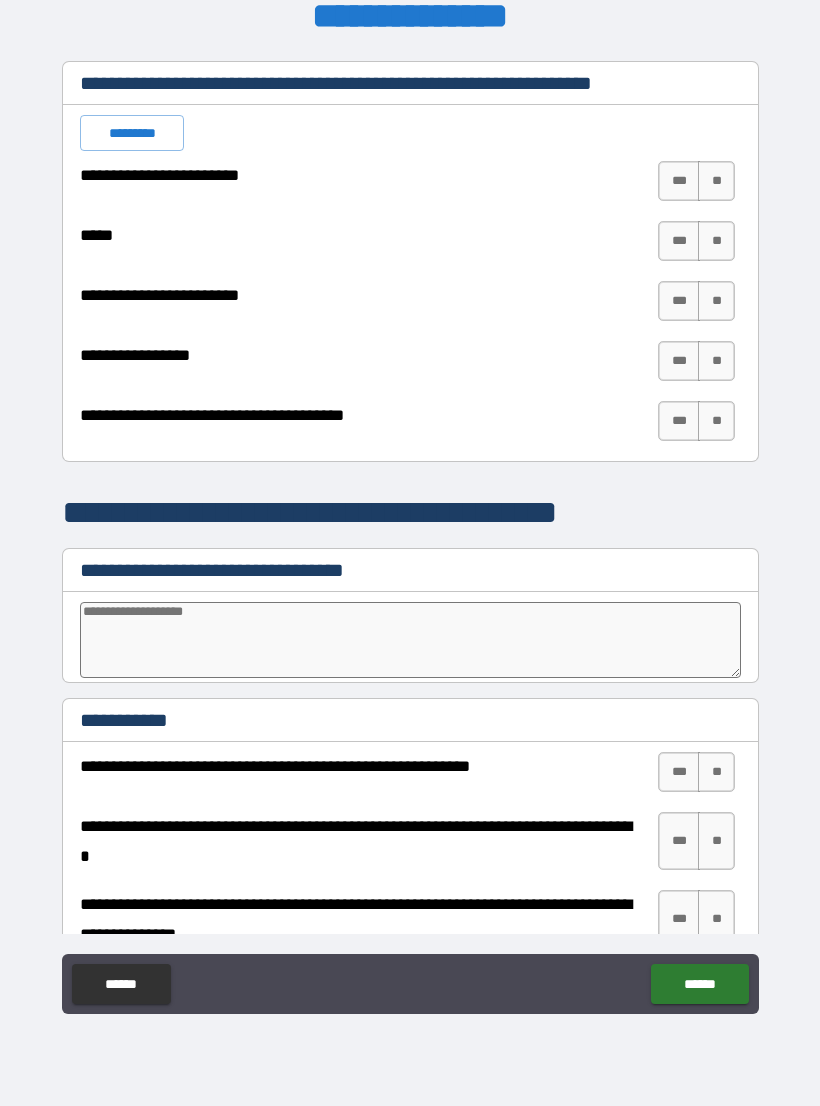 scroll, scrollTop: 3377, scrollLeft: 0, axis: vertical 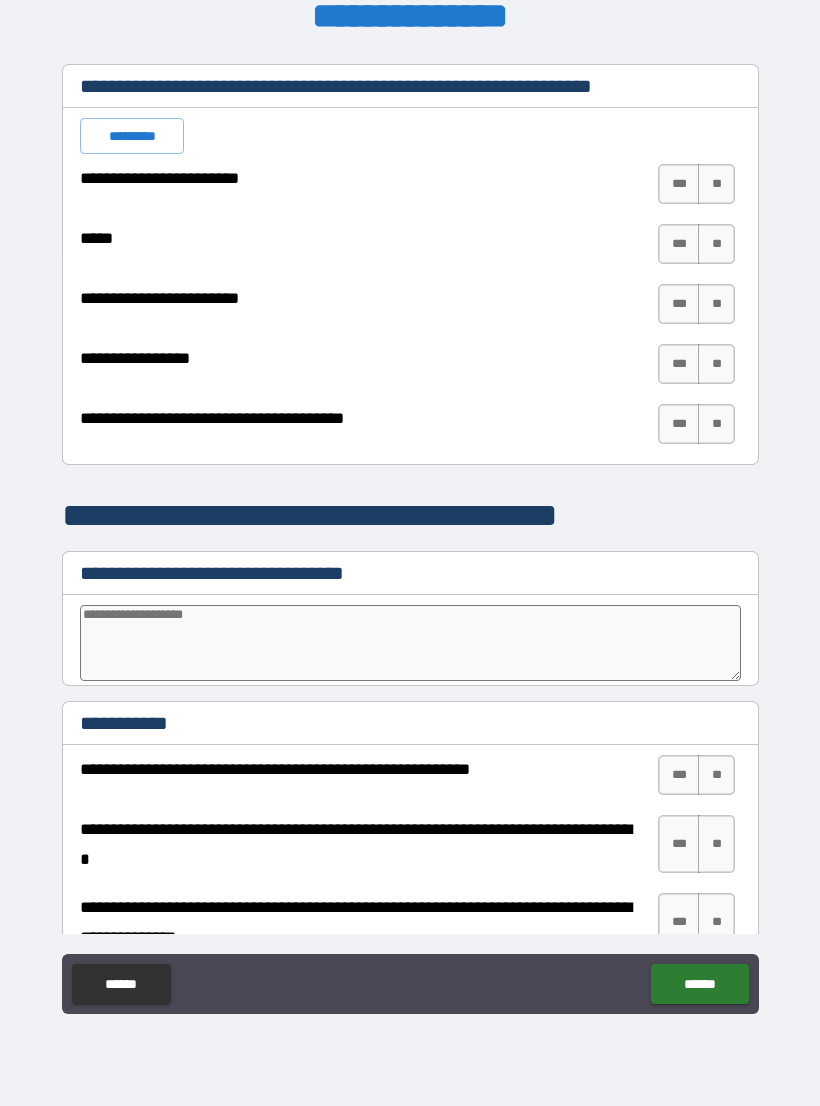 click on "**" at bounding box center (716, 184) 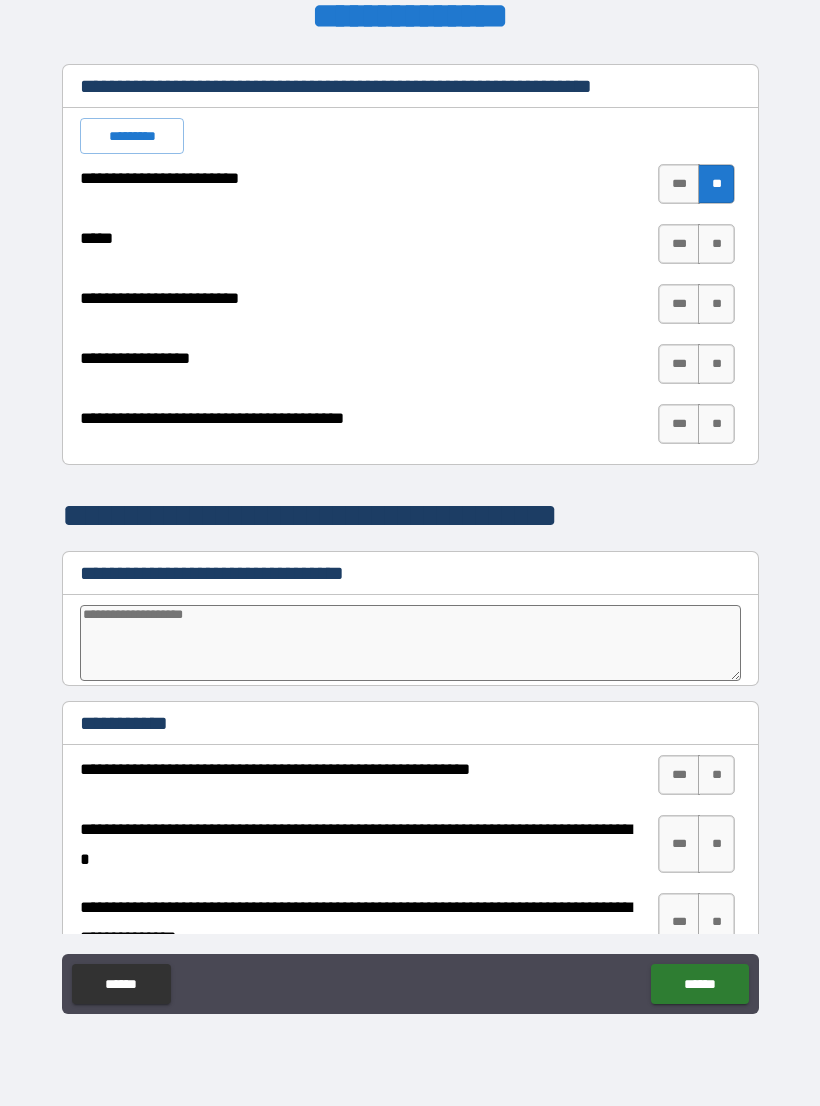 click on "**" at bounding box center [716, 244] 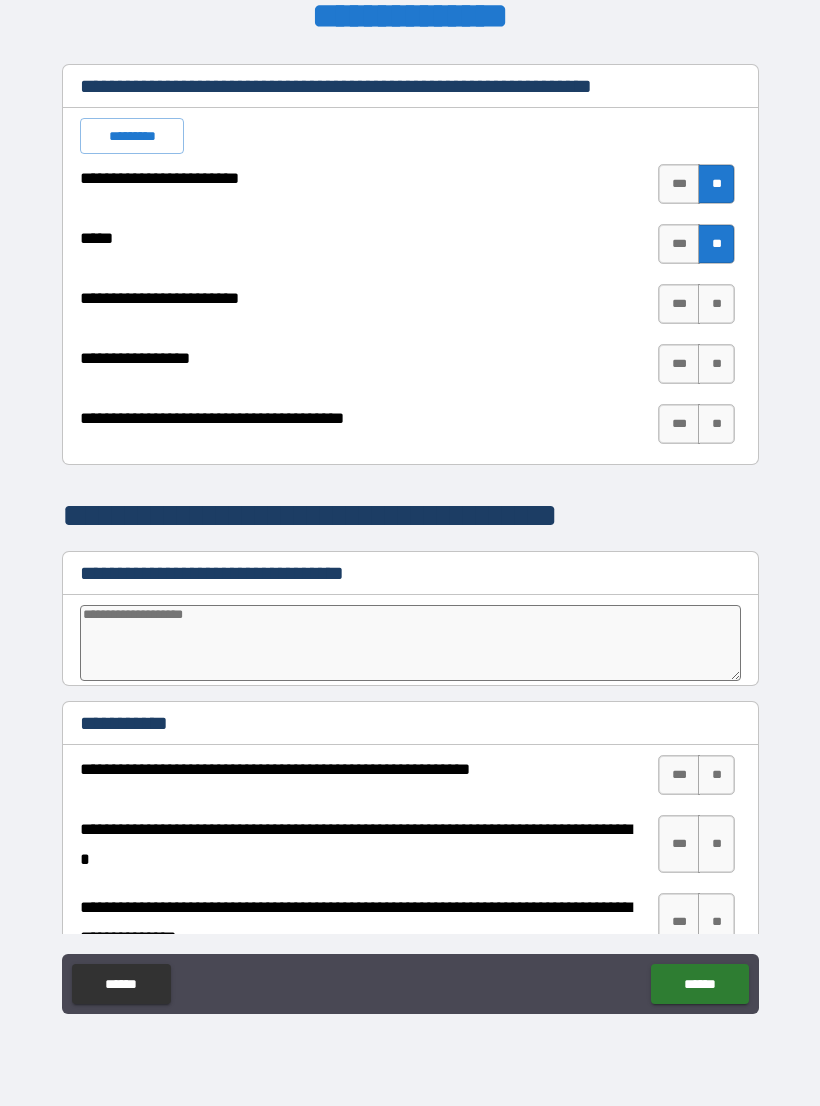 click on "**" at bounding box center [716, 304] 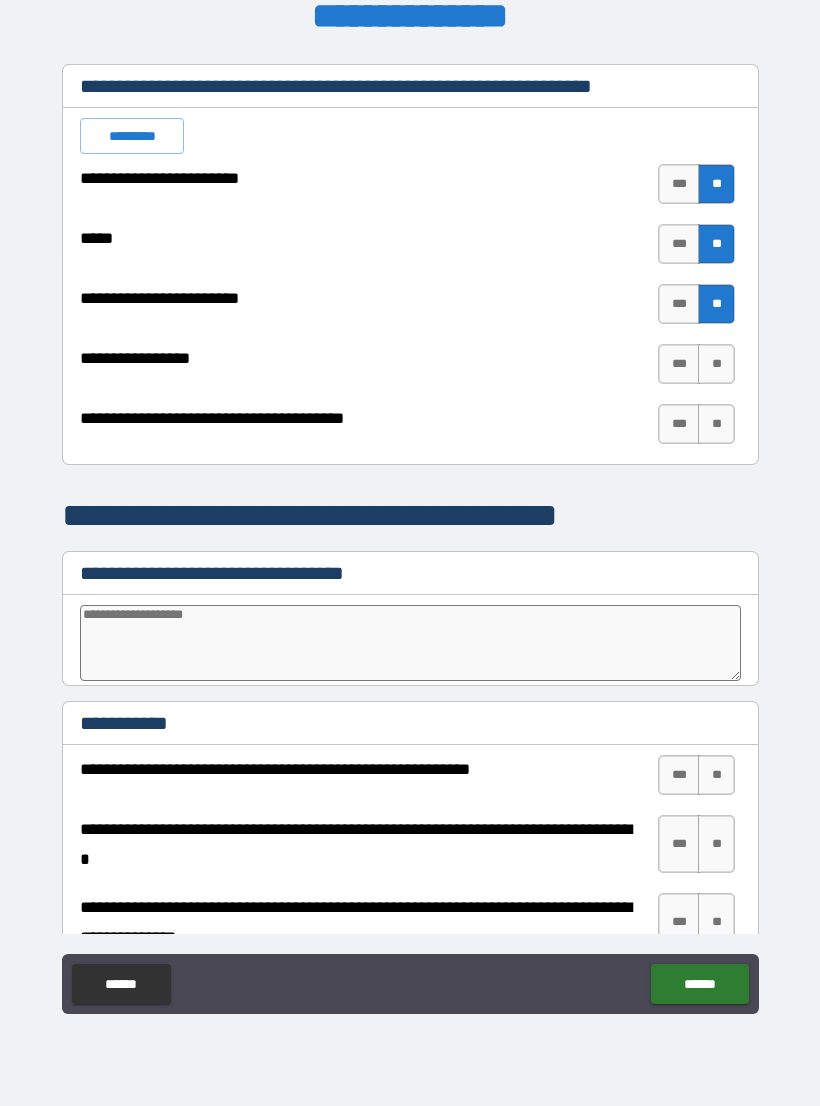 click on "**" at bounding box center [716, 364] 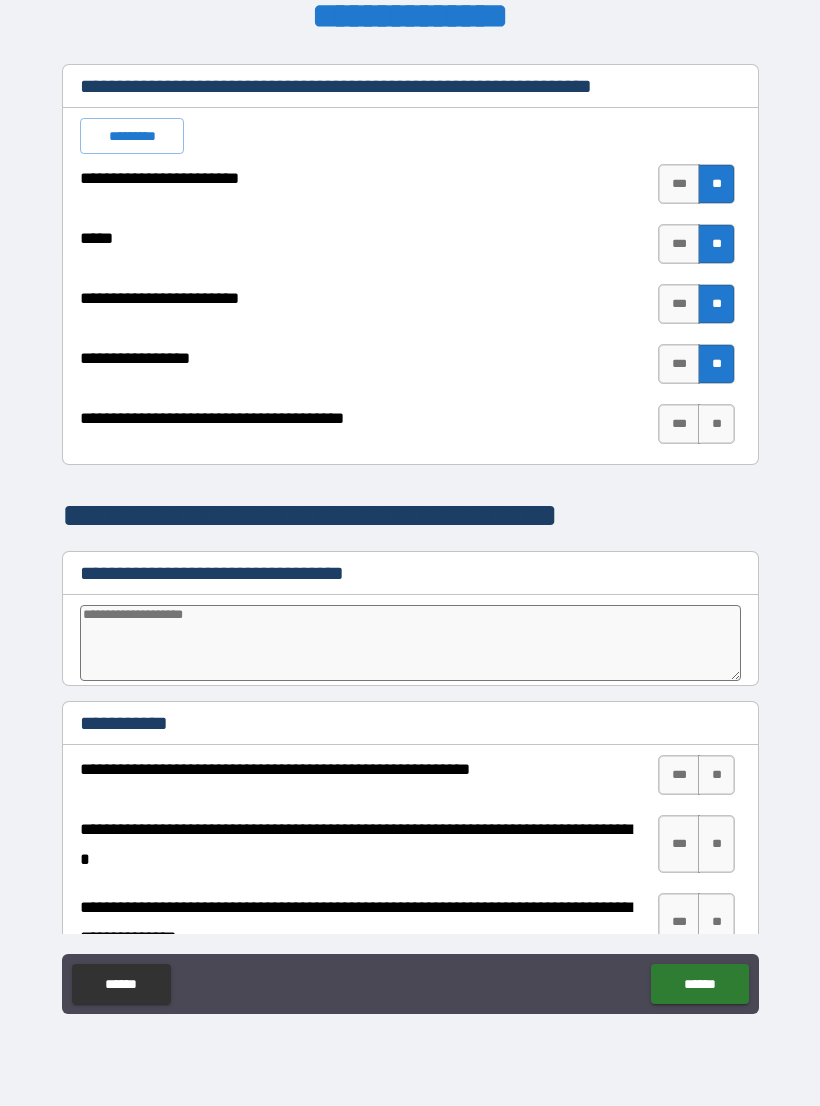 click on "**" at bounding box center (716, 424) 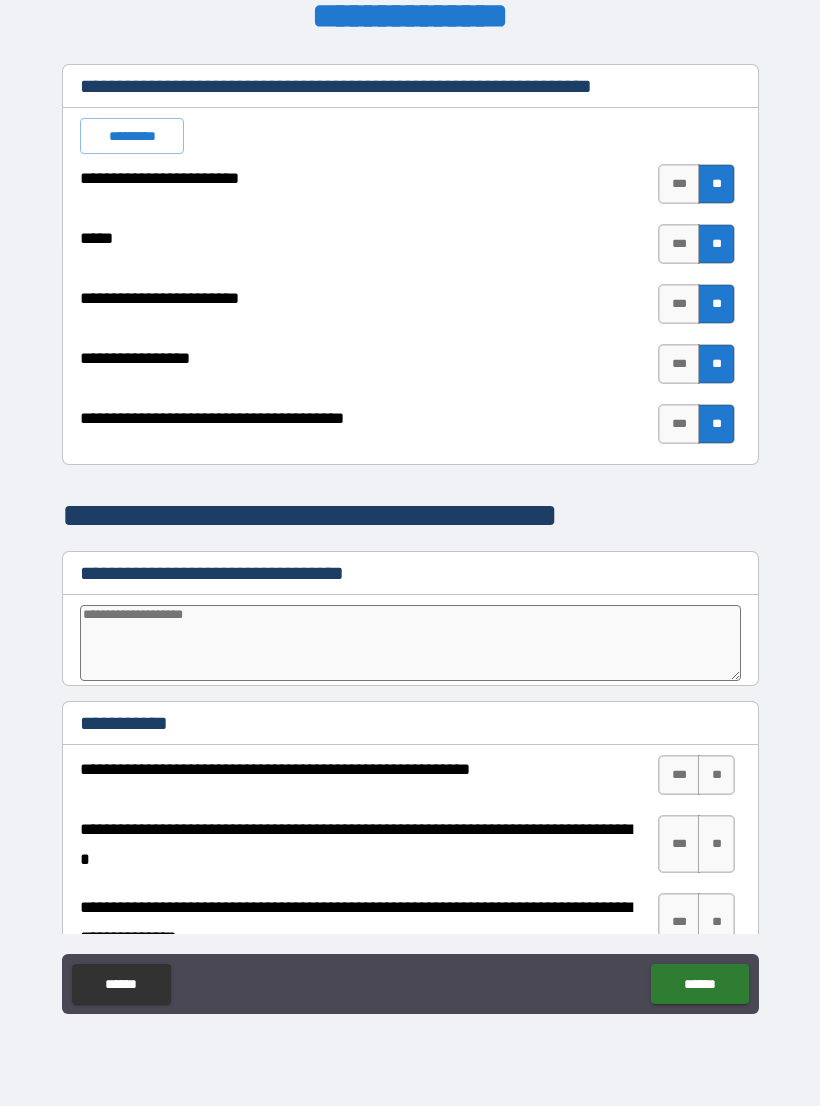 click on "**" at bounding box center (716, 424) 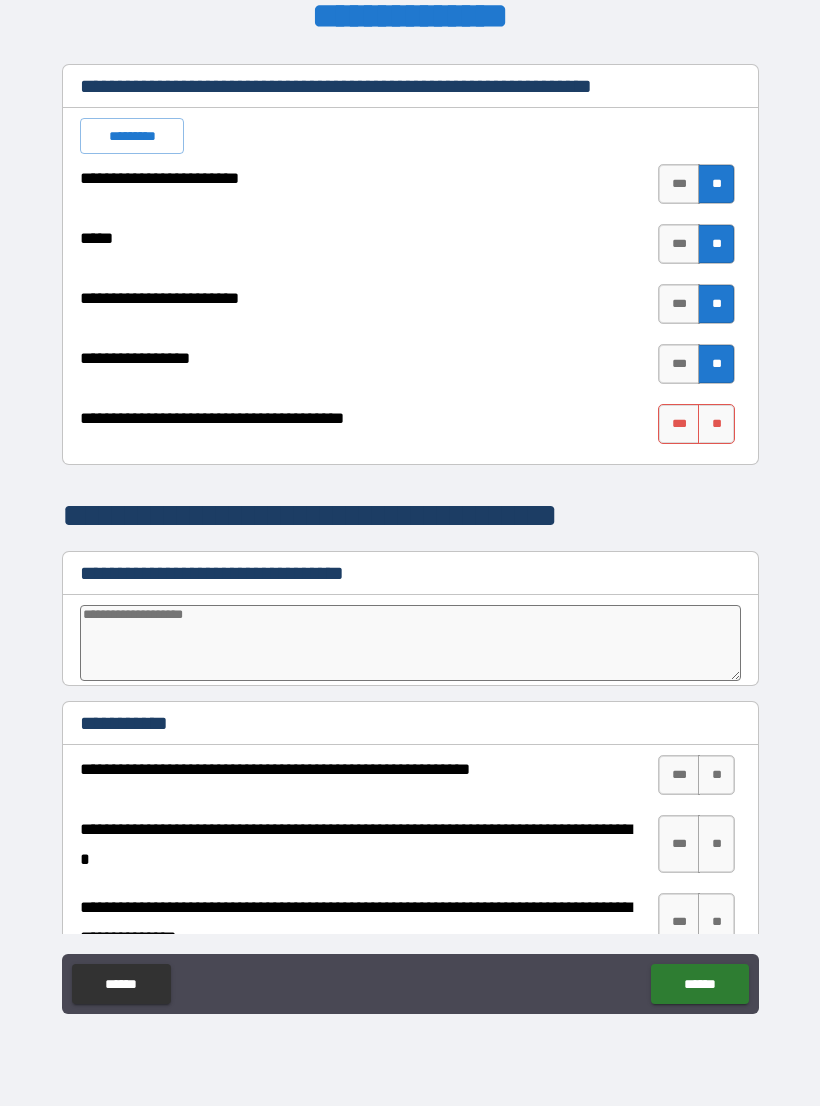 click on "**" at bounding box center [716, 424] 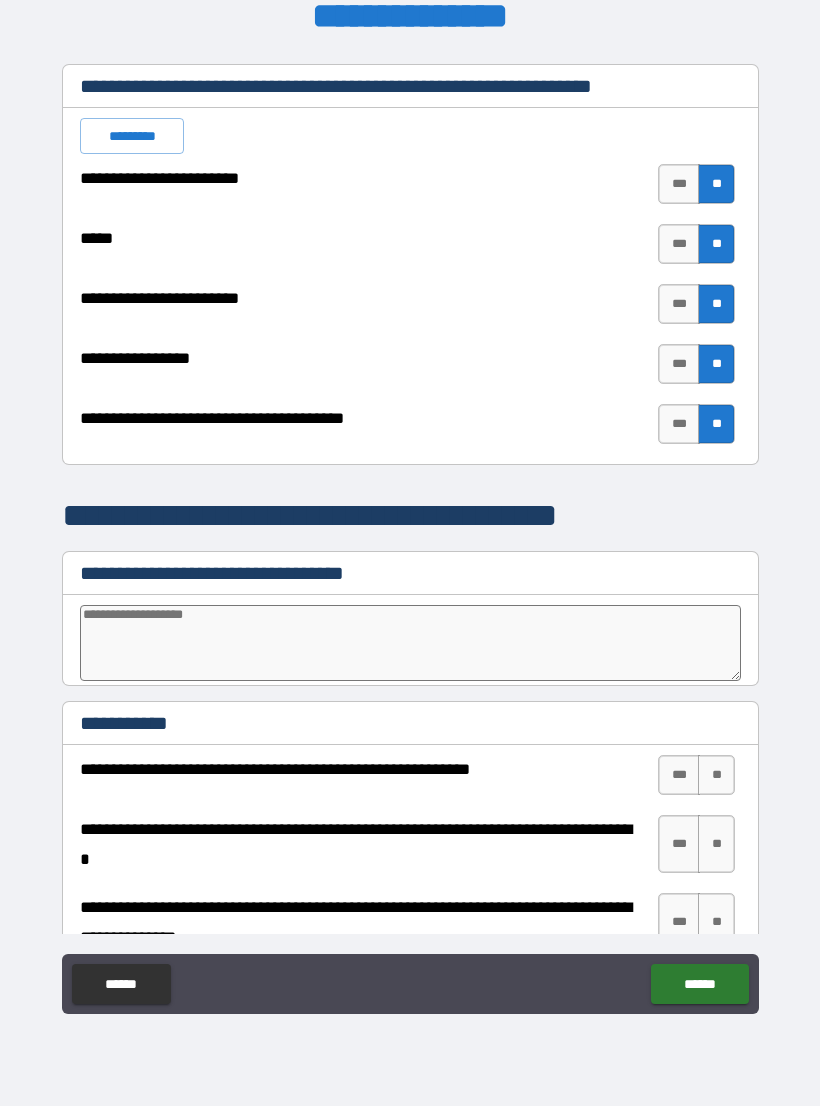 type on "*" 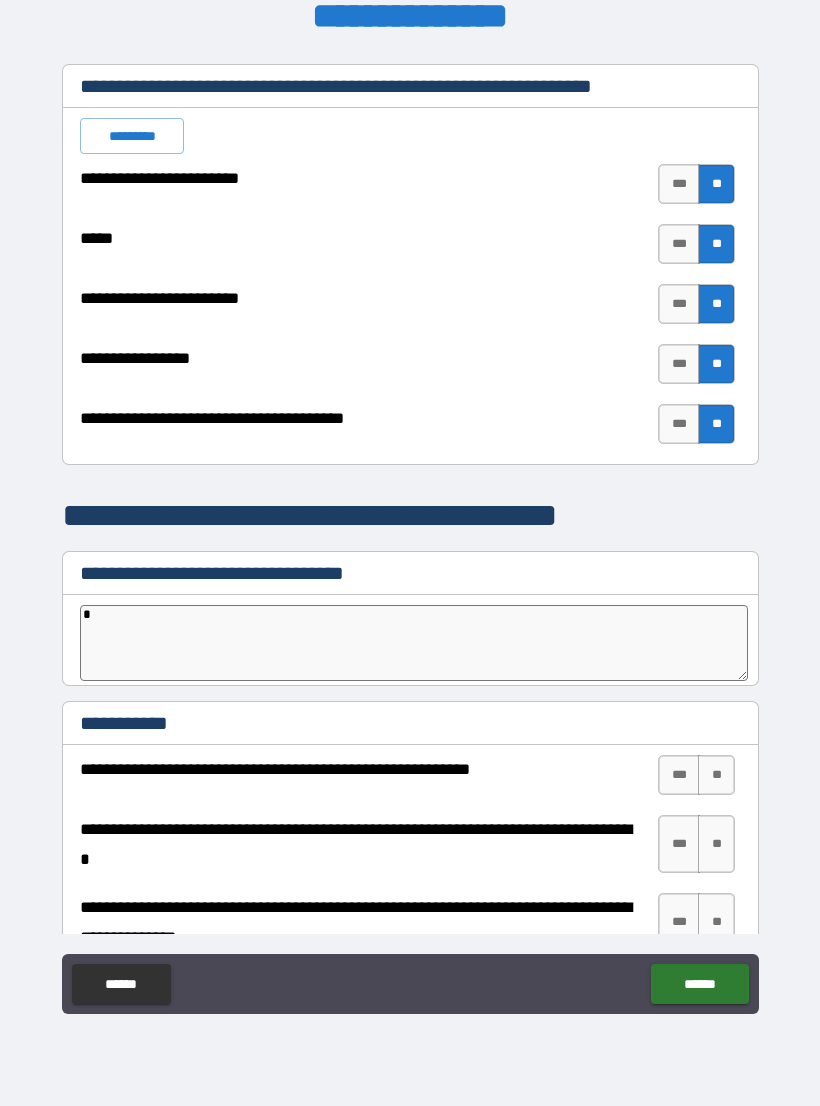 type on "*" 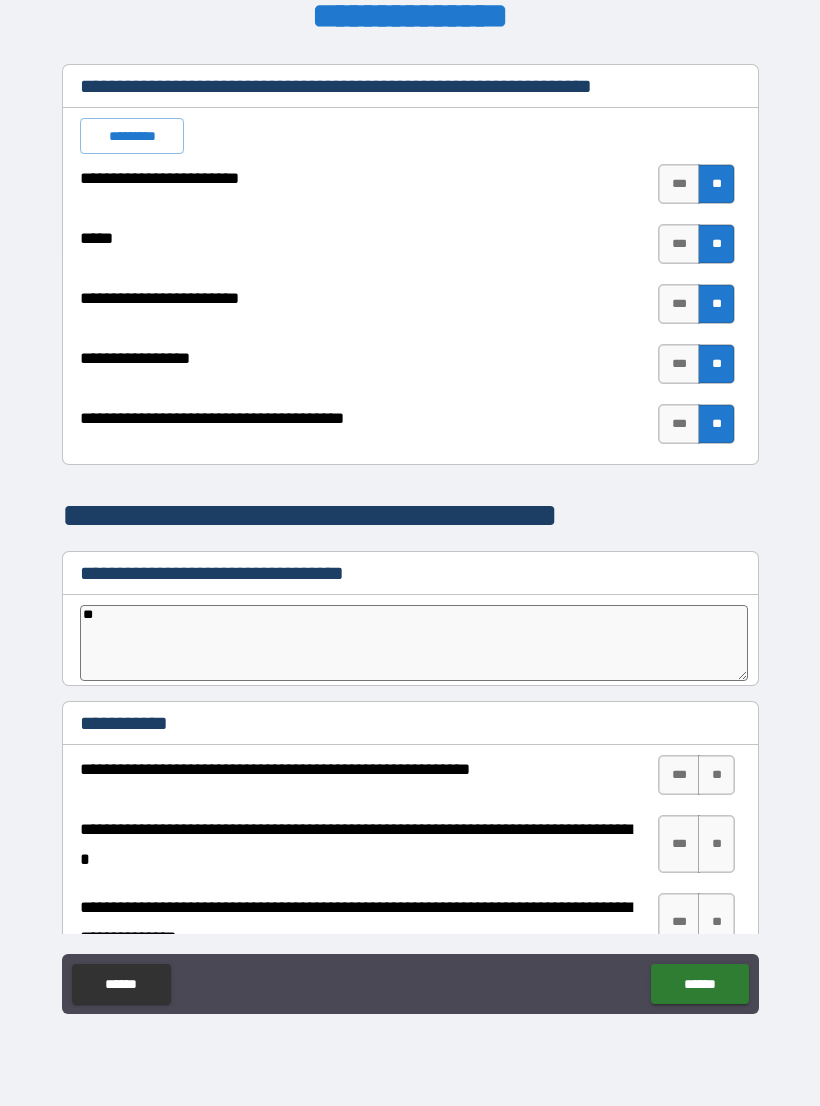 type on "*" 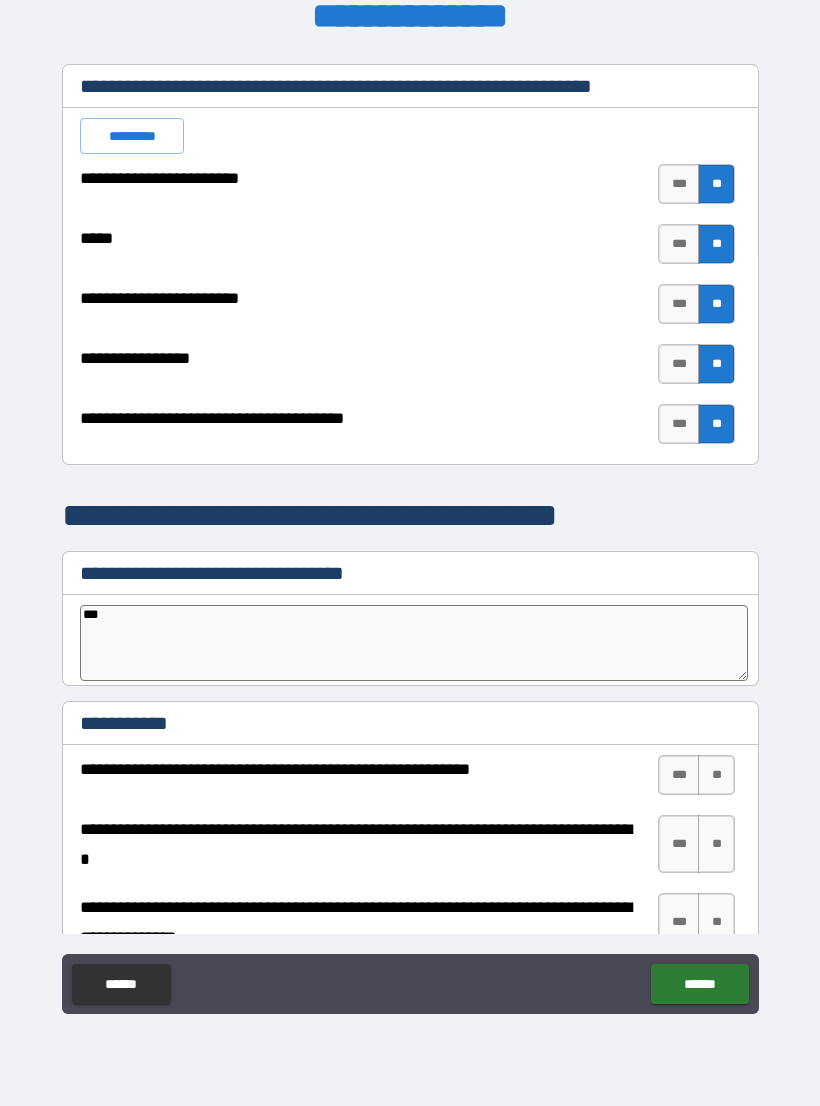 type on "*" 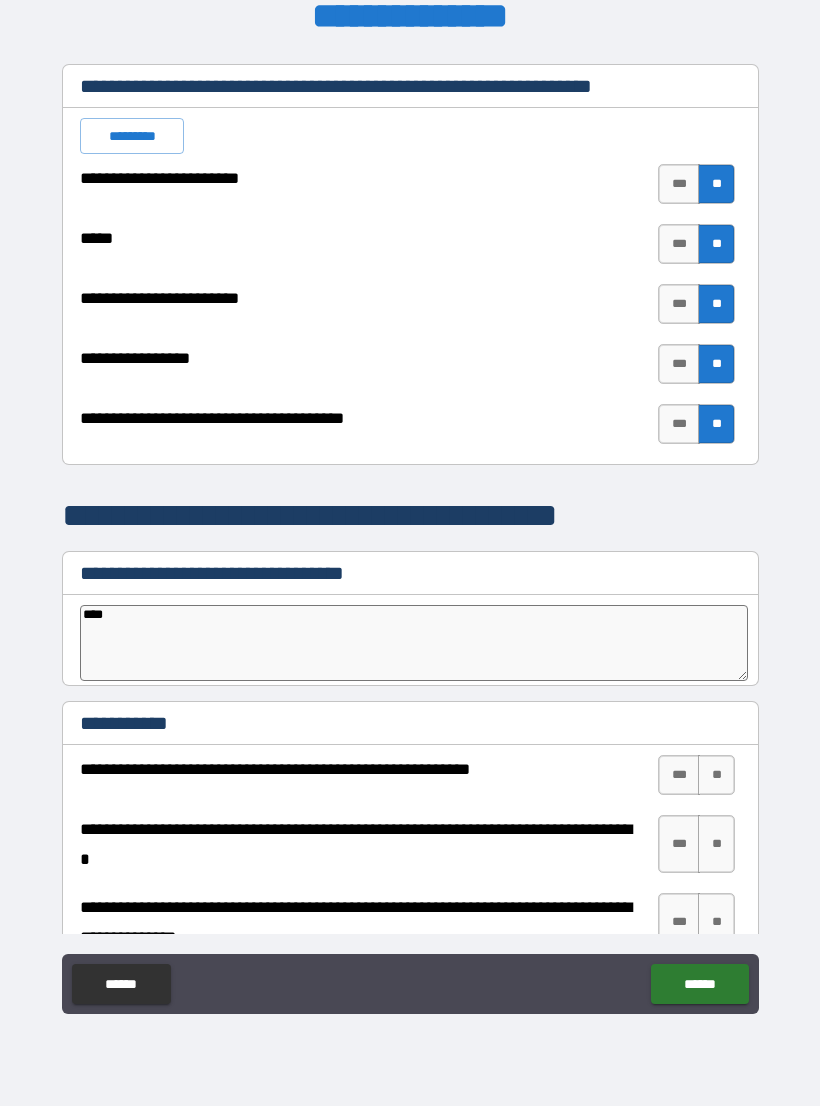 type on "*" 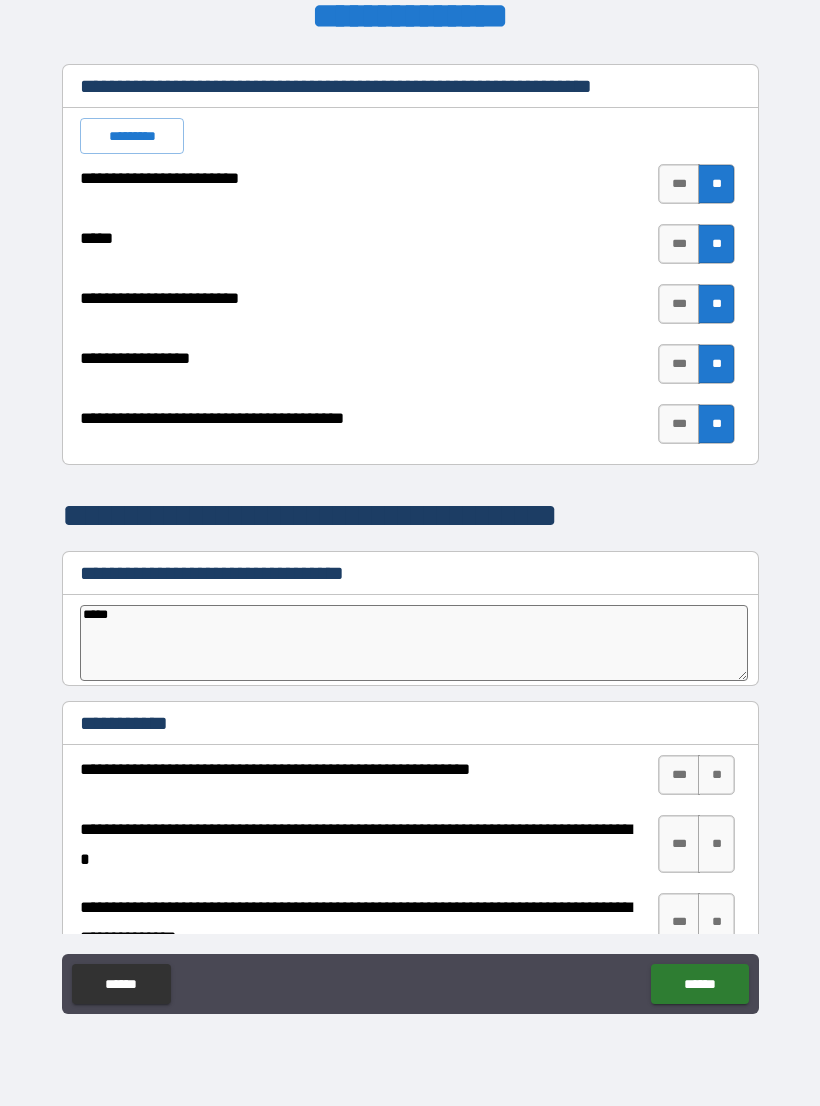 type on "*" 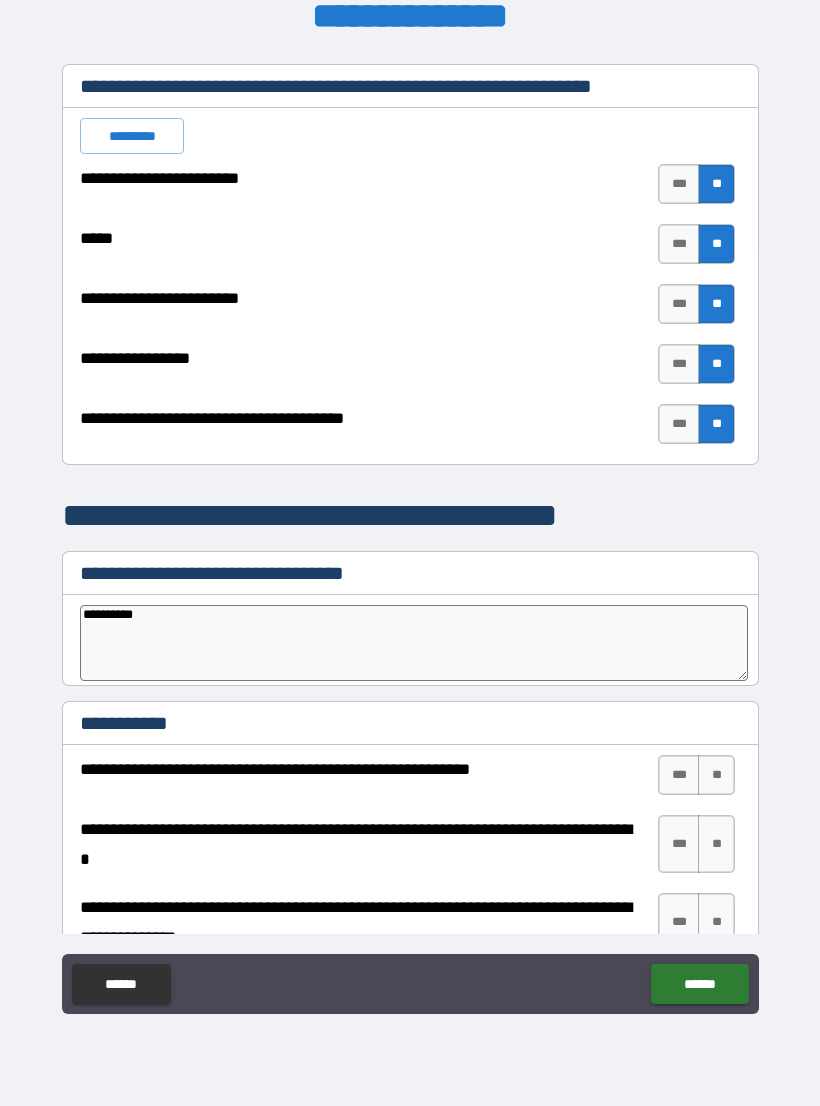 type on "**********" 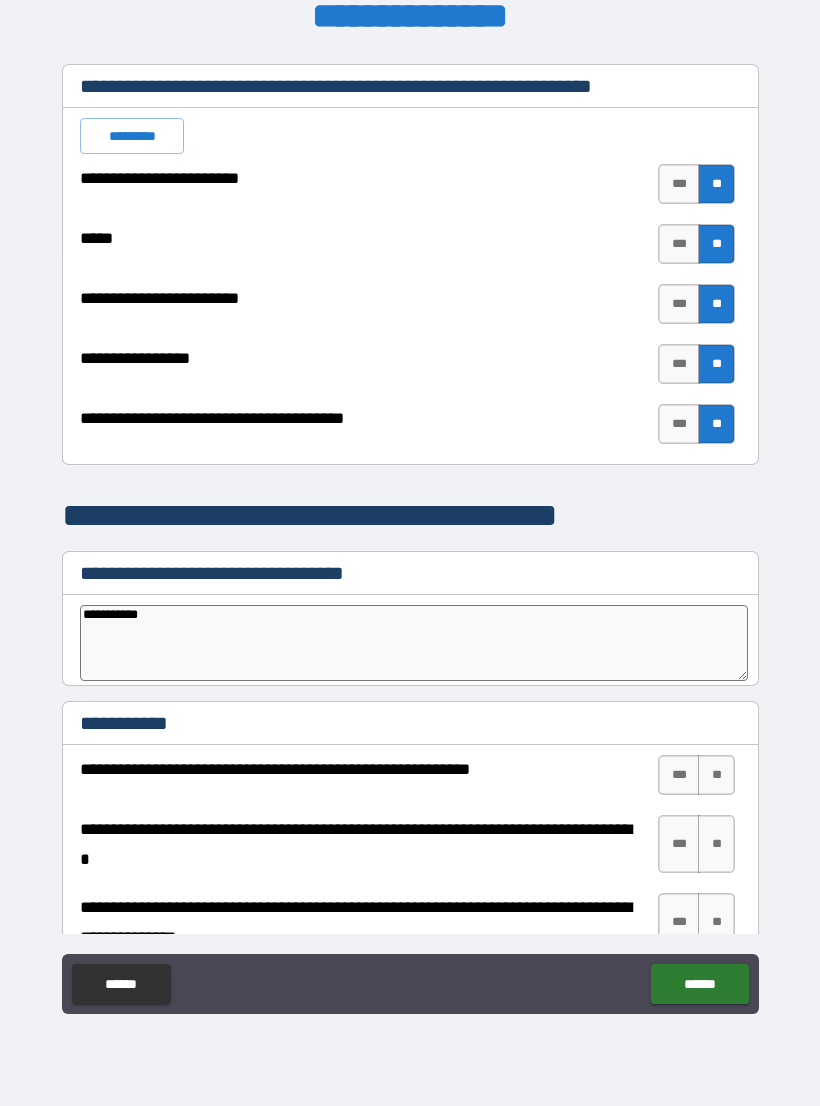 type on "*" 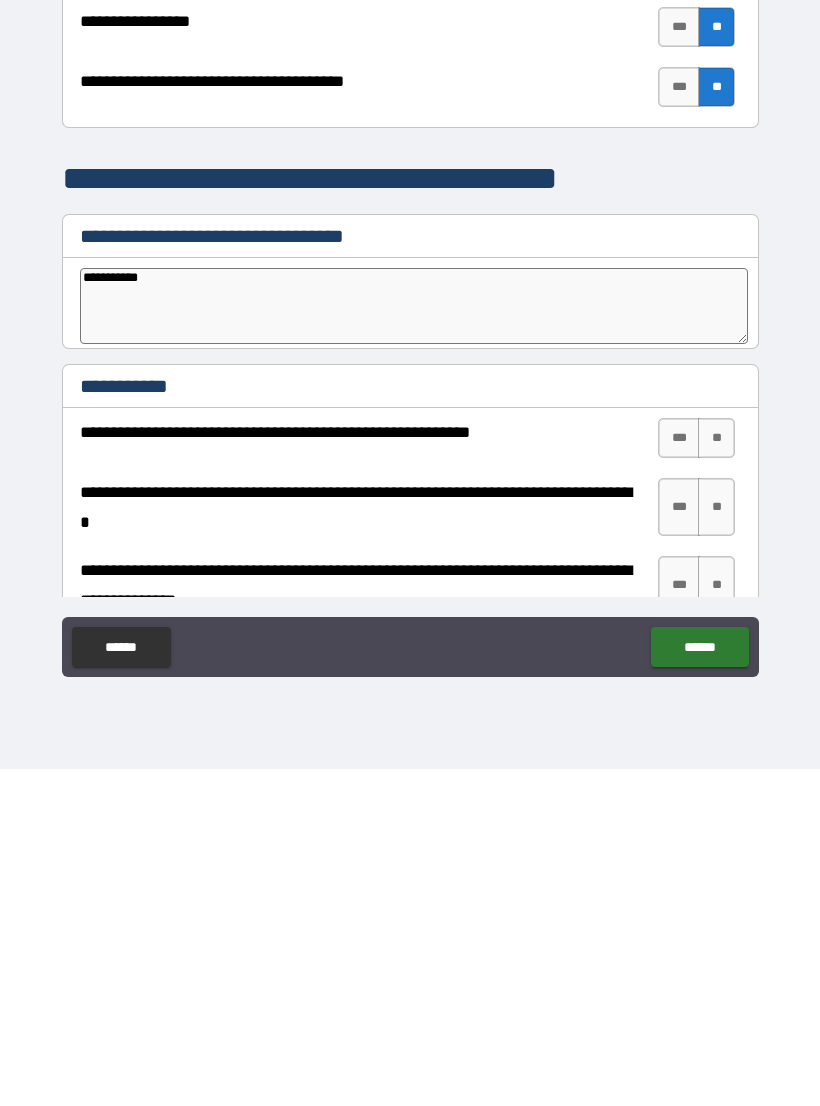 type on "**********" 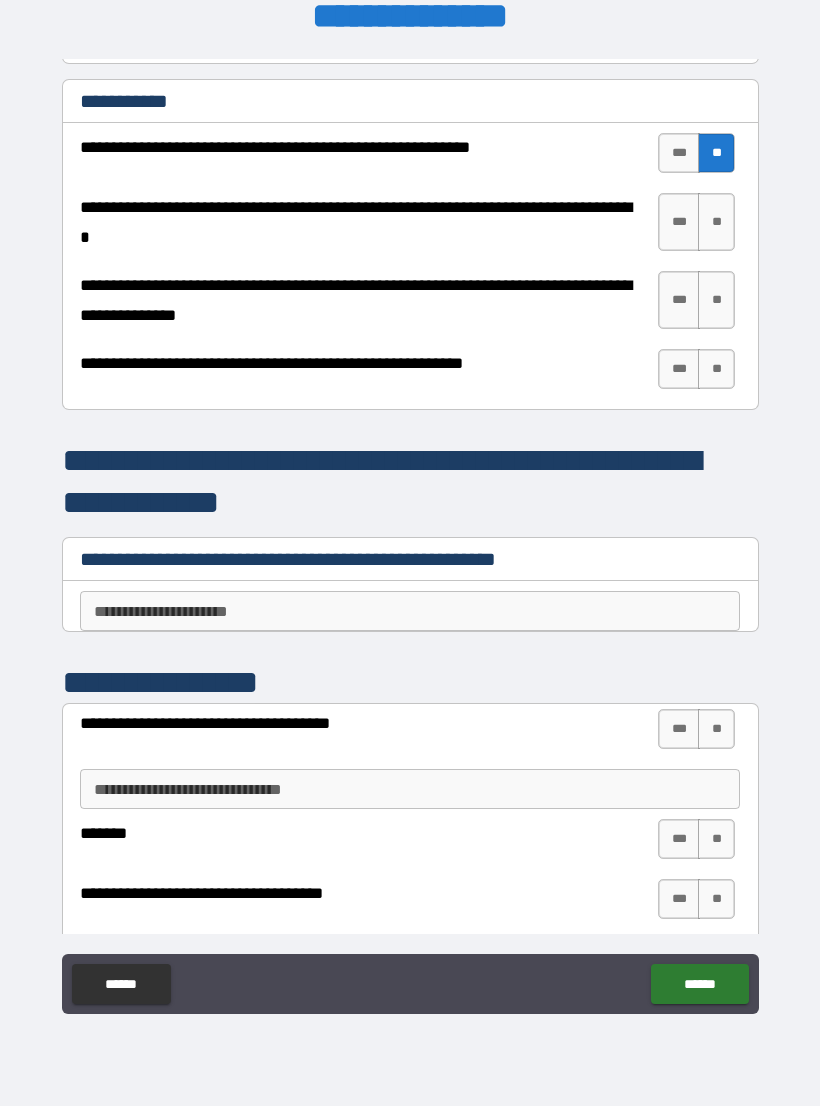 scroll, scrollTop: 4000, scrollLeft: 0, axis: vertical 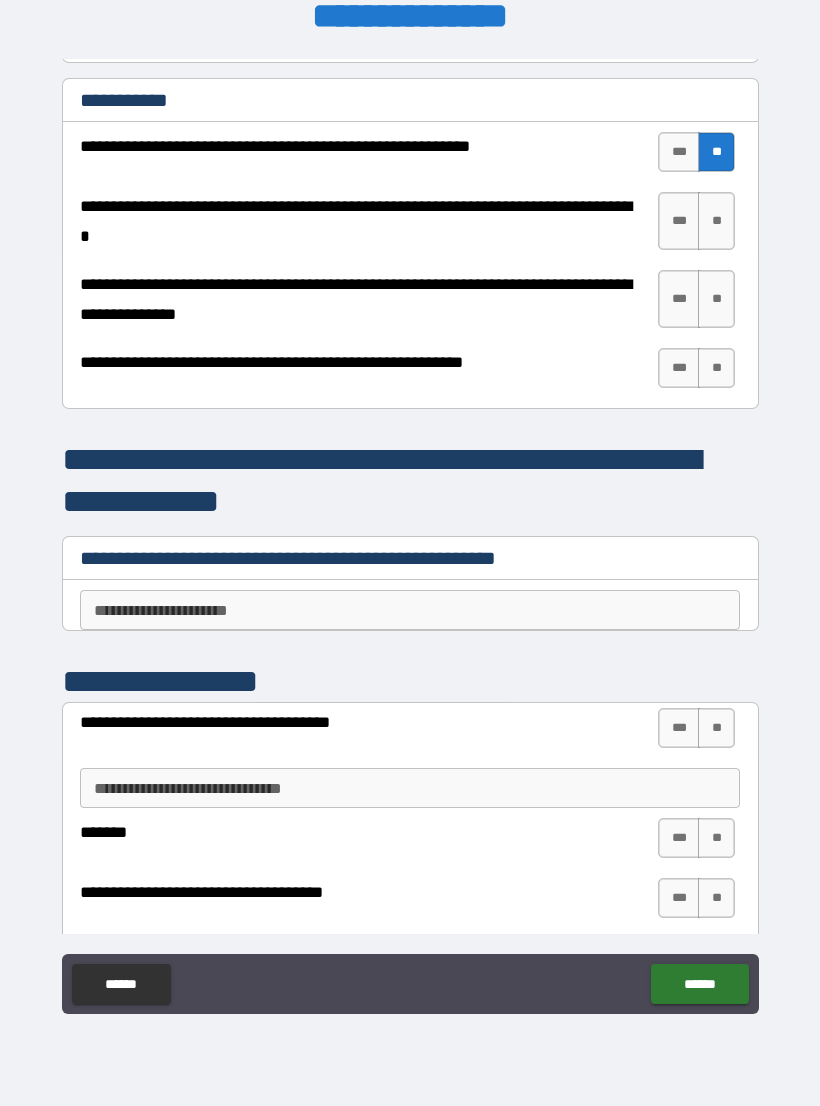 click on "**" at bounding box center [716, 221] 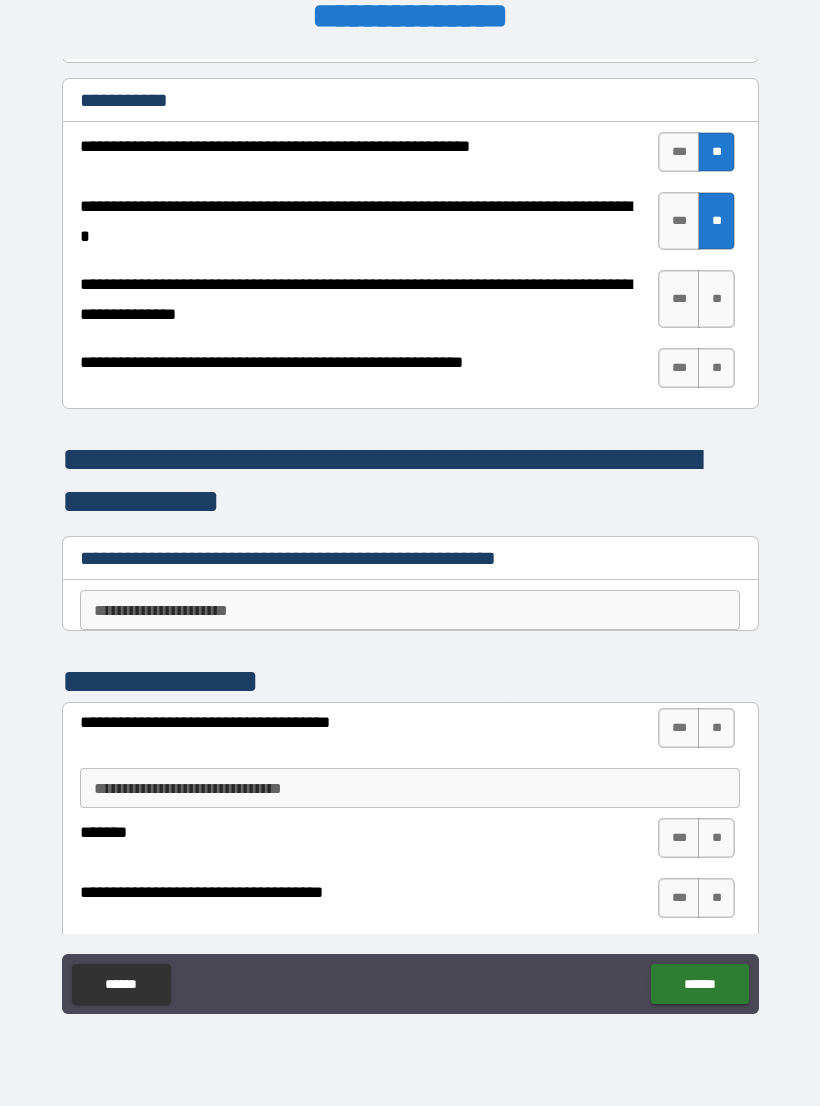 click on "**" at bounding box center (716, 299) 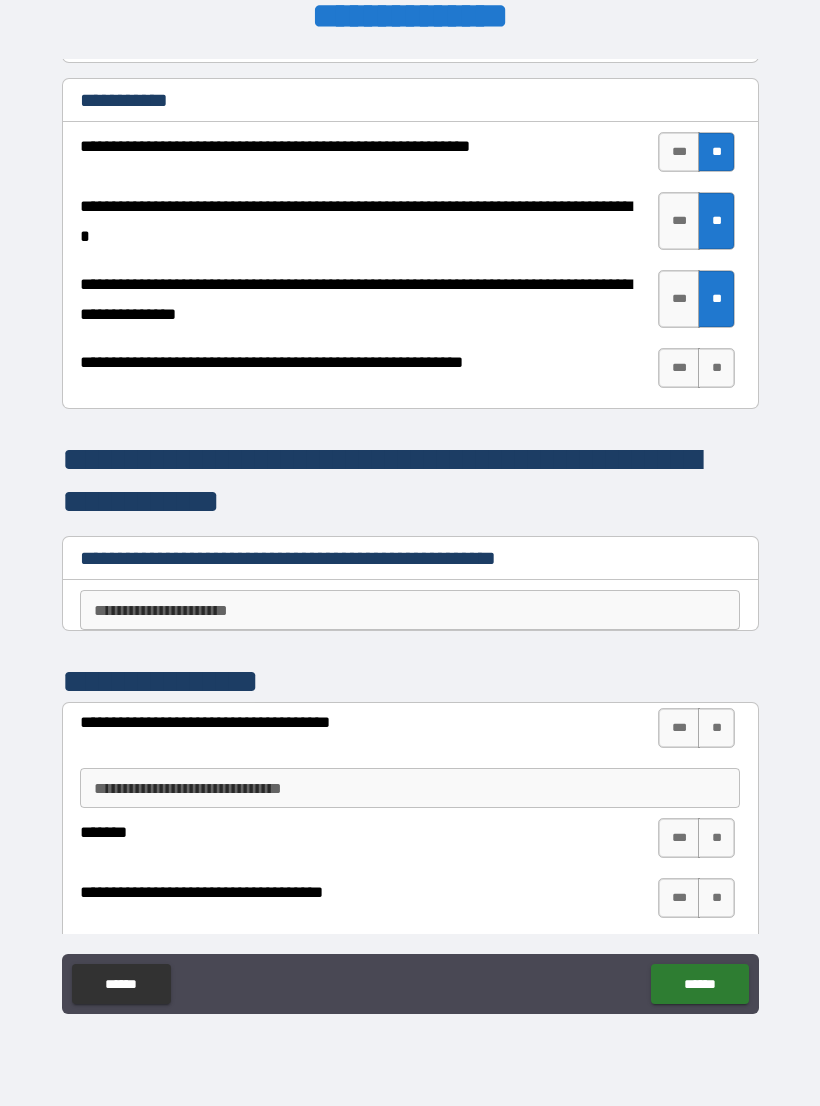 click on "**" at bounding box center [716, 368] 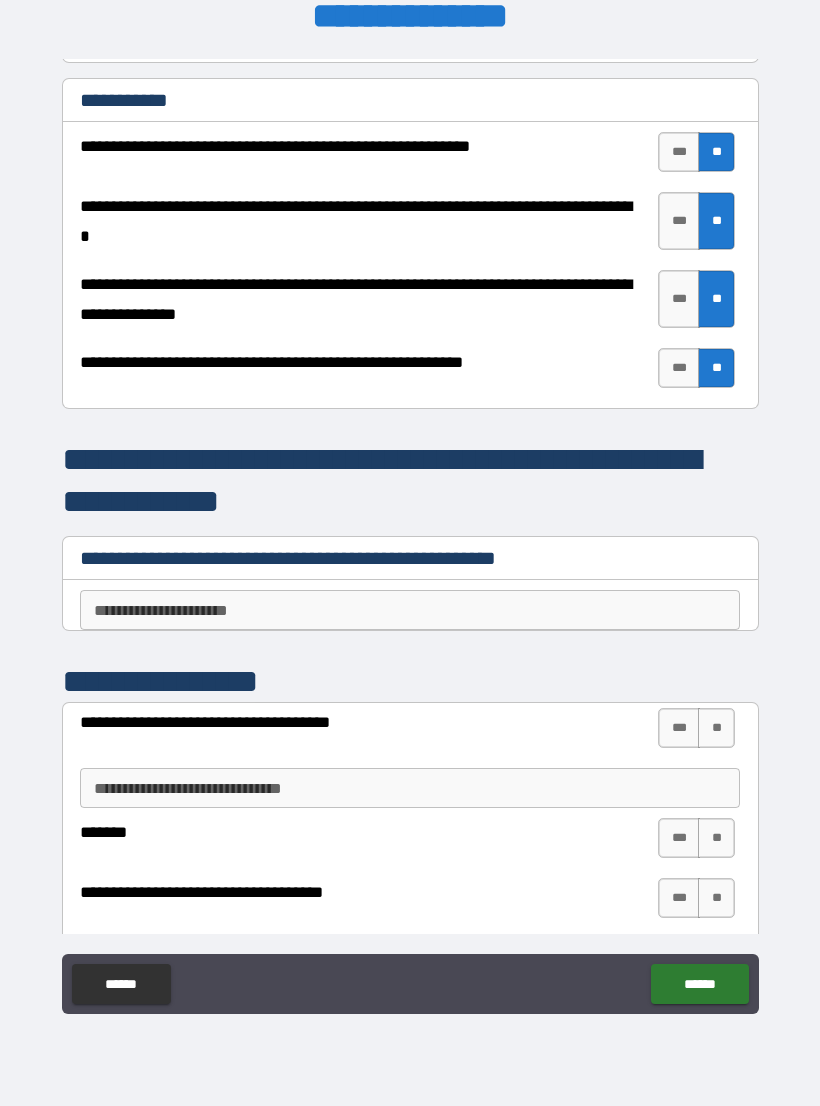 type on "*" 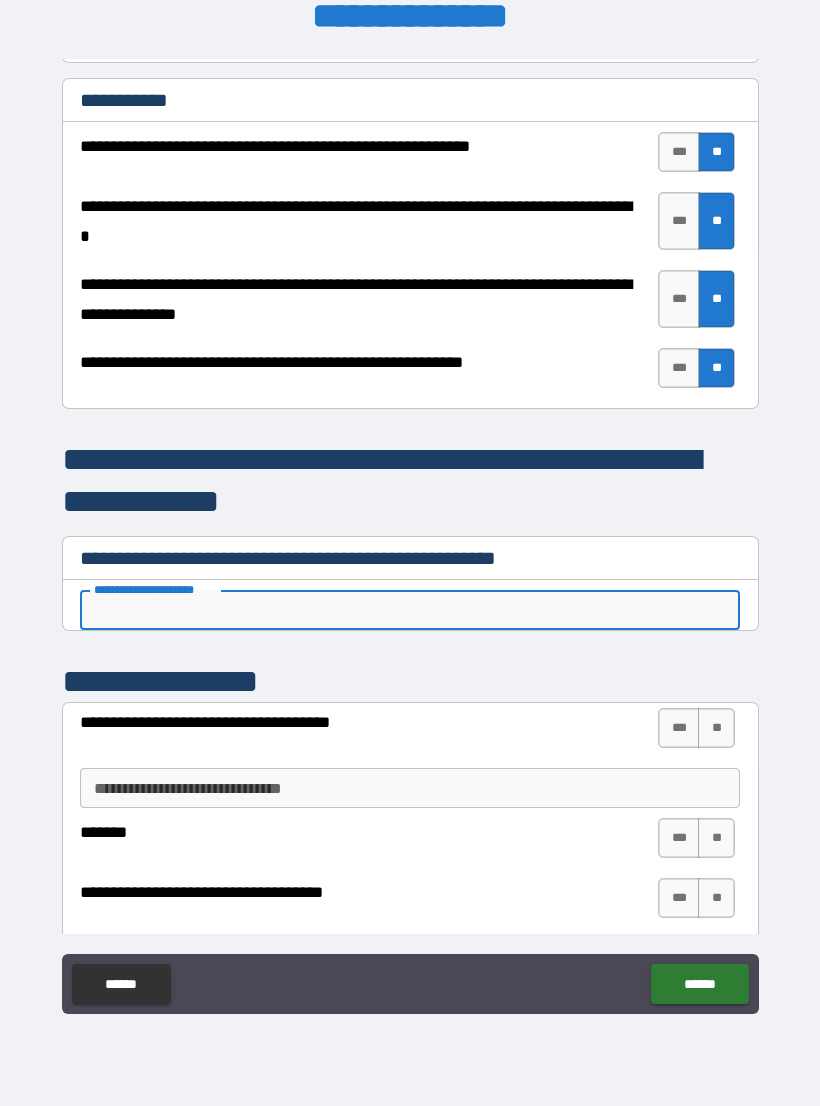 type on "*" 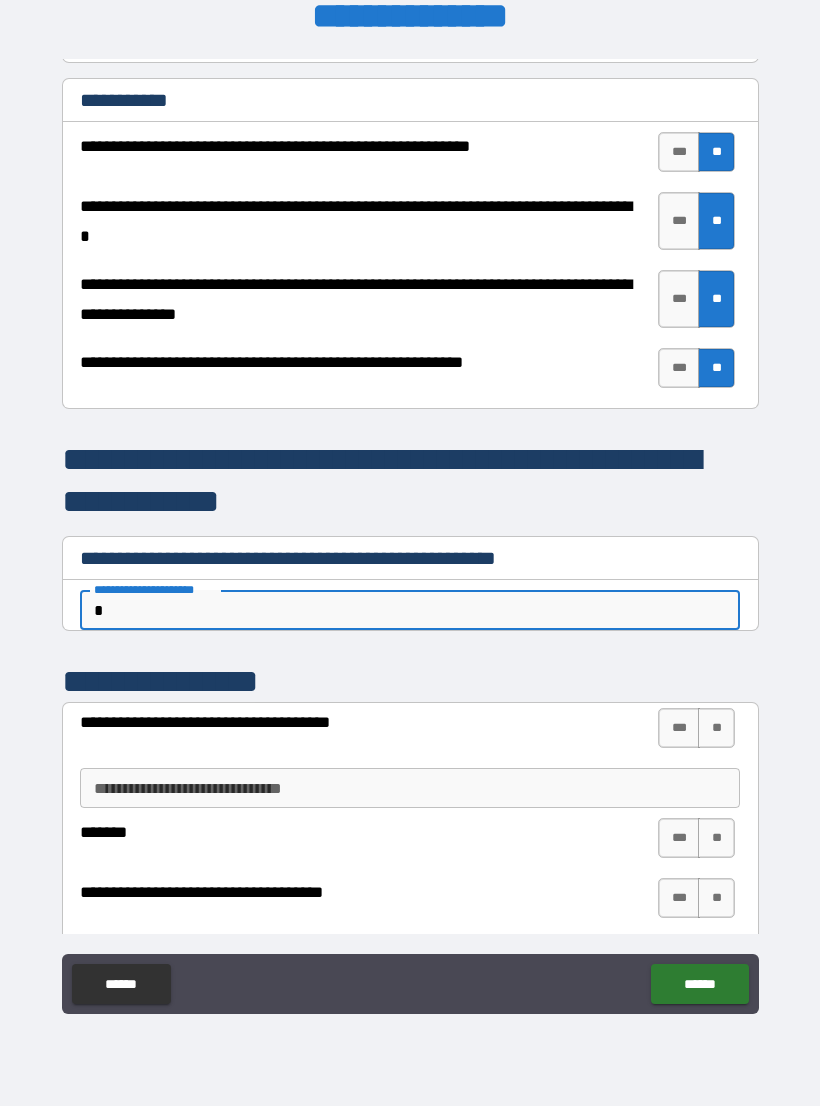 type on "*" 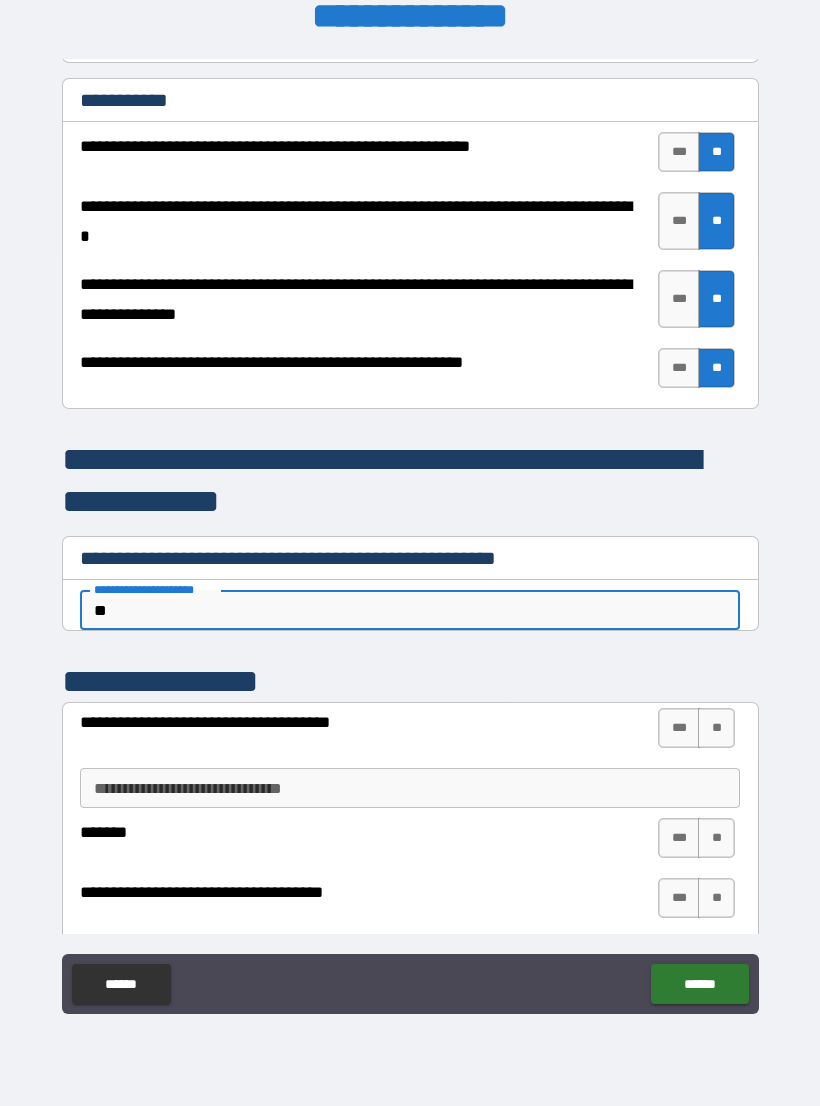 type on "*" 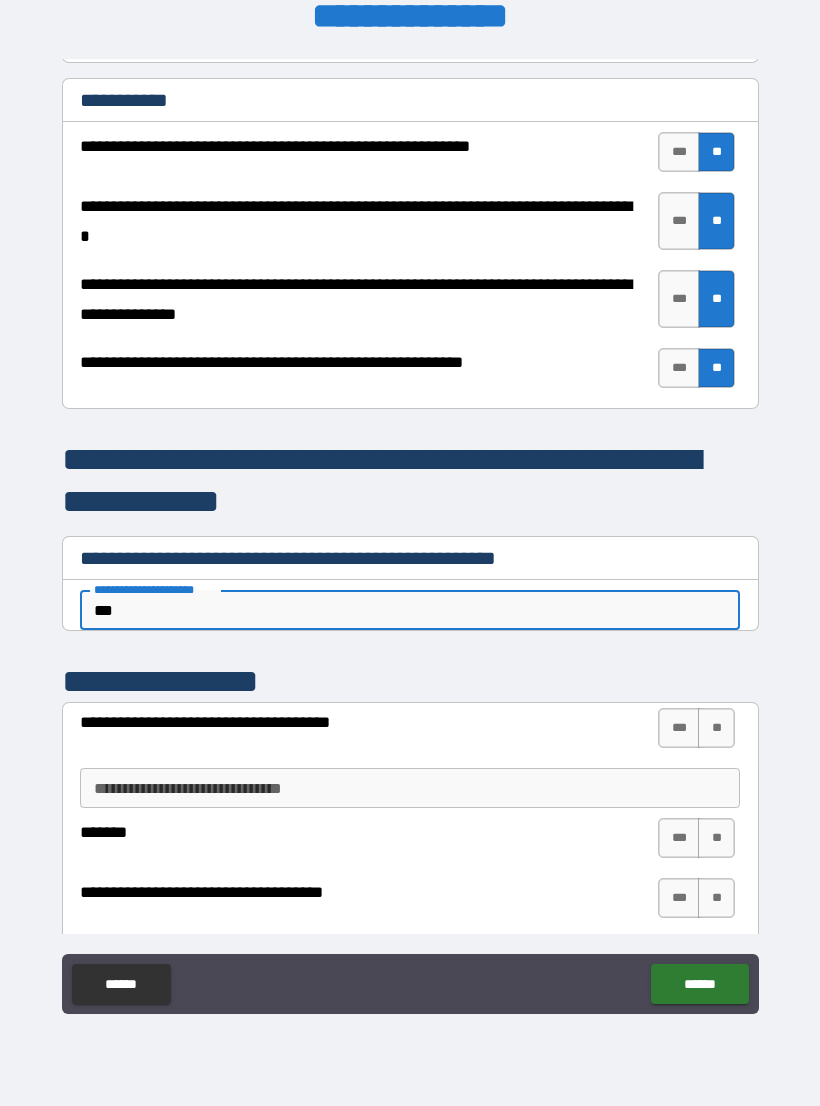 type on "*" 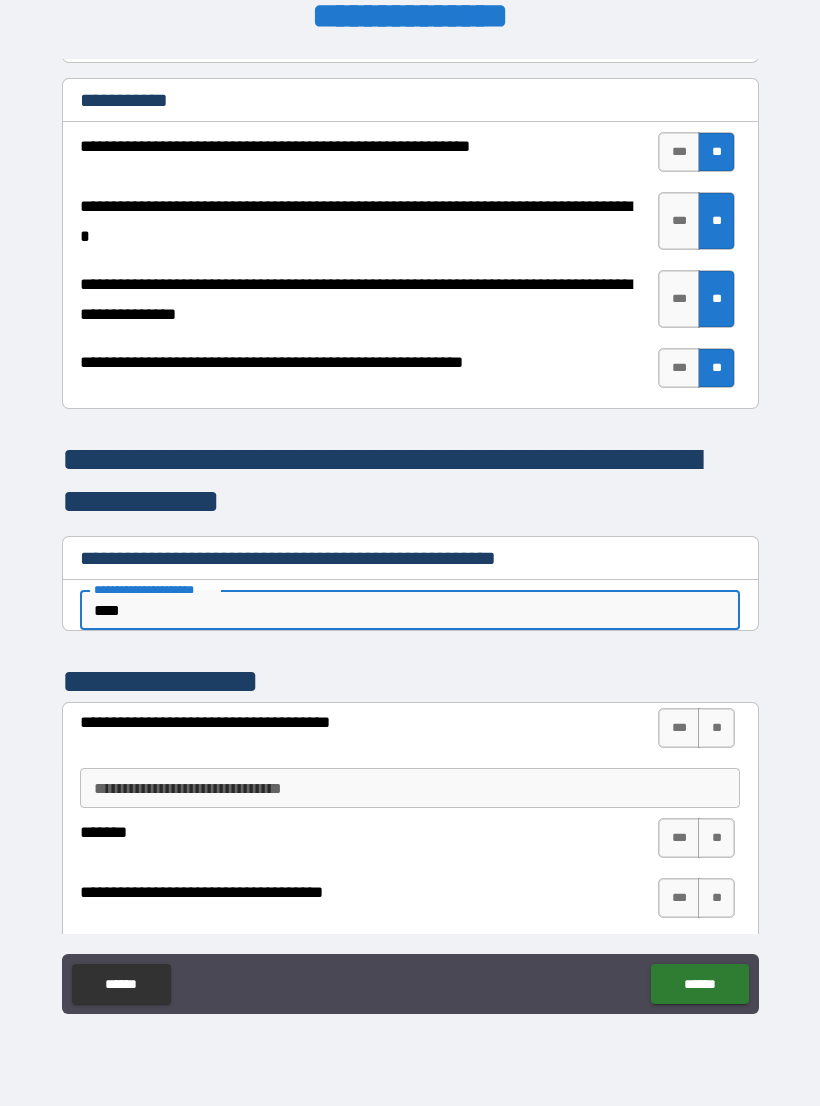 type on "*" 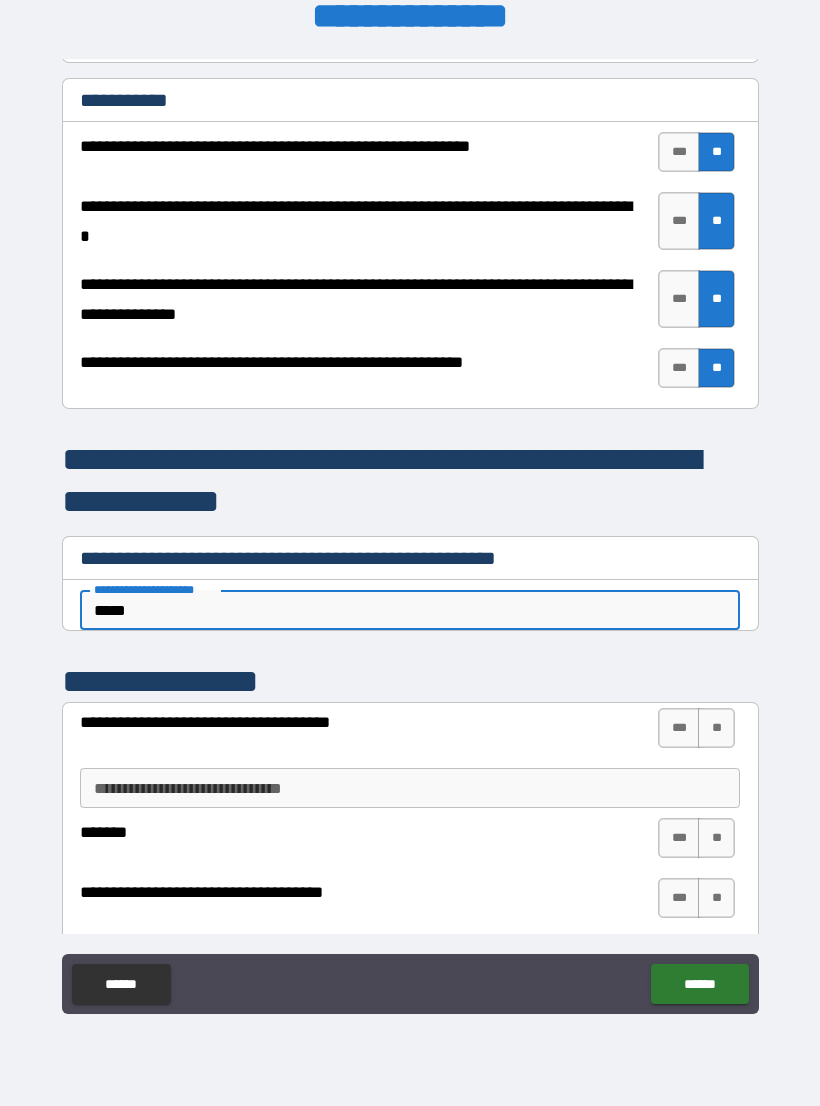 type on "*" 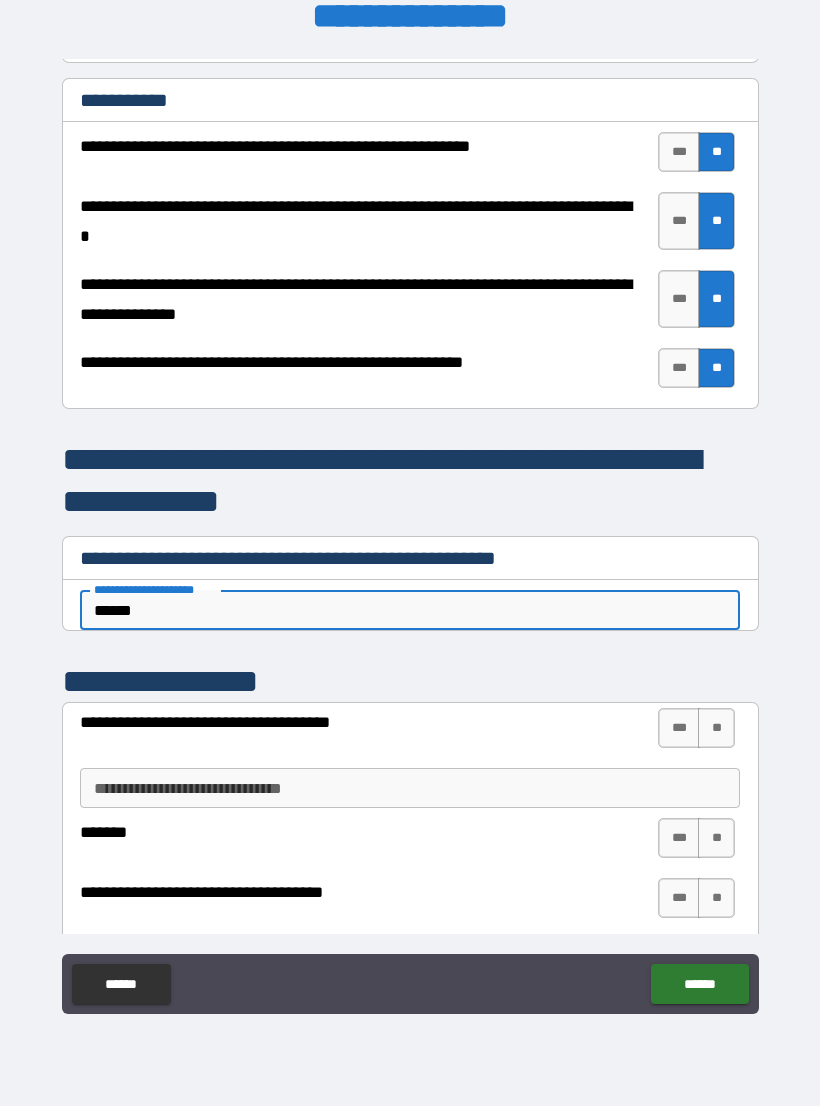 type on "*" 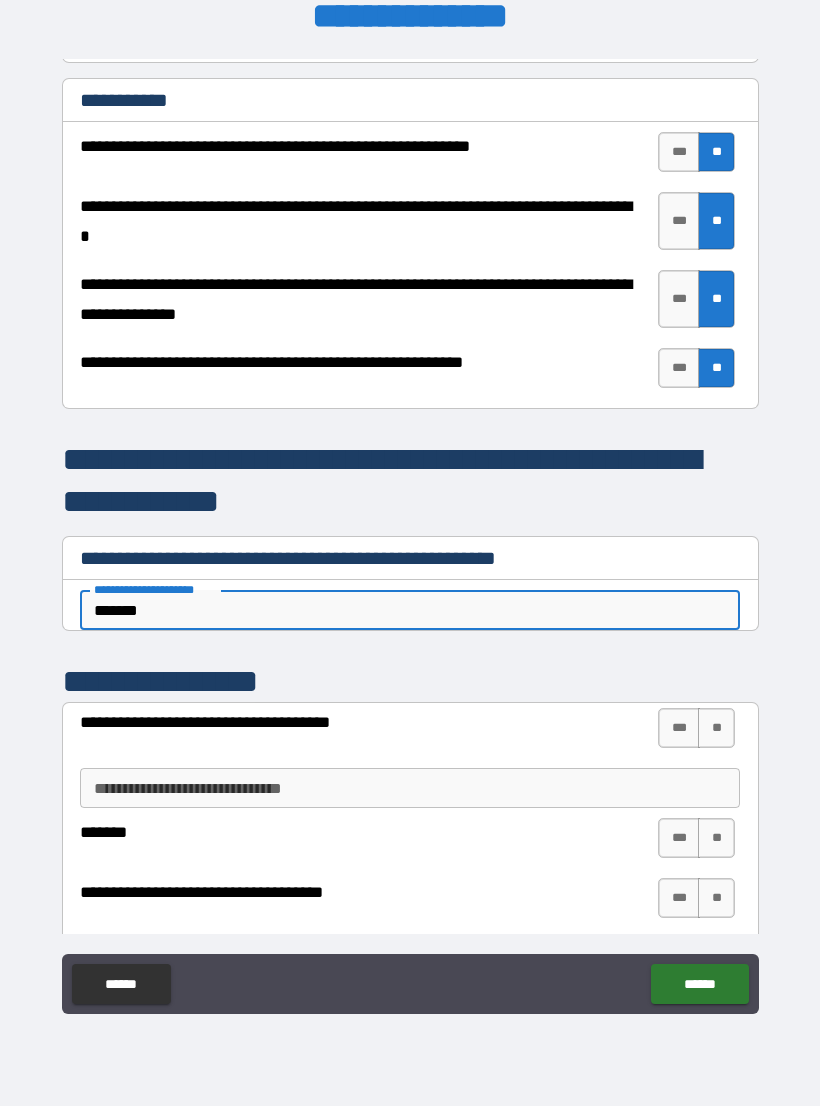 type on "*" 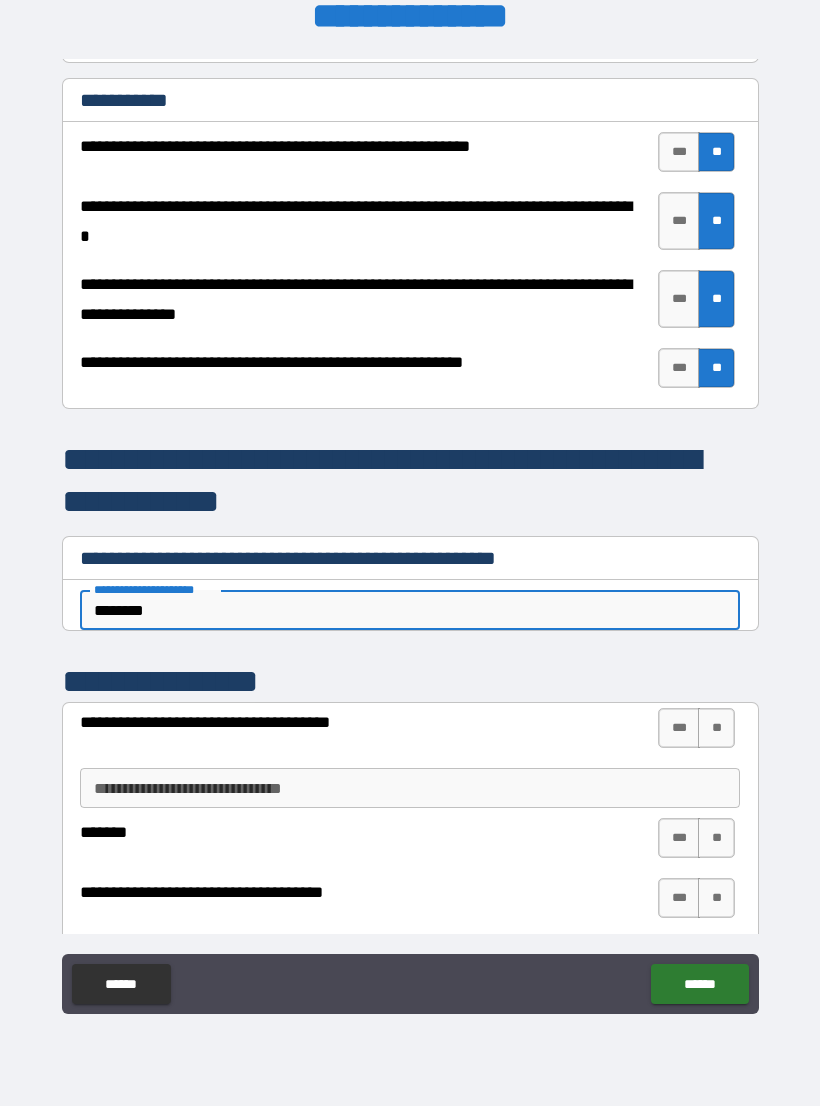 type on "*" 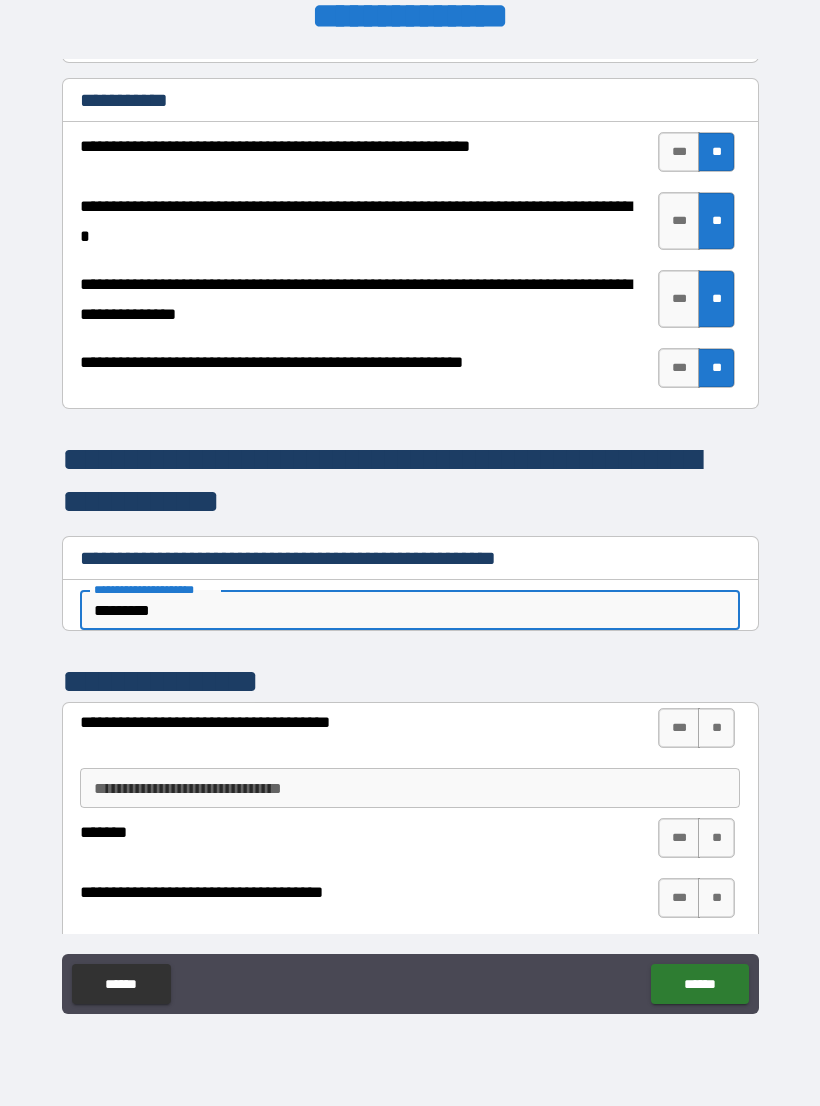 type on "*" 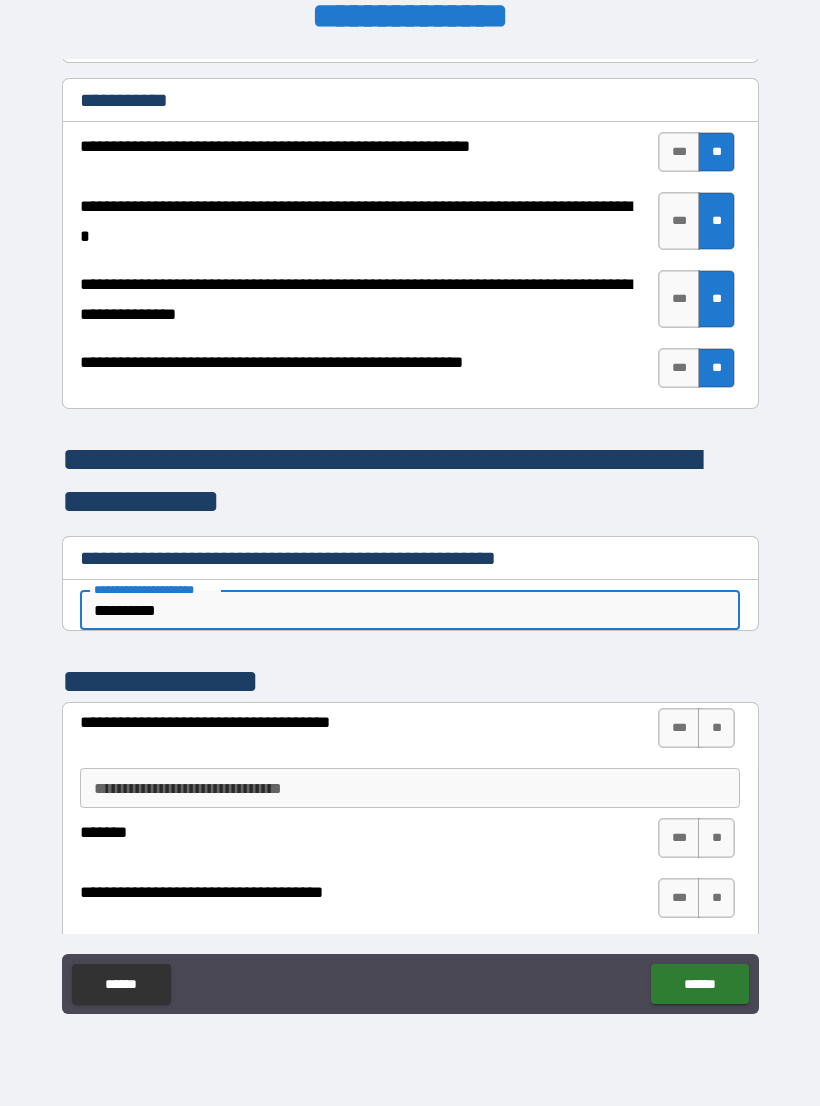 type on "*" 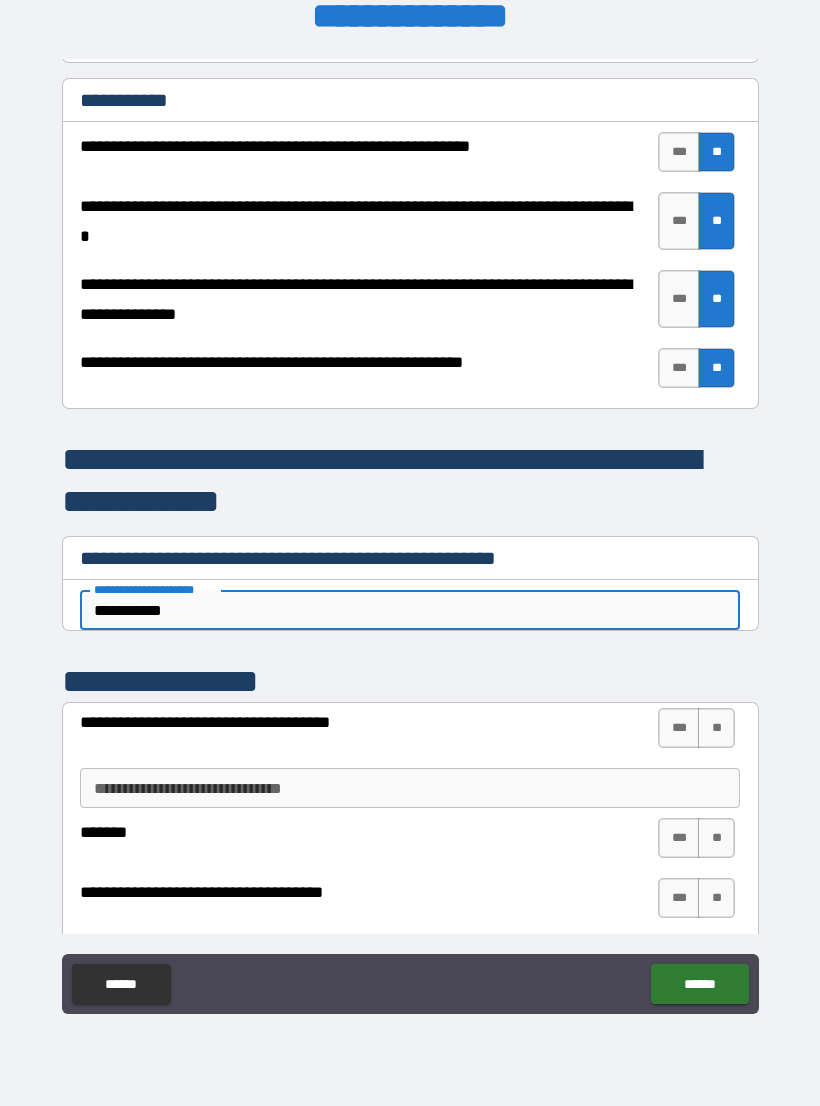 type on "*" 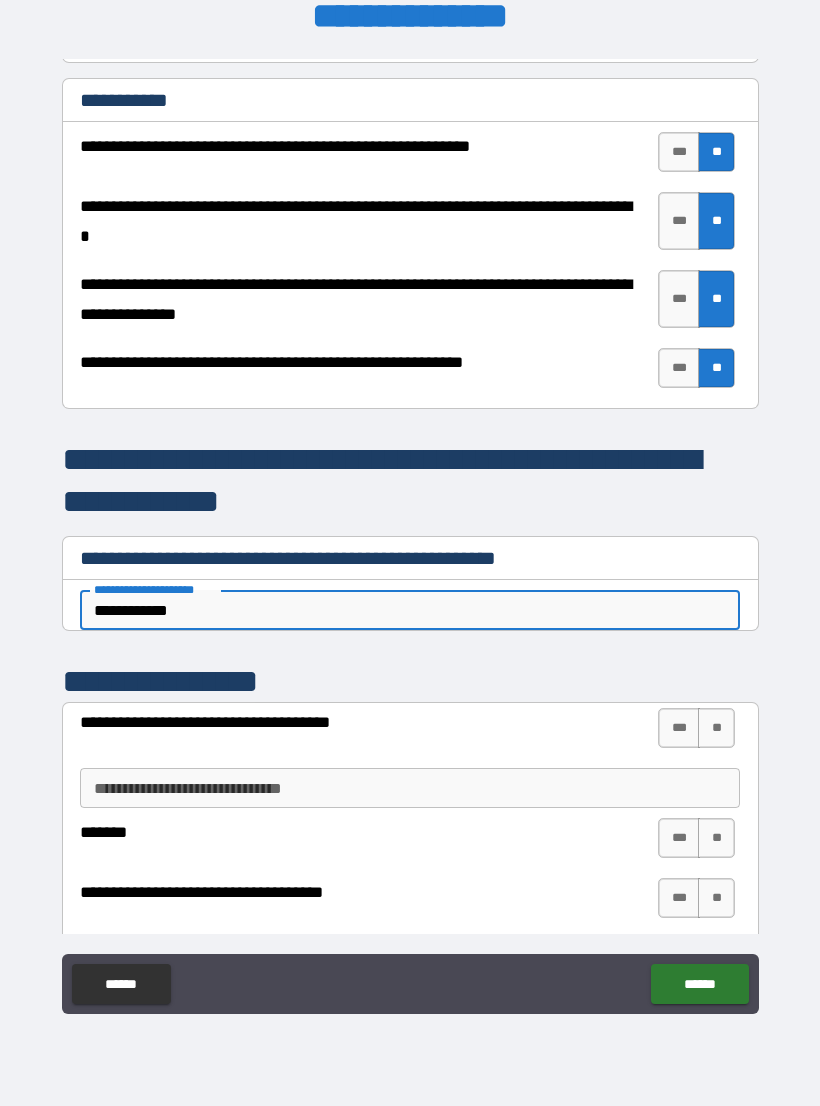 type on "*" 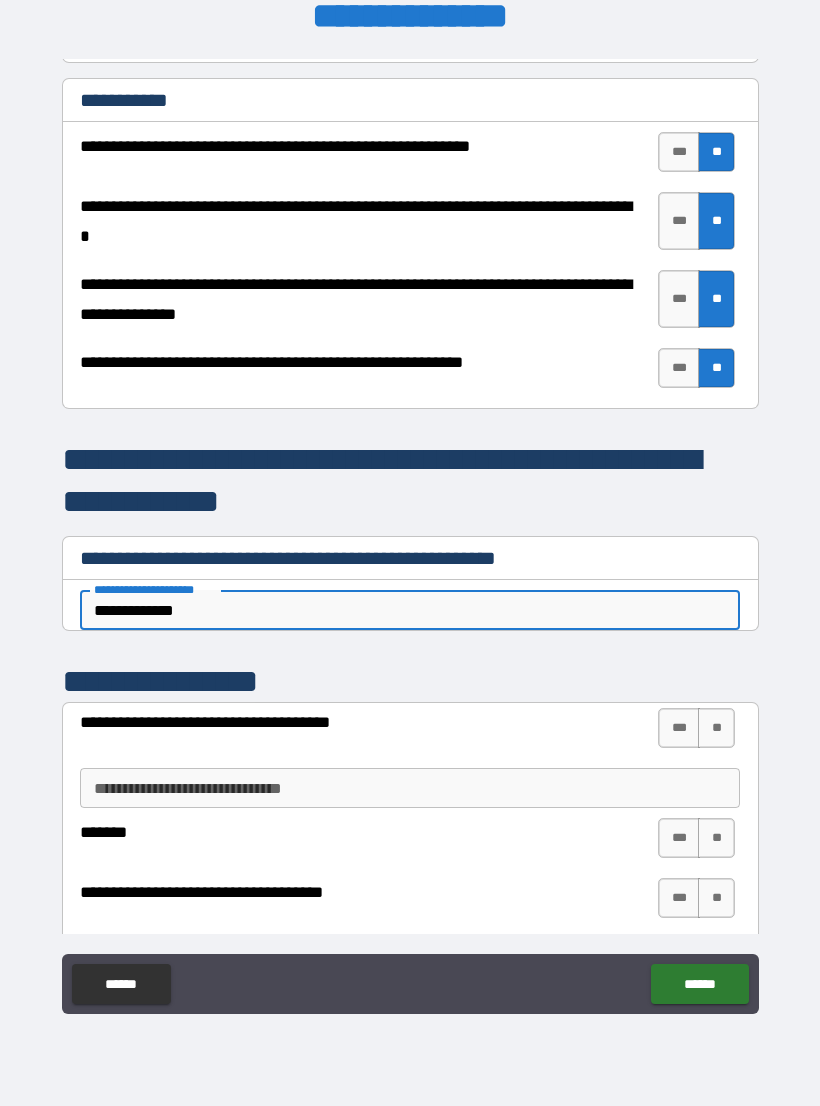 type on "*" 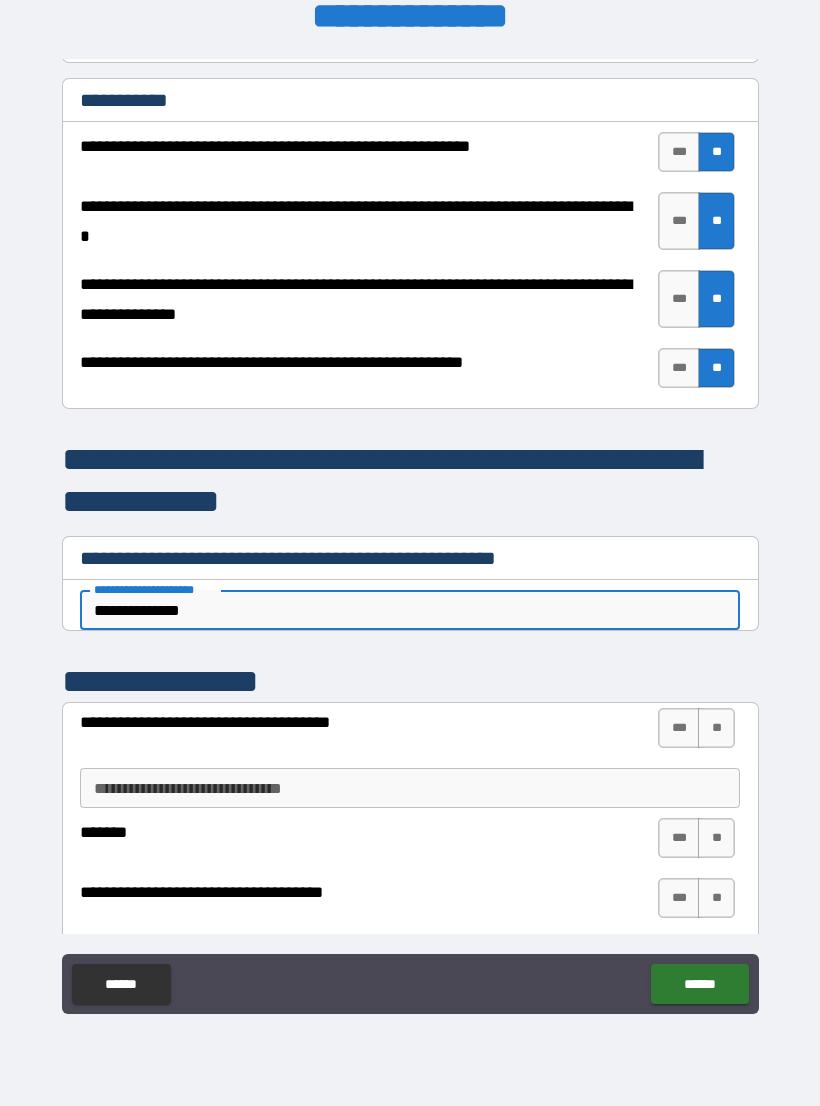 type on "*" 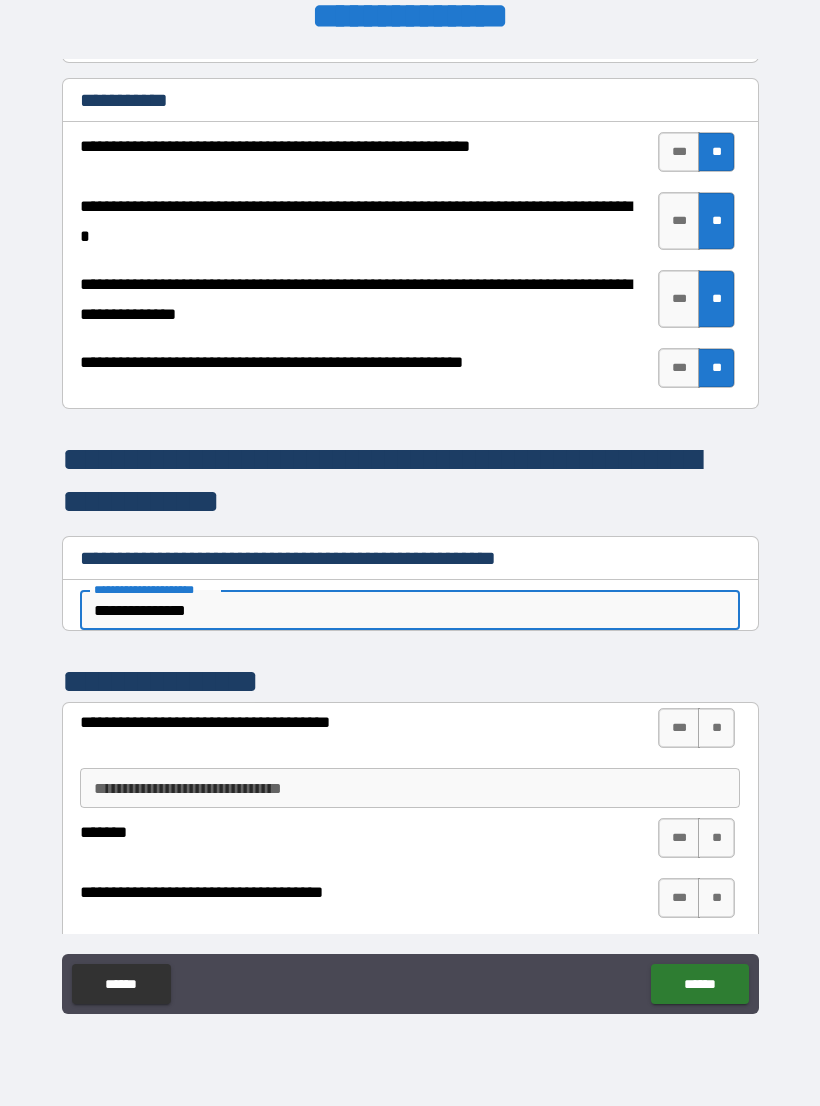 type on "*" 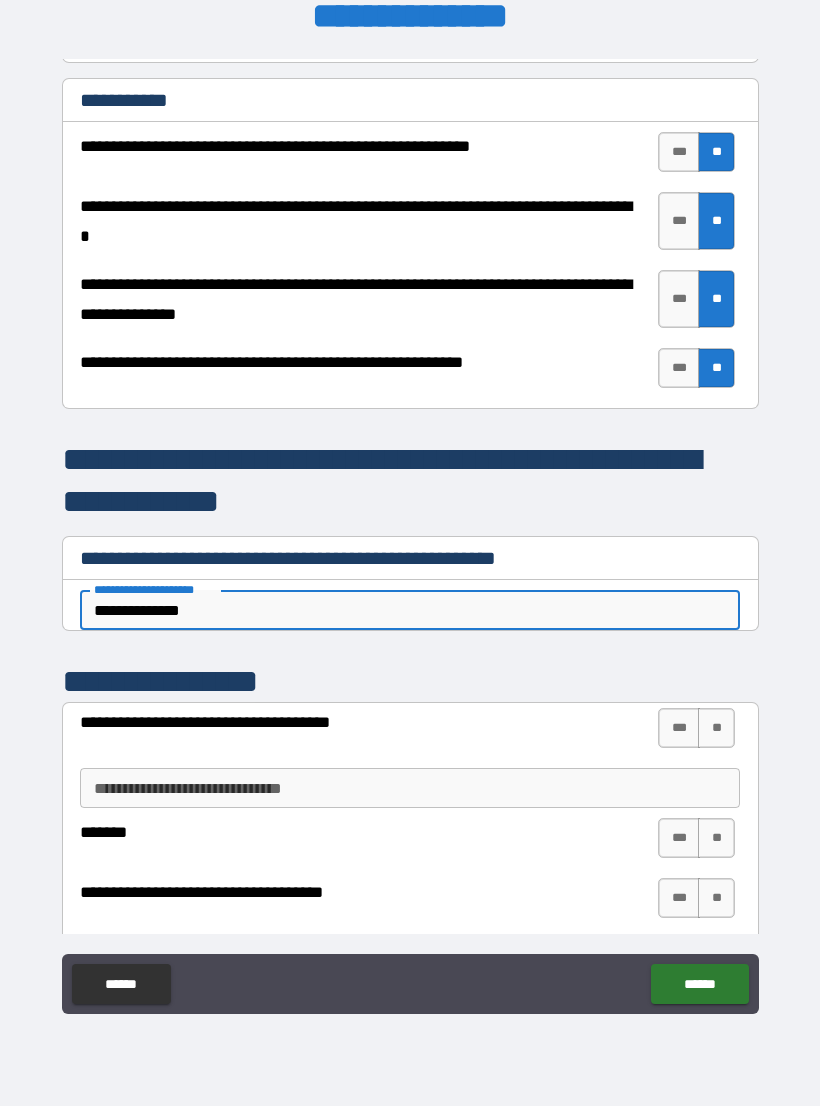 type on "*" 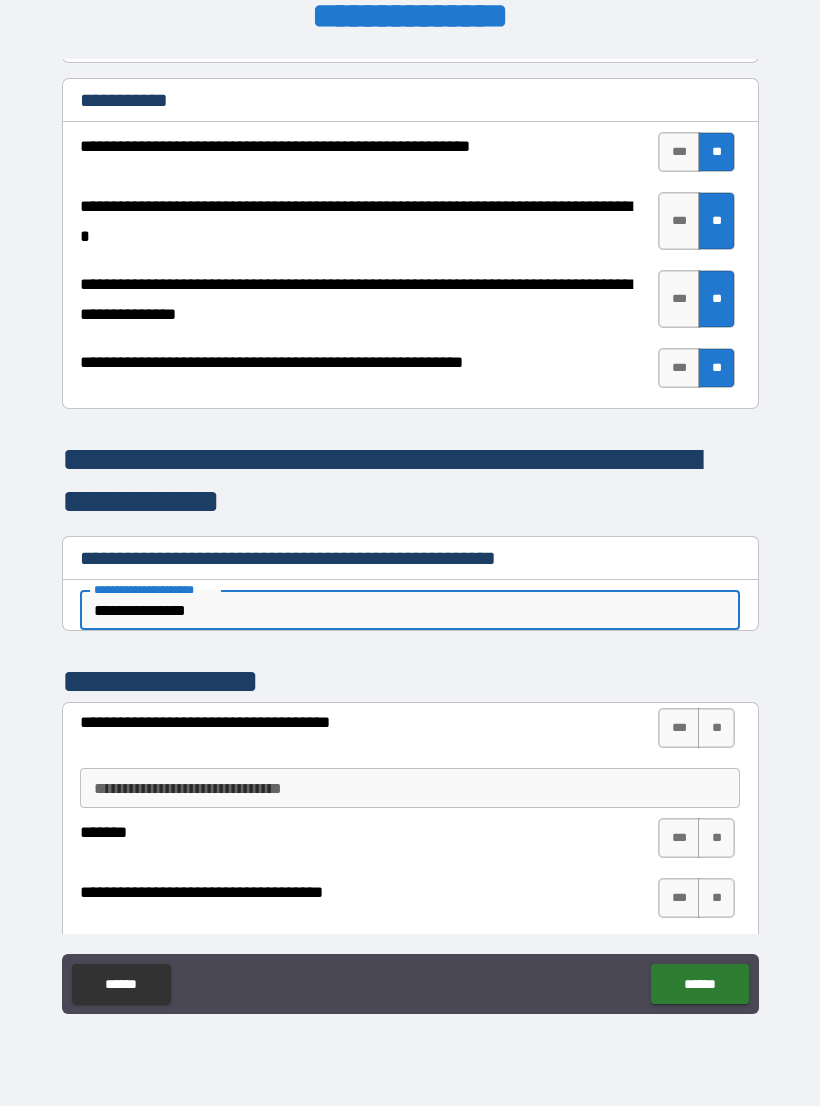 type on "*" 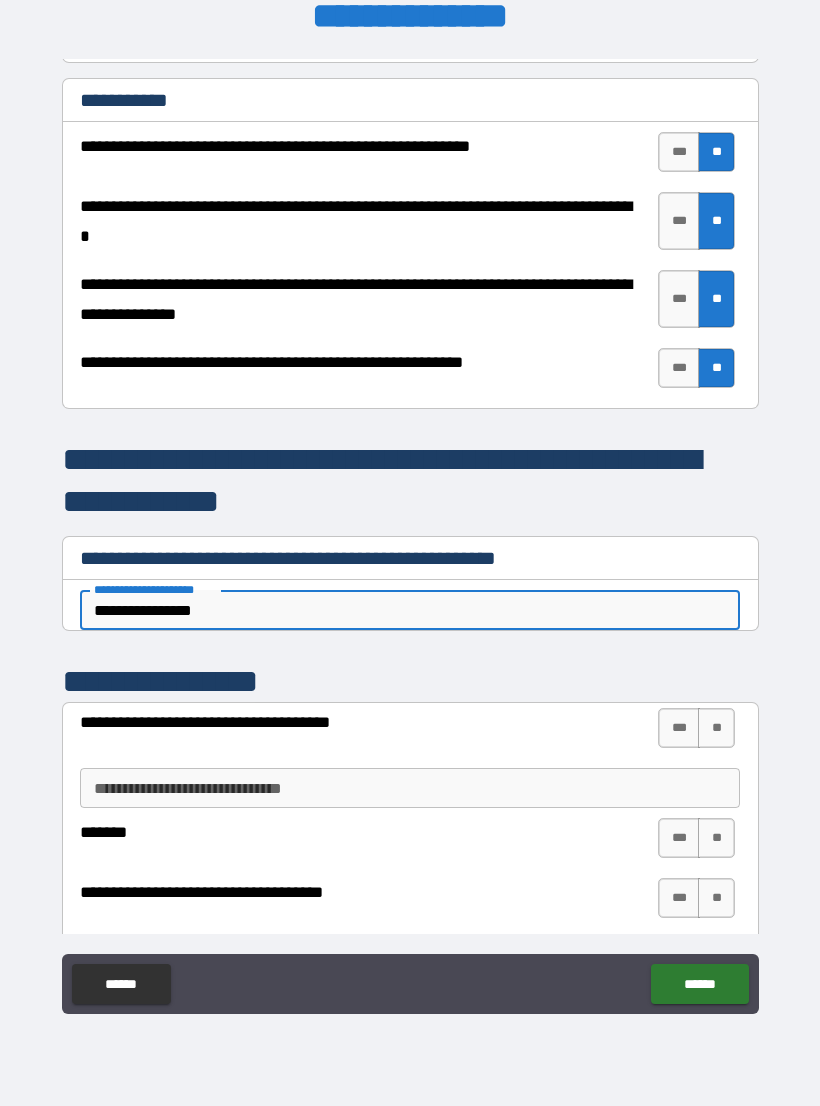 type on "*" 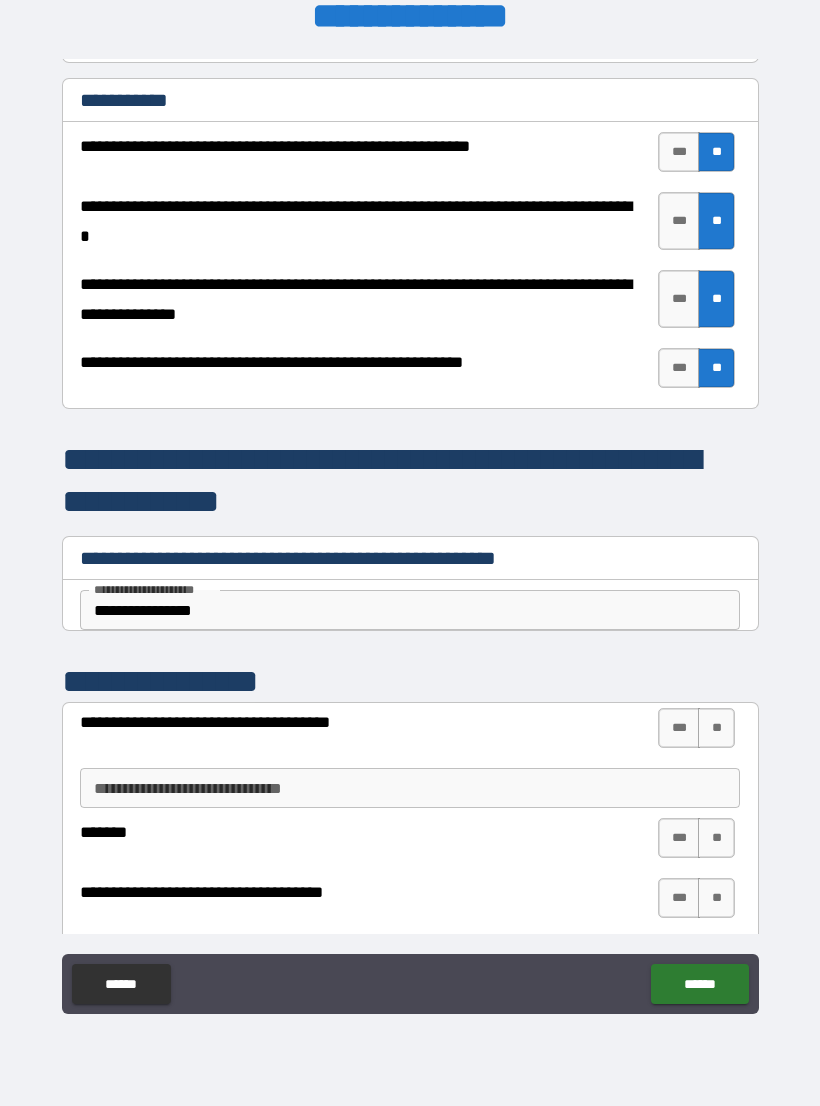 click on "**********" at bounding box center [410, 610] 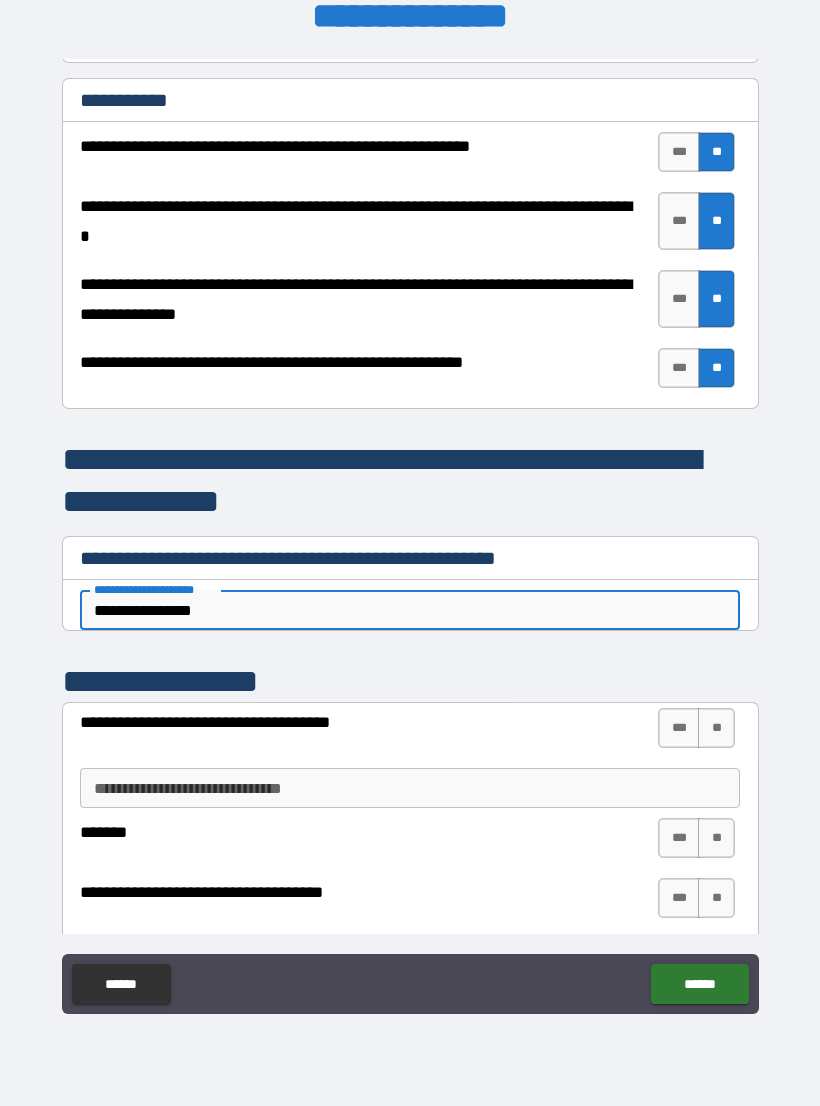 type on "**********" 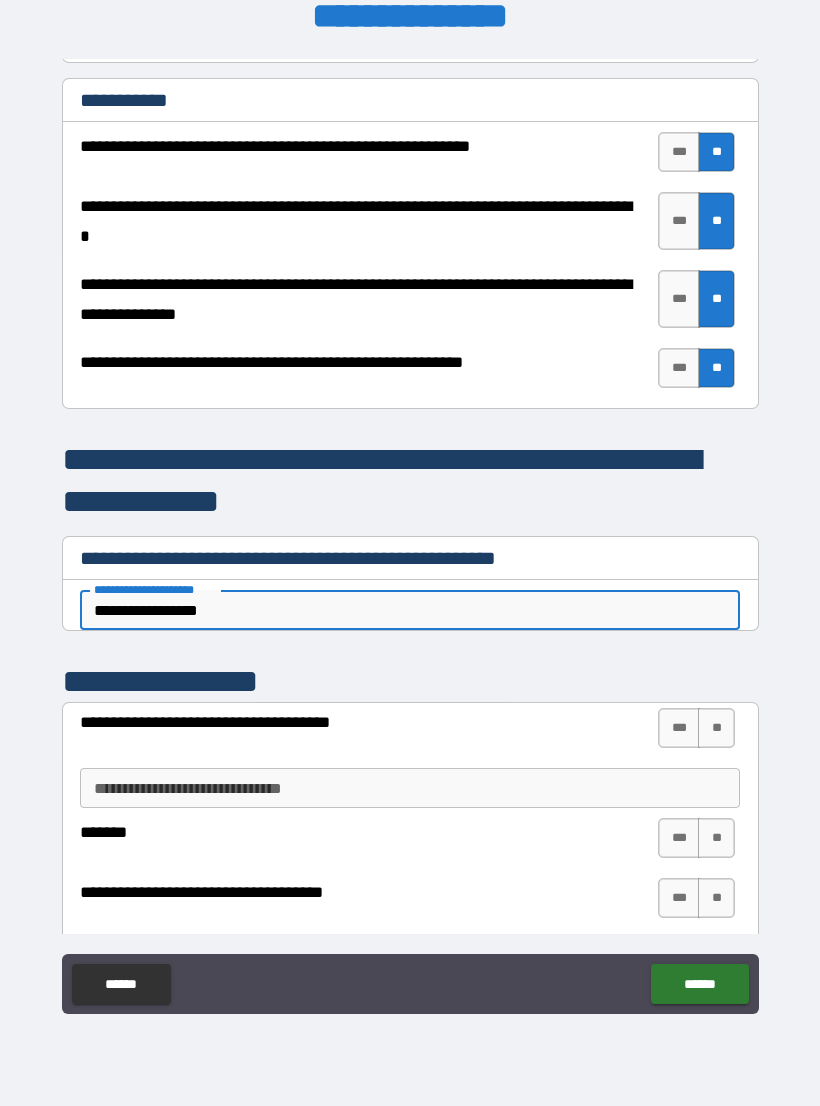 type on "*" 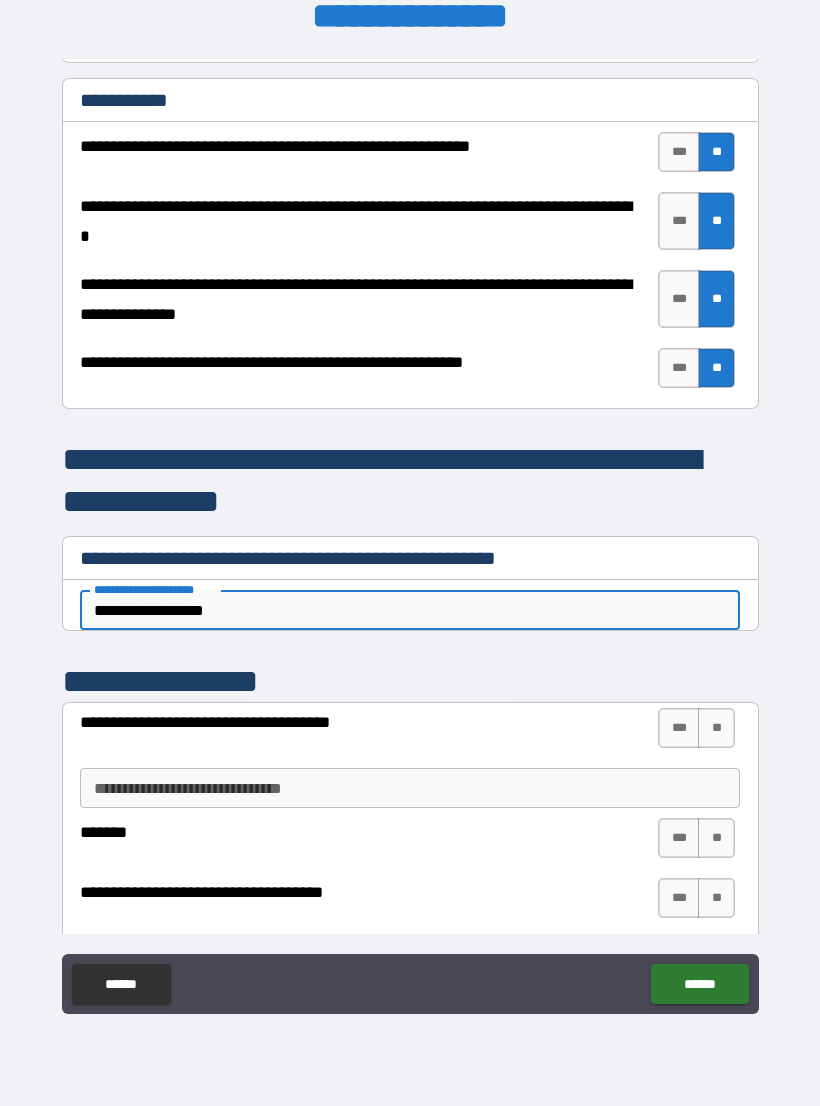 type on "*" 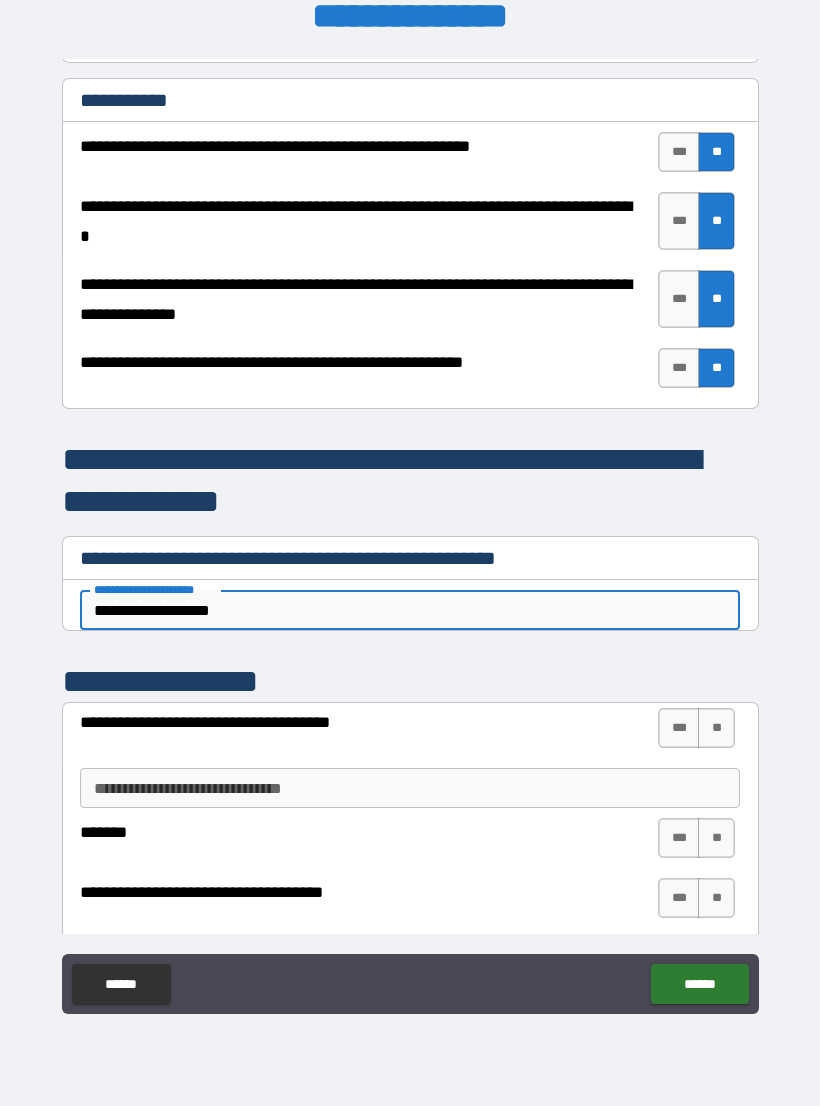 type on "*" 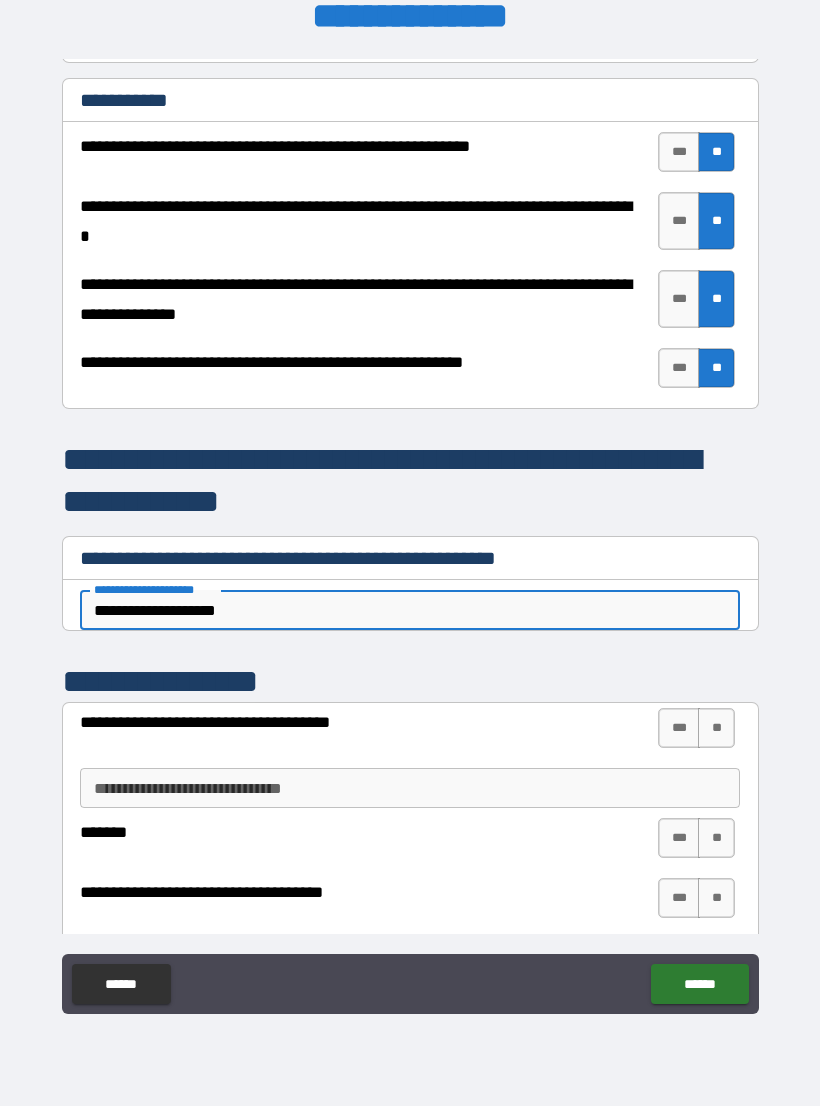 type on "*" 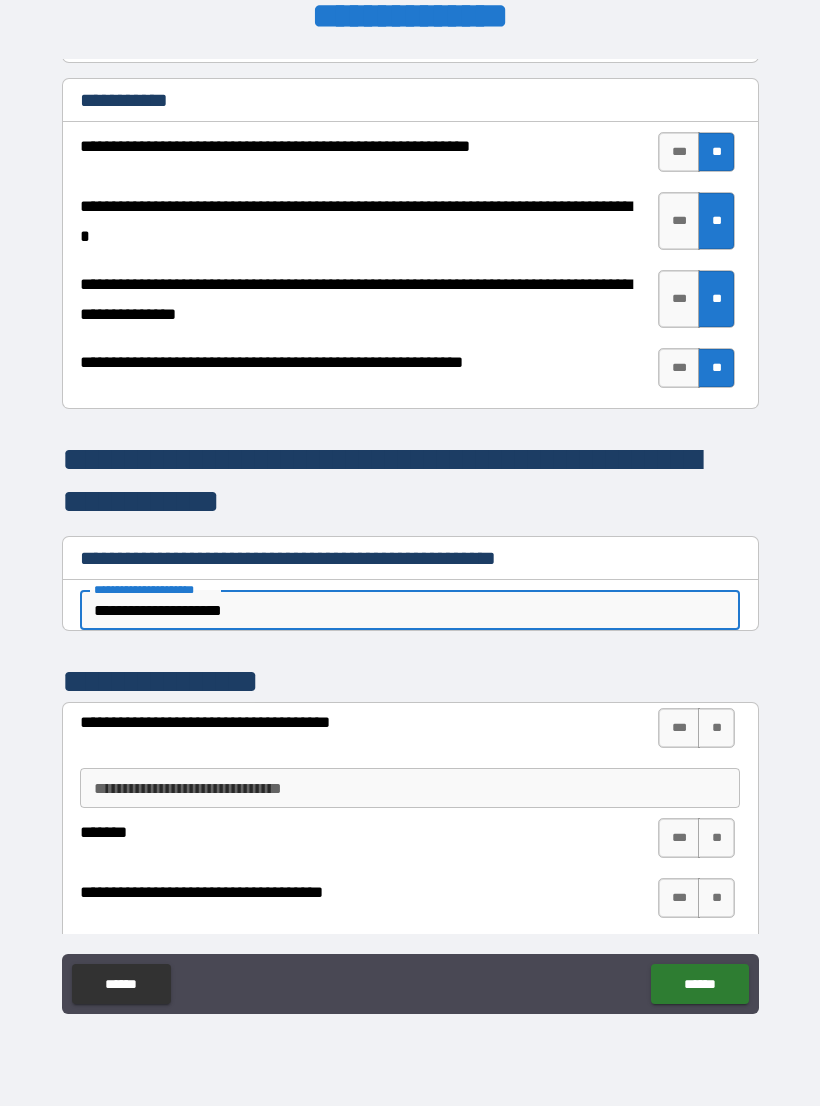 type on "*" 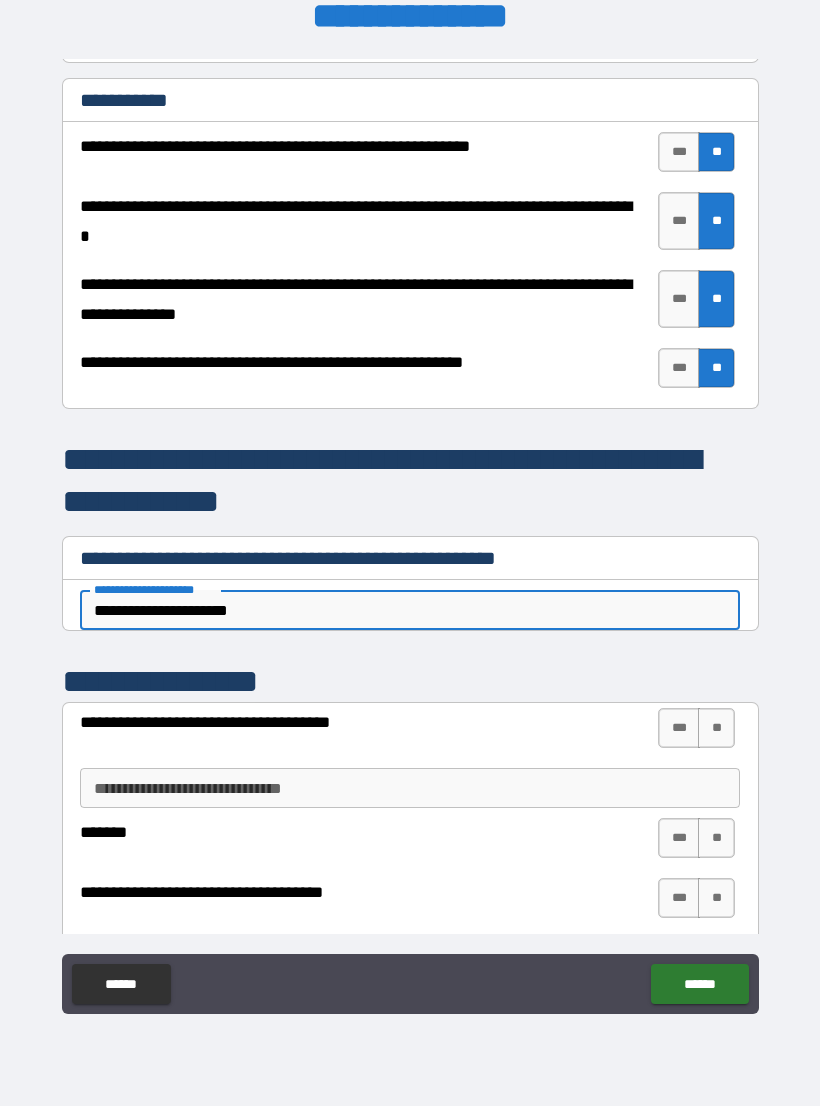 type on "*" 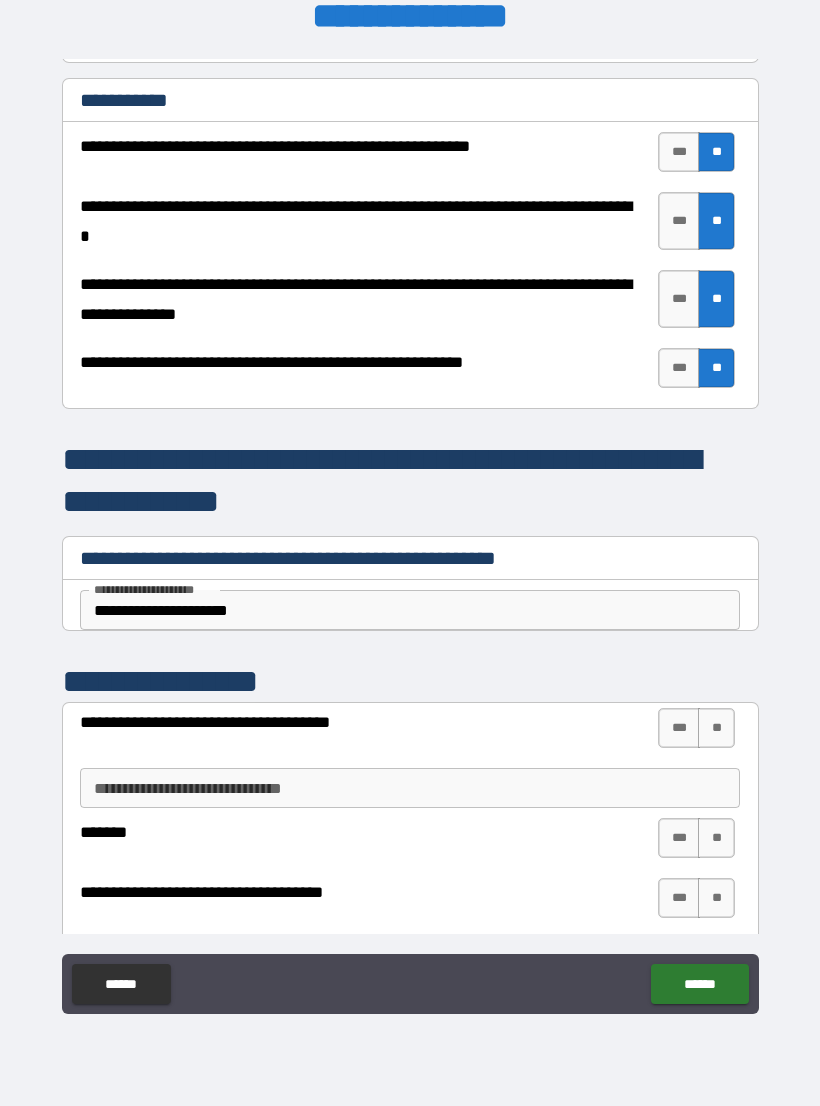click on "**********" at bounding box center (410, 788) 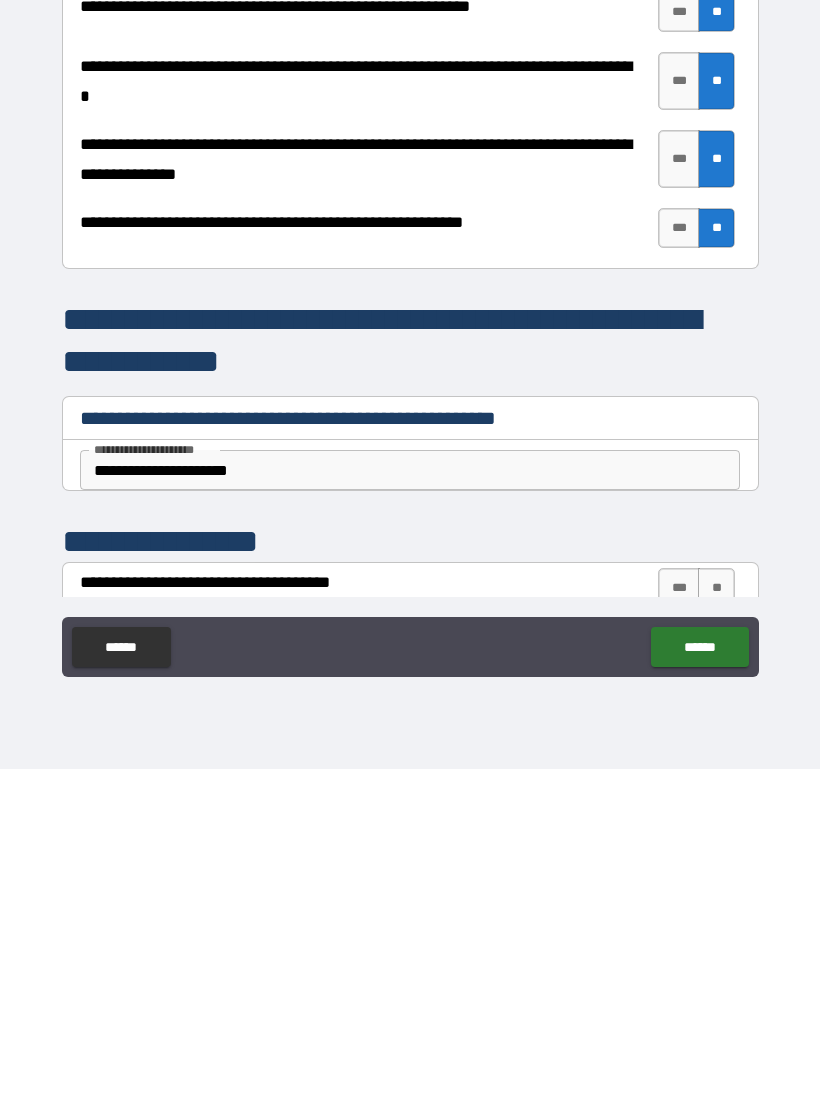 scroll, scrollTop: 3804, scrollLeft: 0, axis: vertical 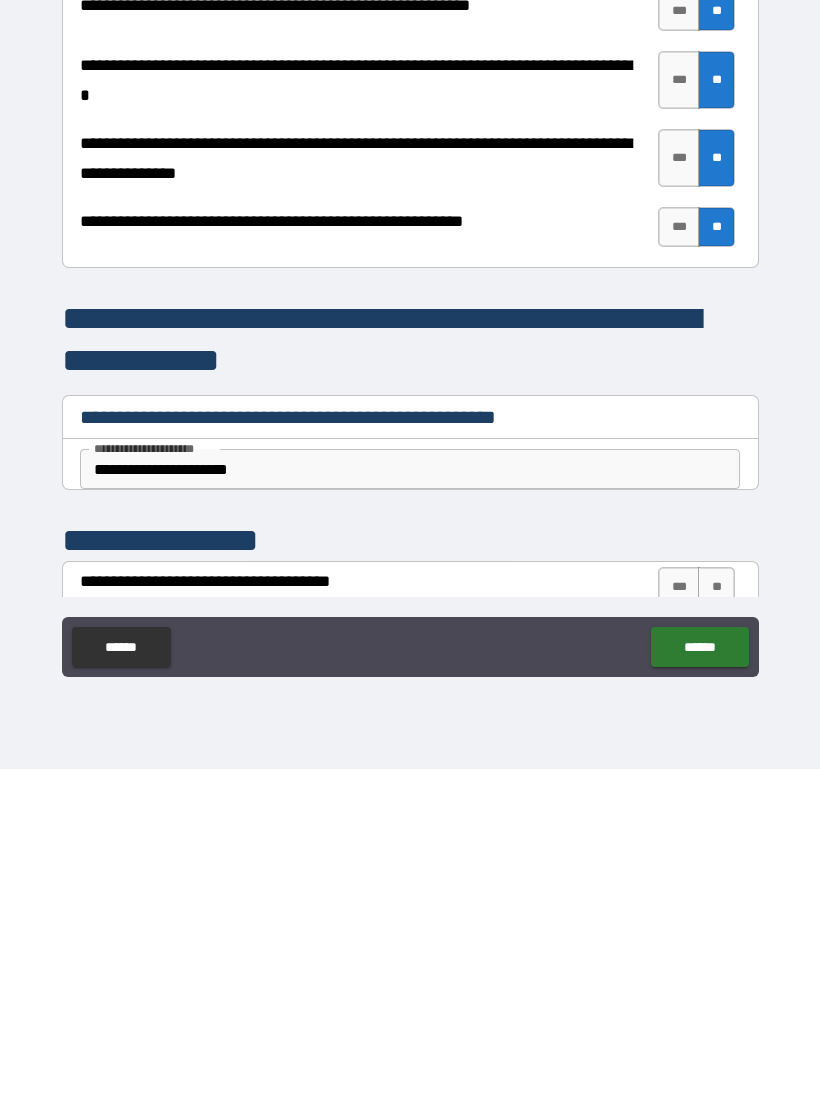 click on "**********" at bounding box center (410, 806) 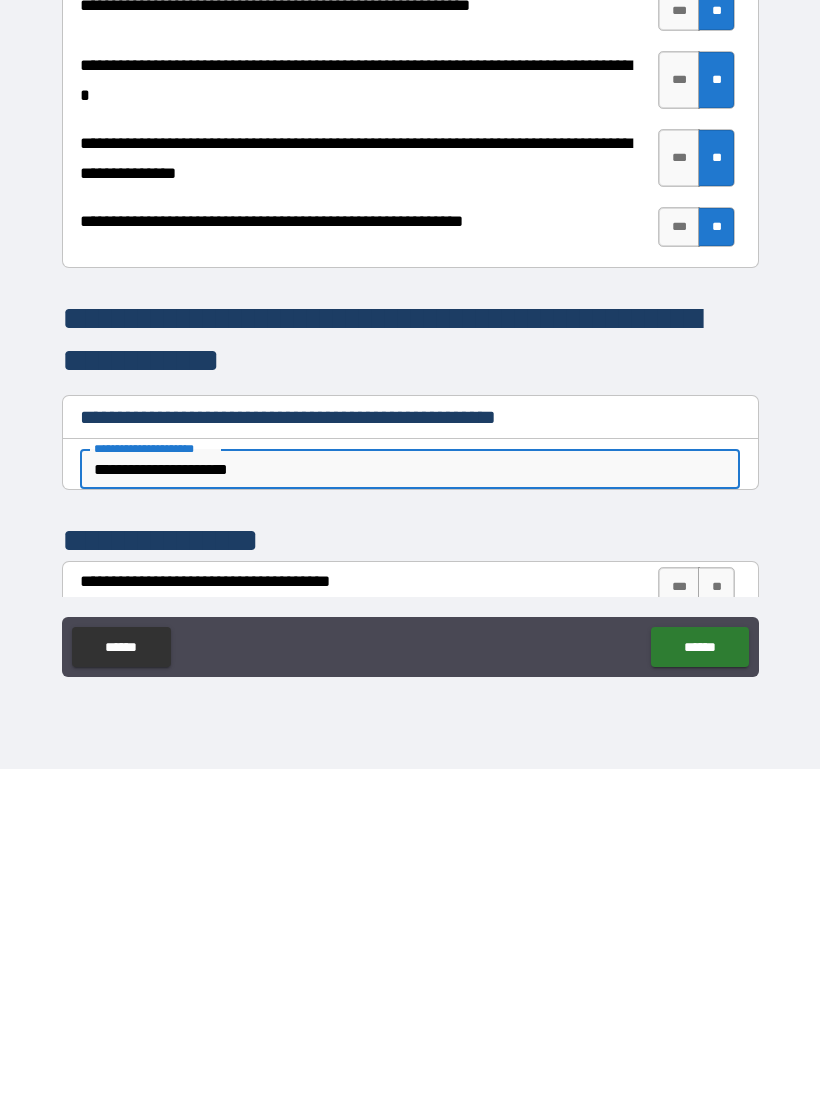 type on "*" 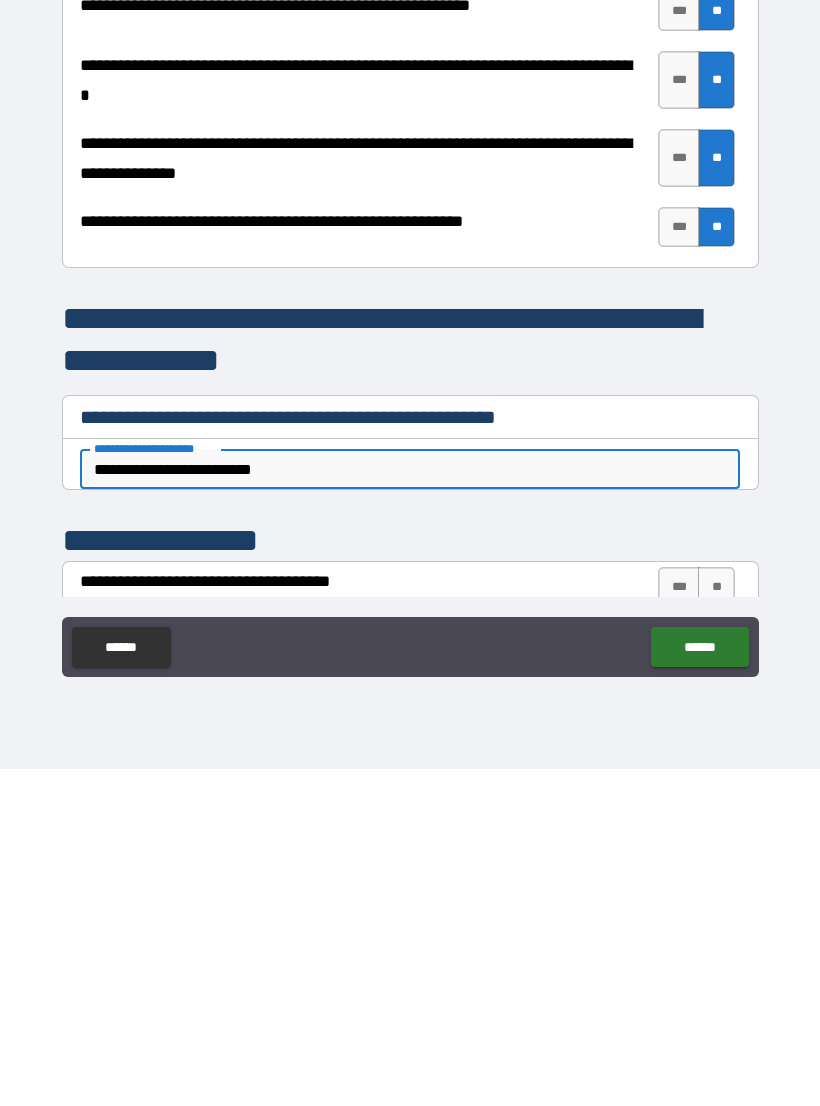 type on "*" 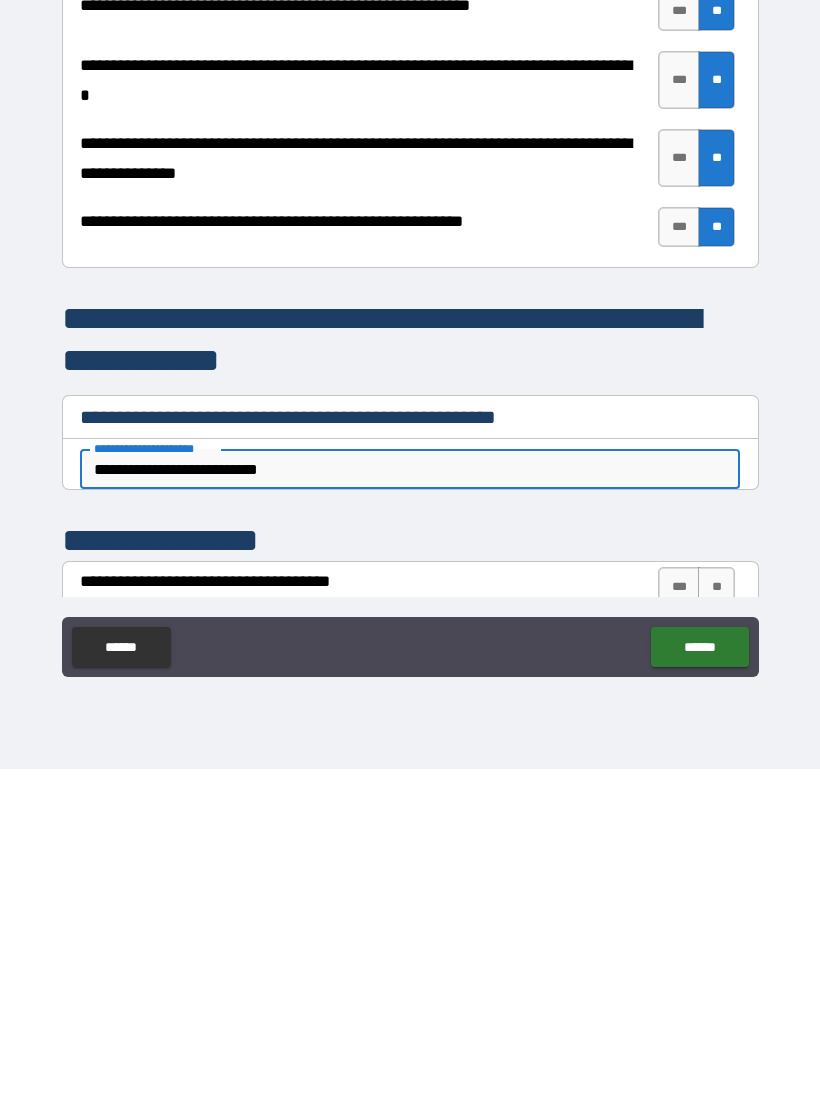 type on "*" 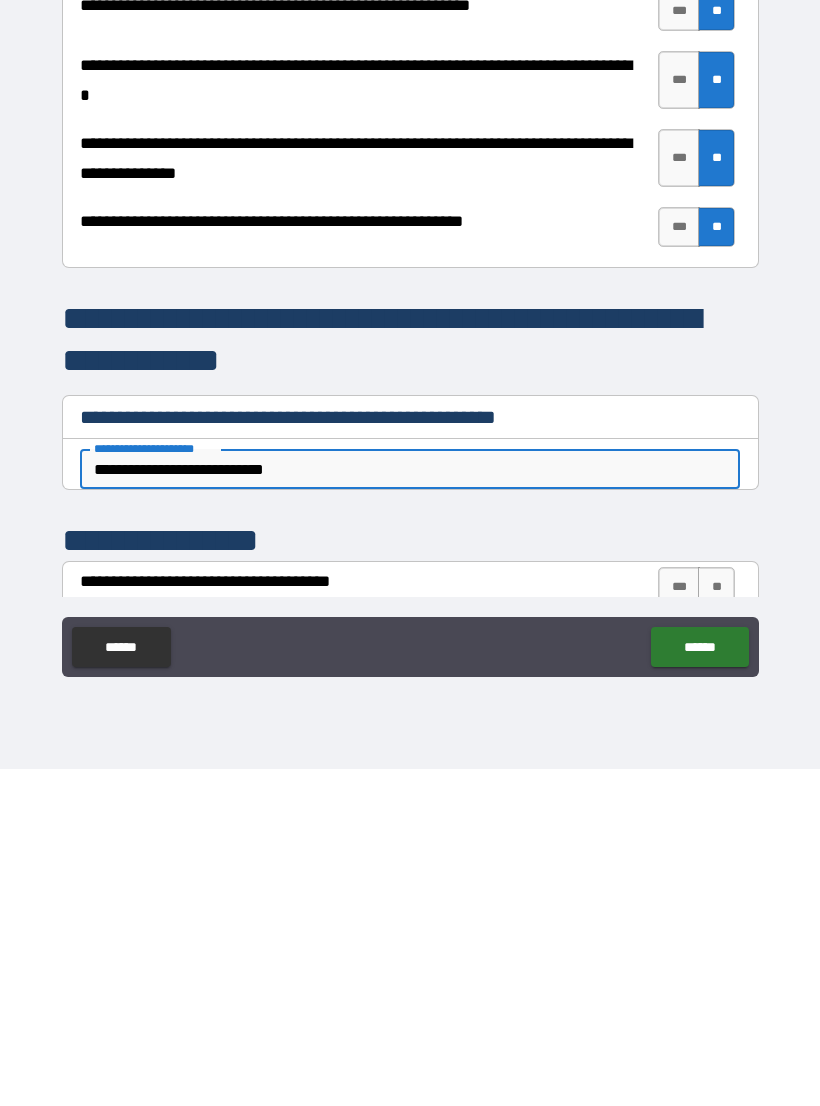 type on "*" 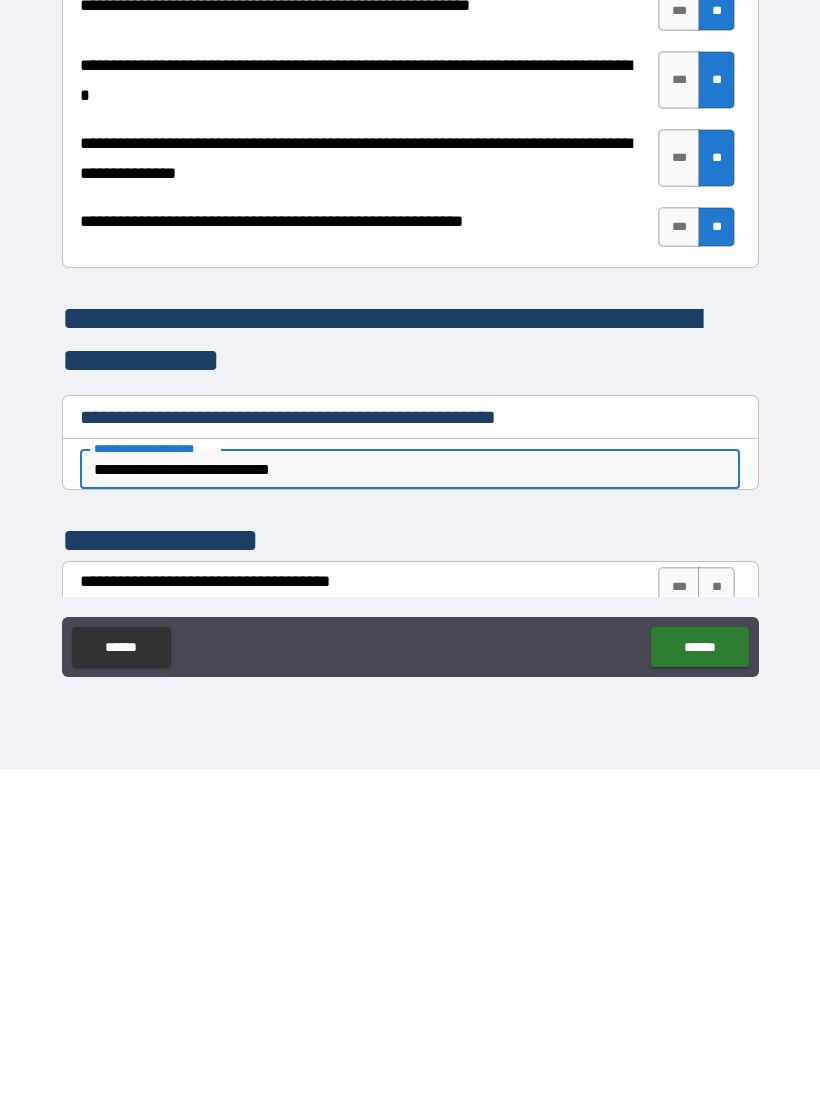 type on "*" 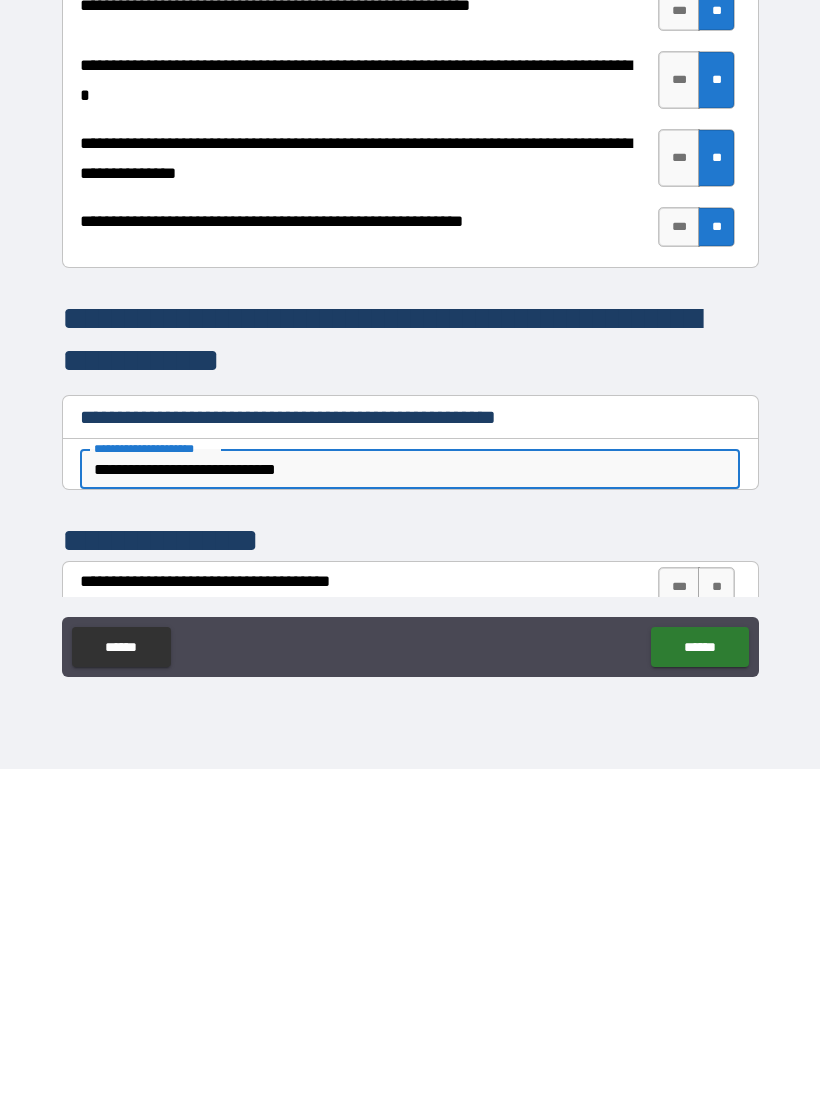 type on "*" 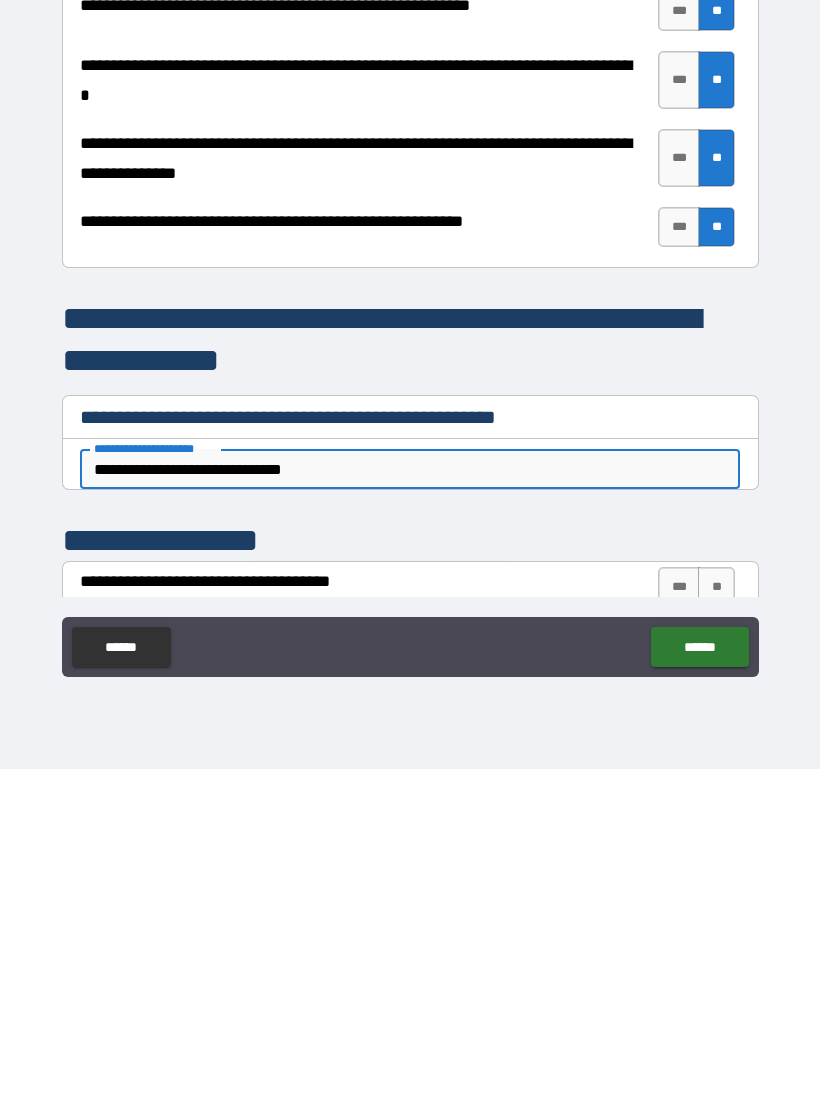 type on "*" 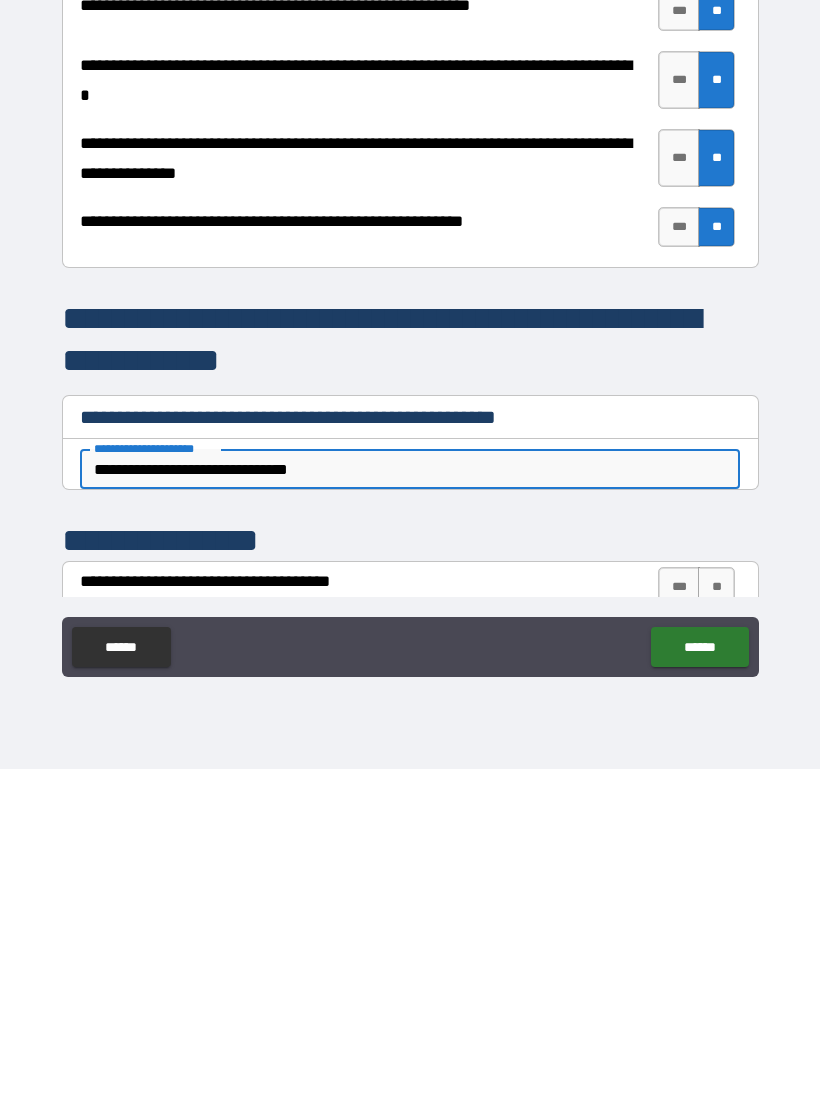 type on "*" 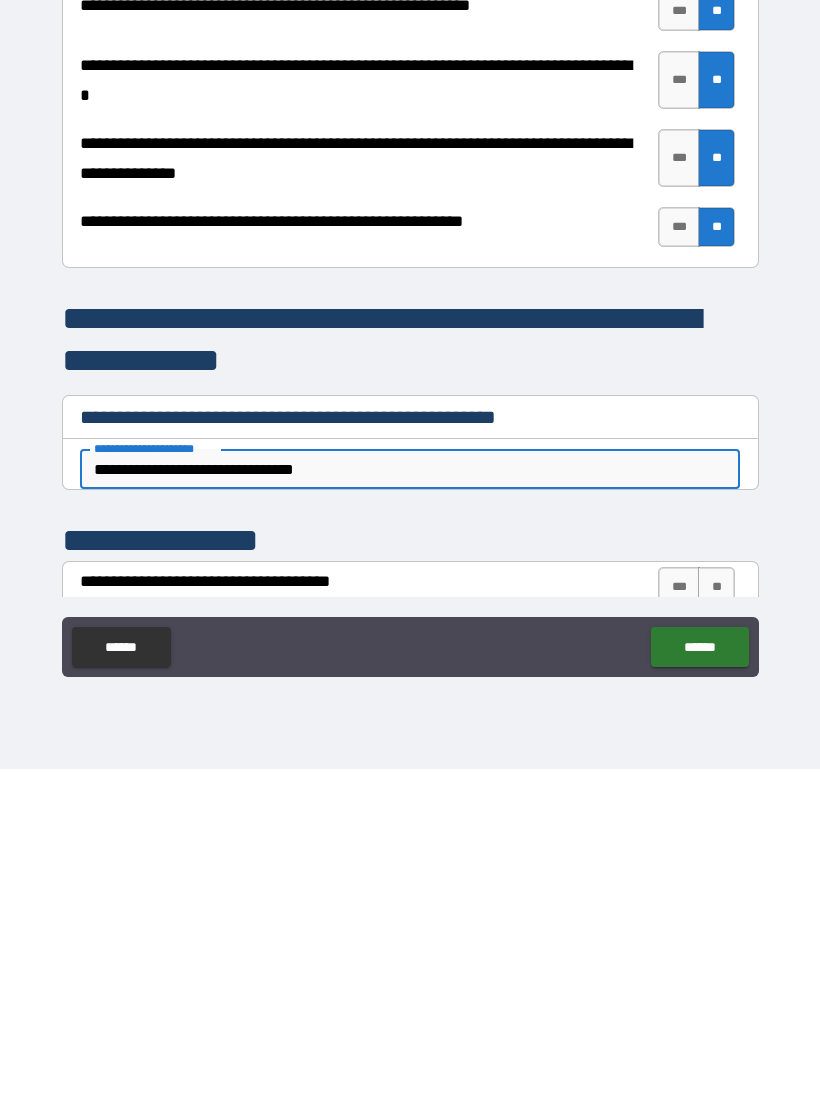 type on "*" 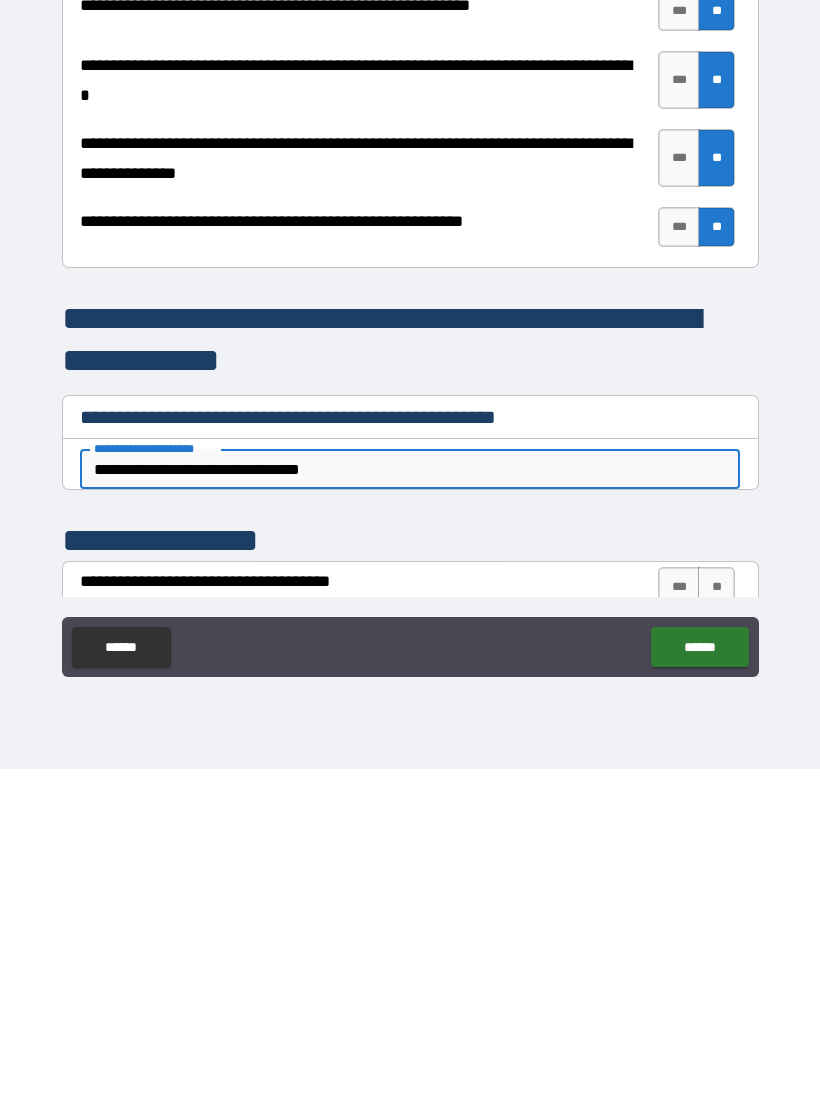 type on "*" 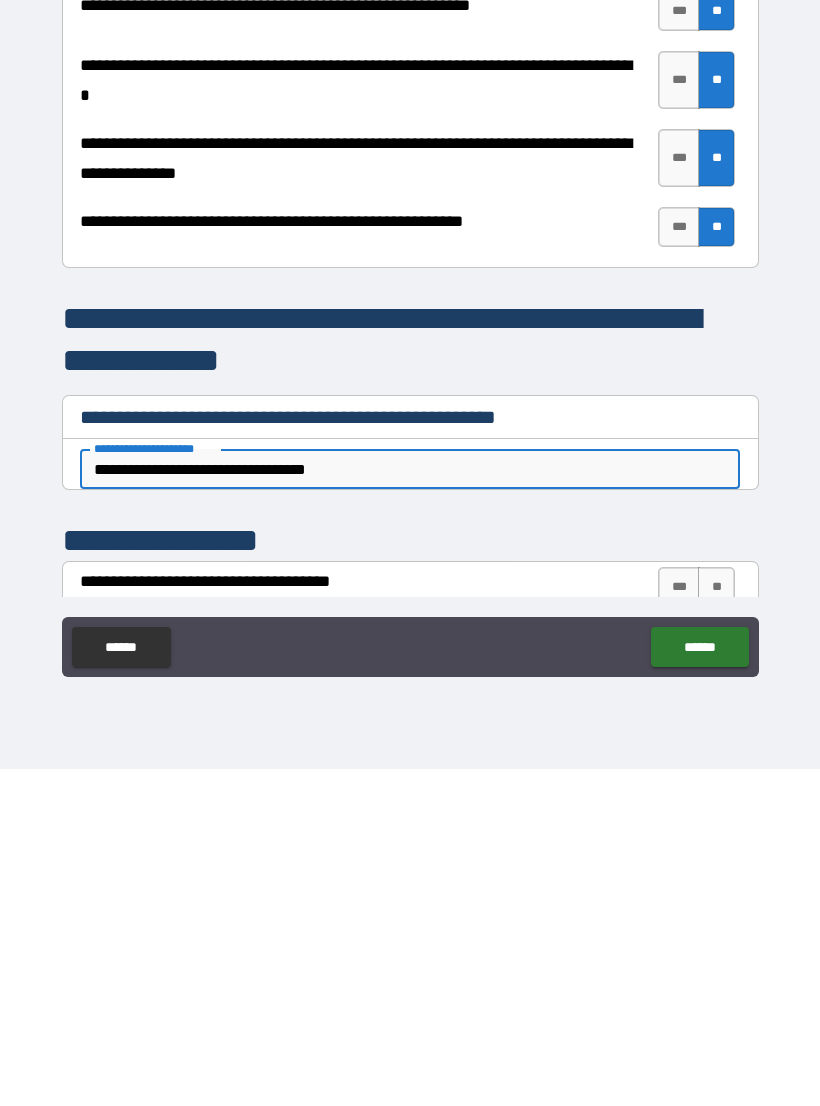 type on "*" 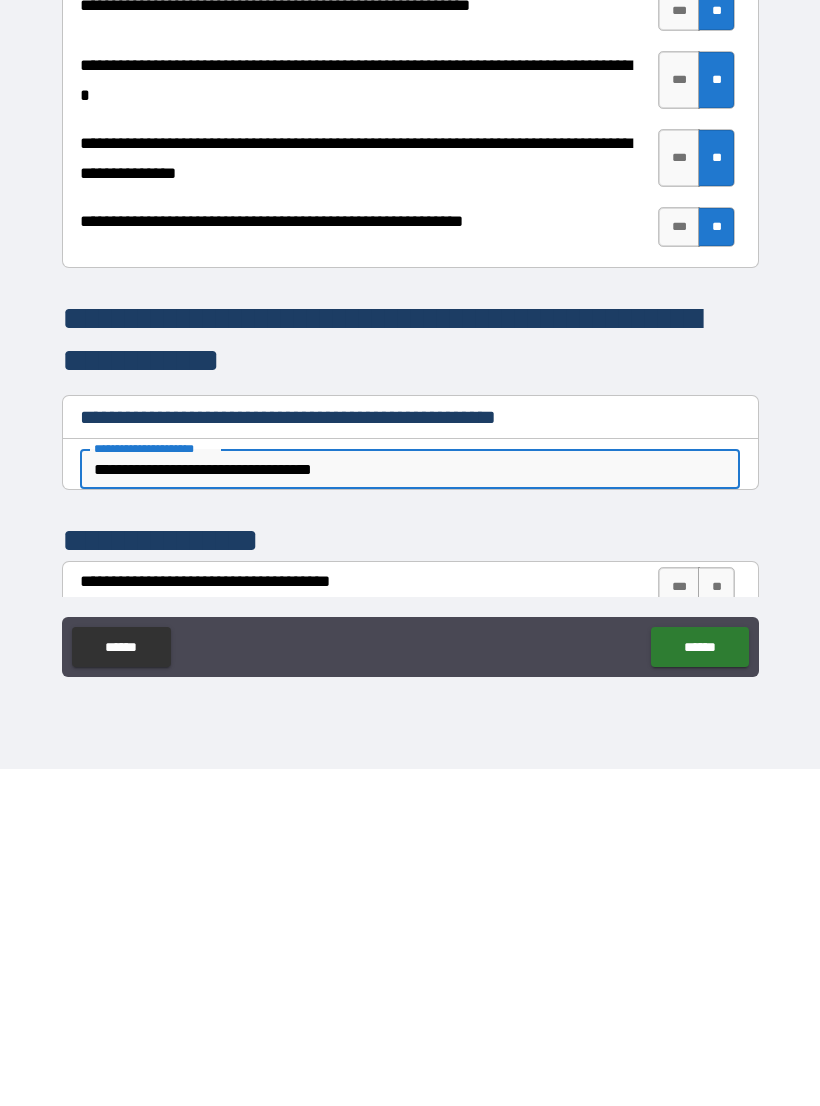 type on "*" 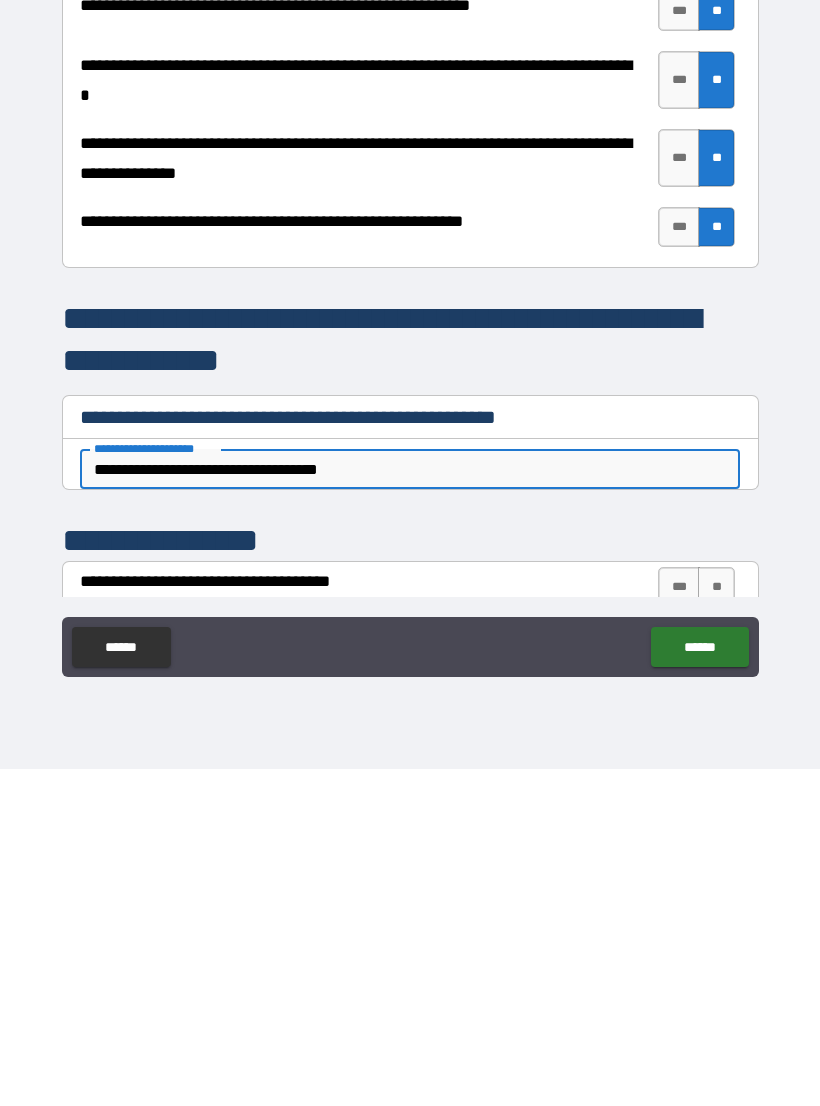 type on "*" 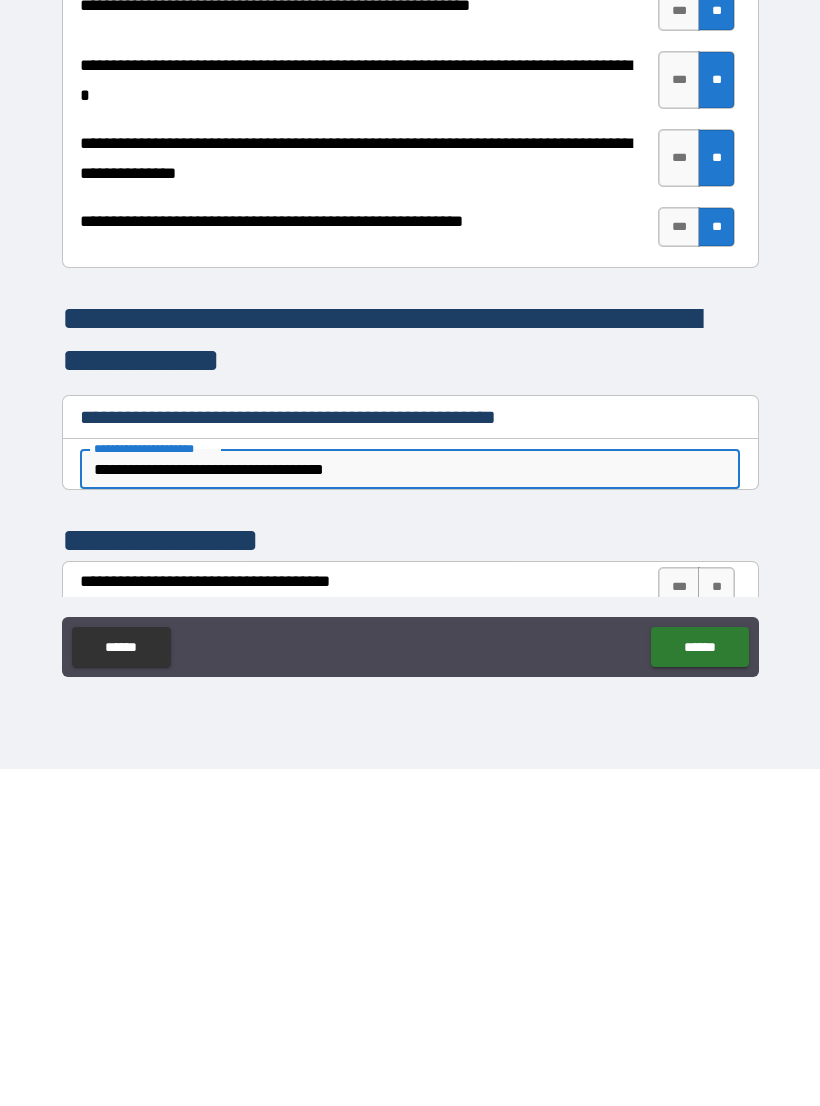 type on "*" 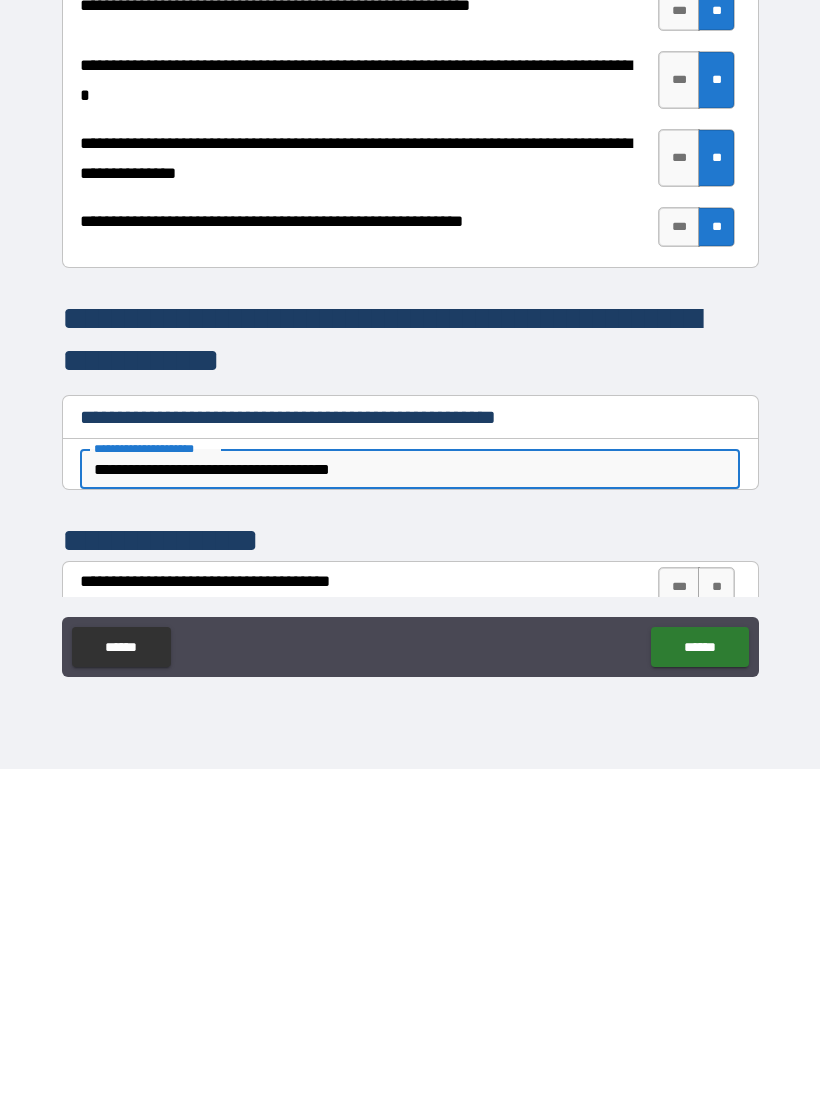 type on "*" 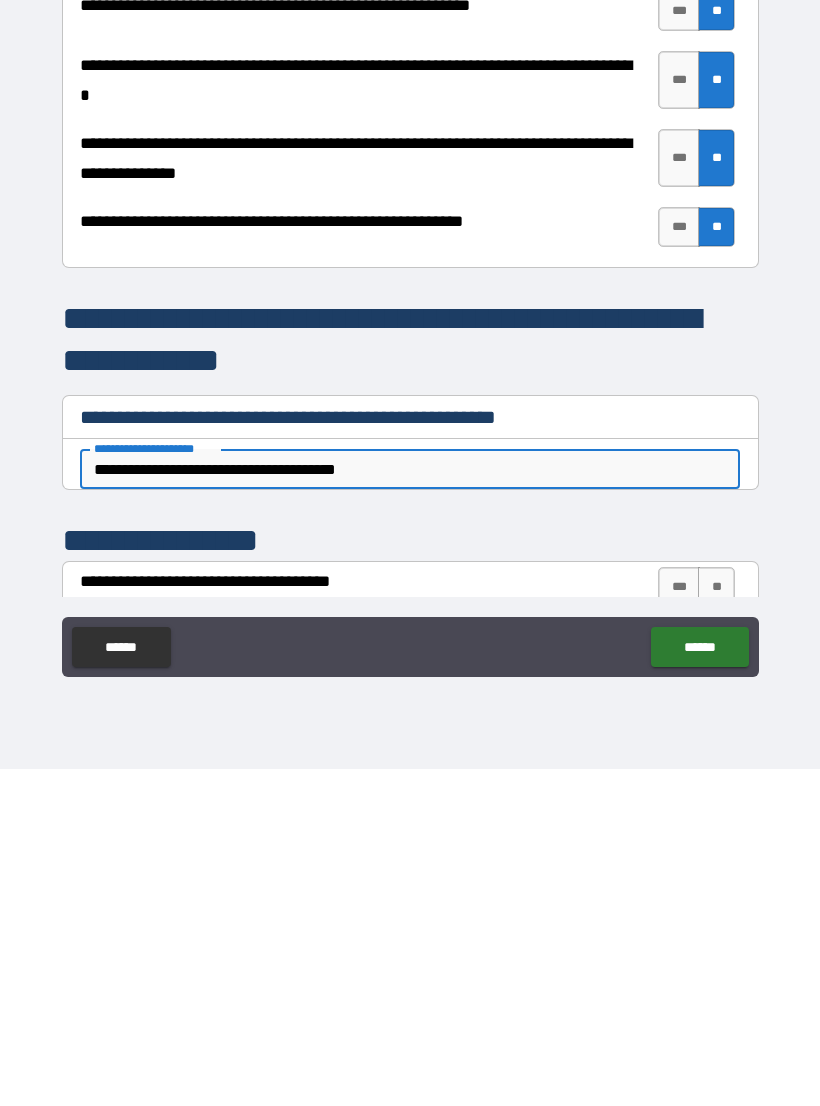 type on "*" 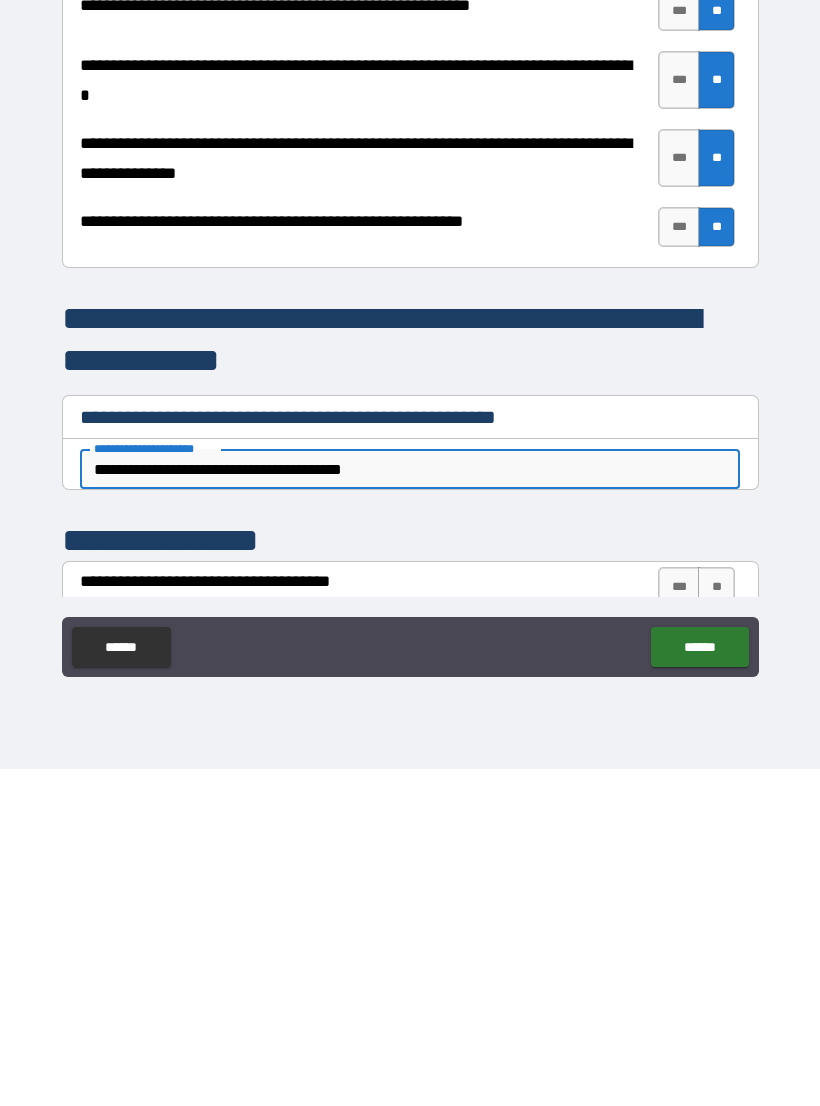 type on "*" 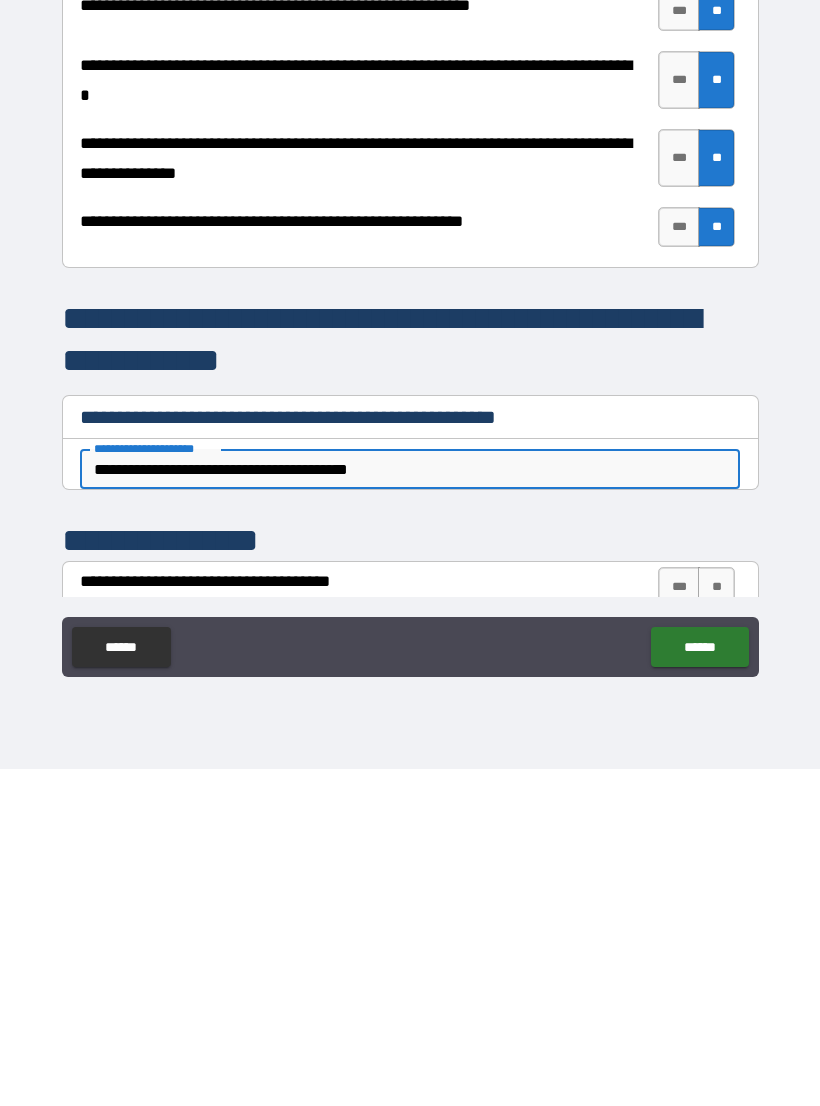 type on "*" 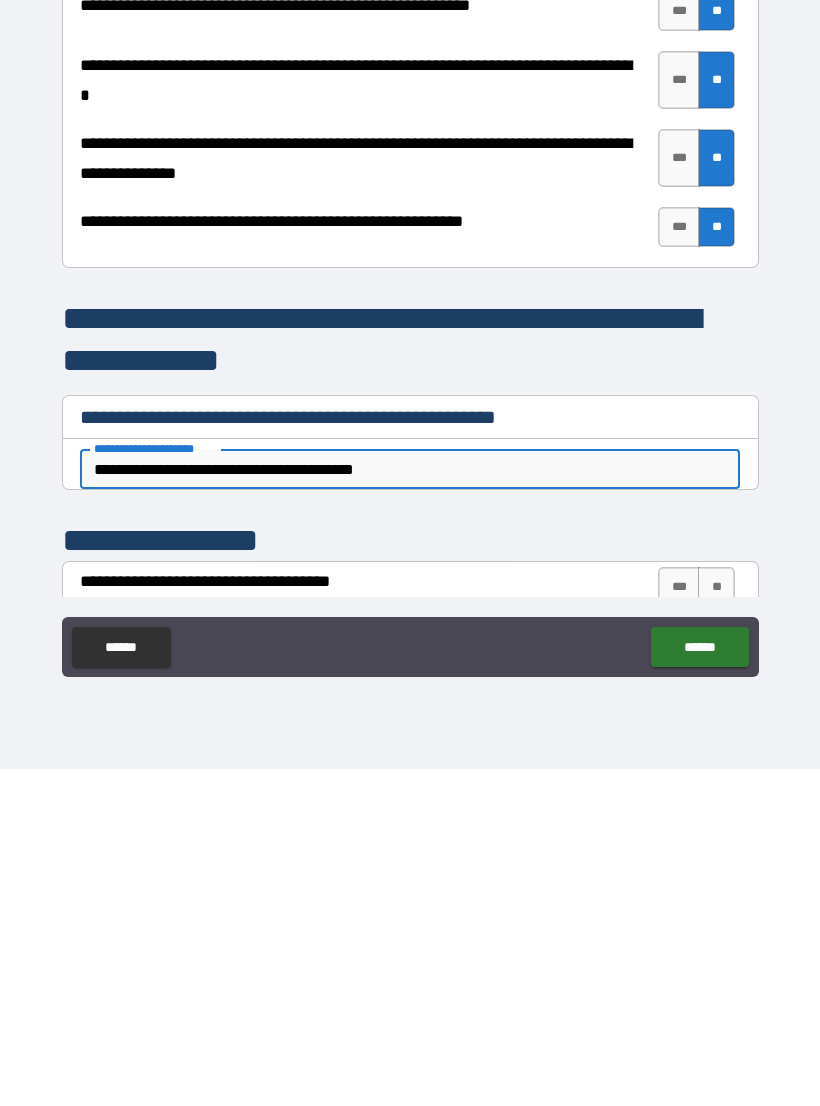 type on "*" 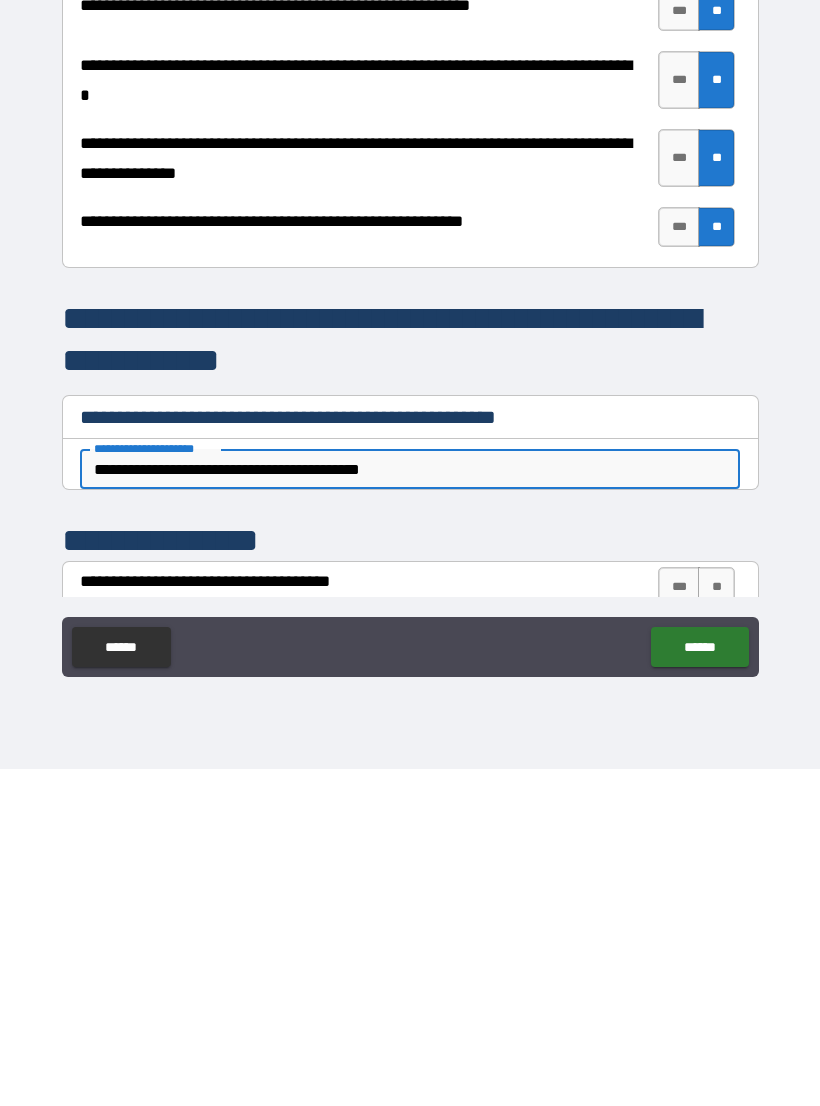 type on "*" 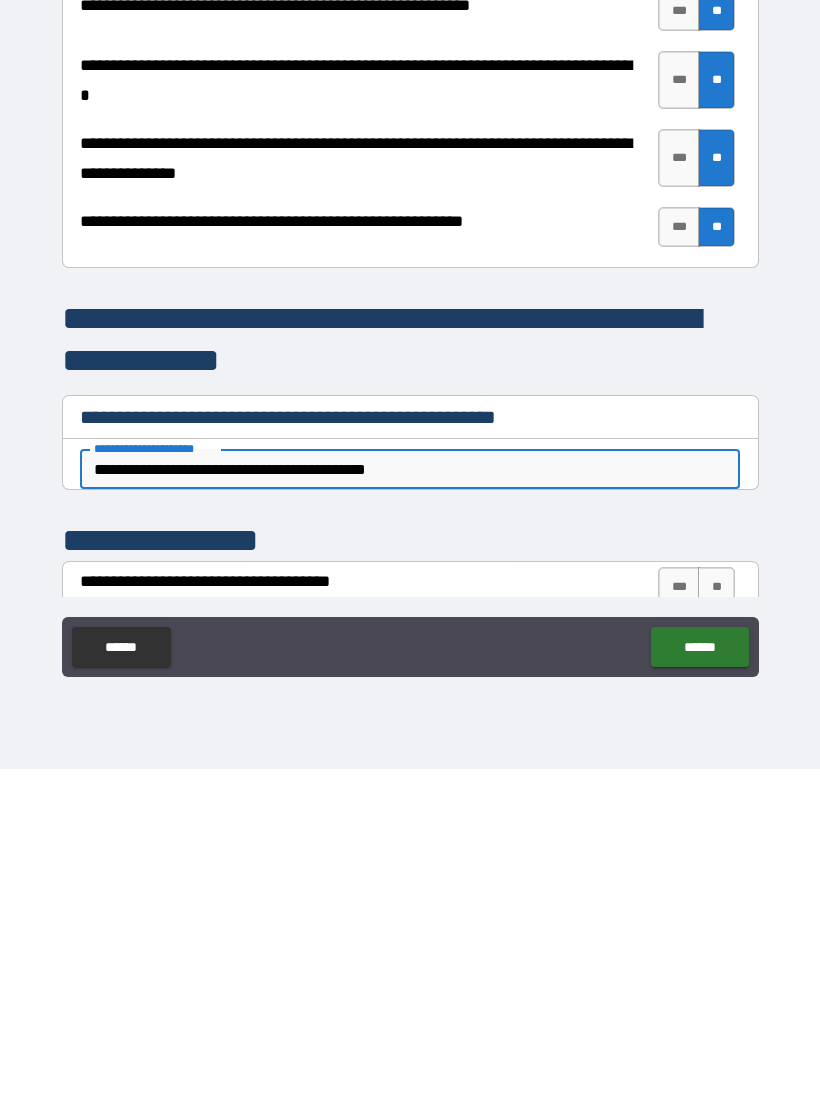 type on "*" 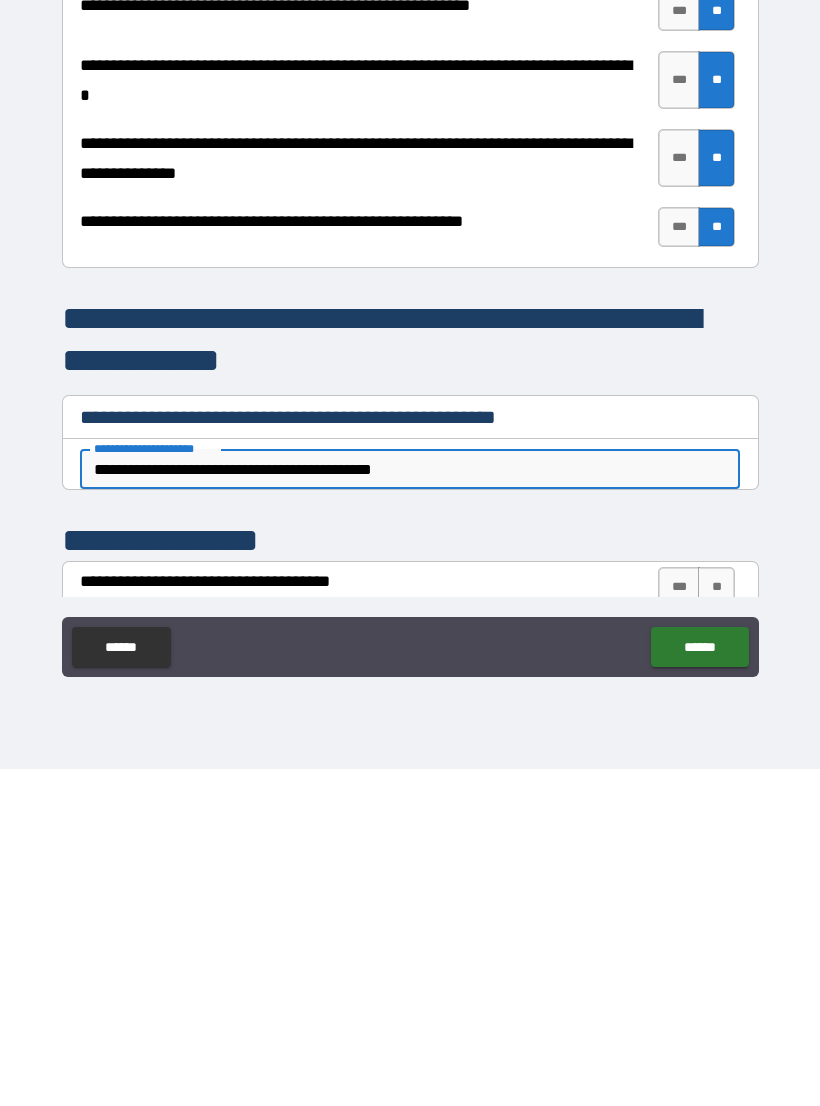 type on "*" 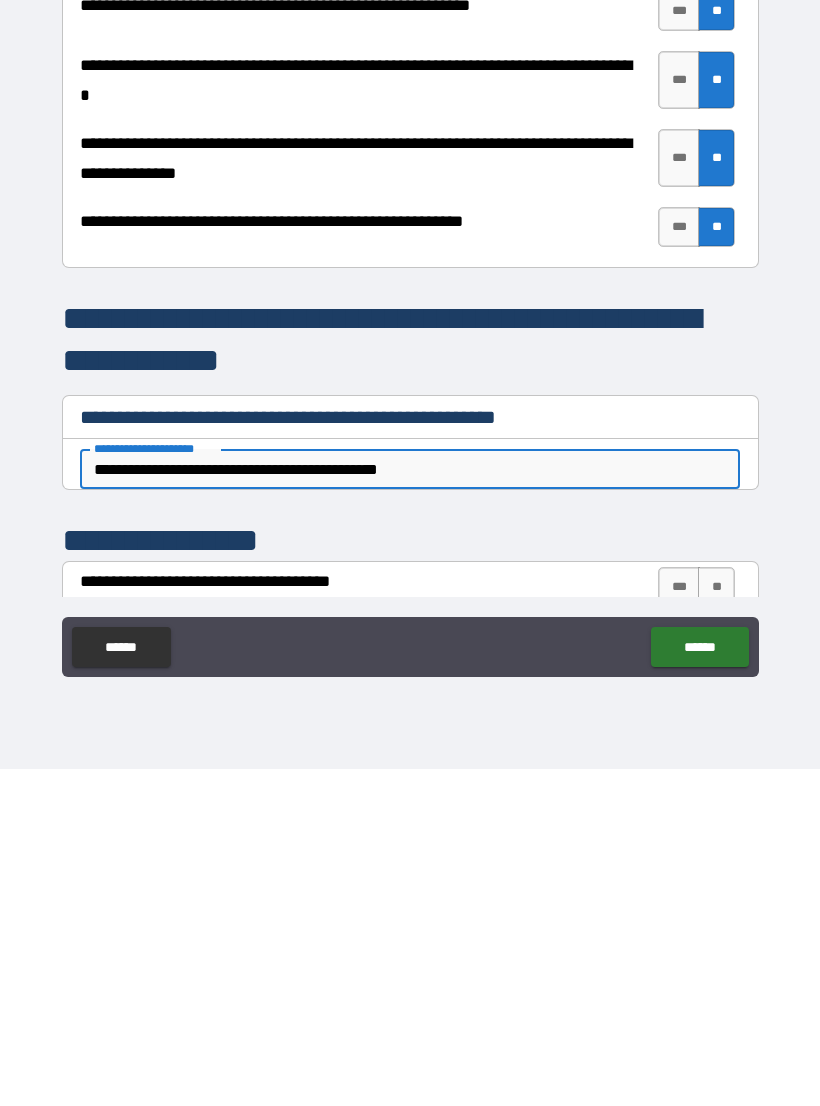 type on "*" 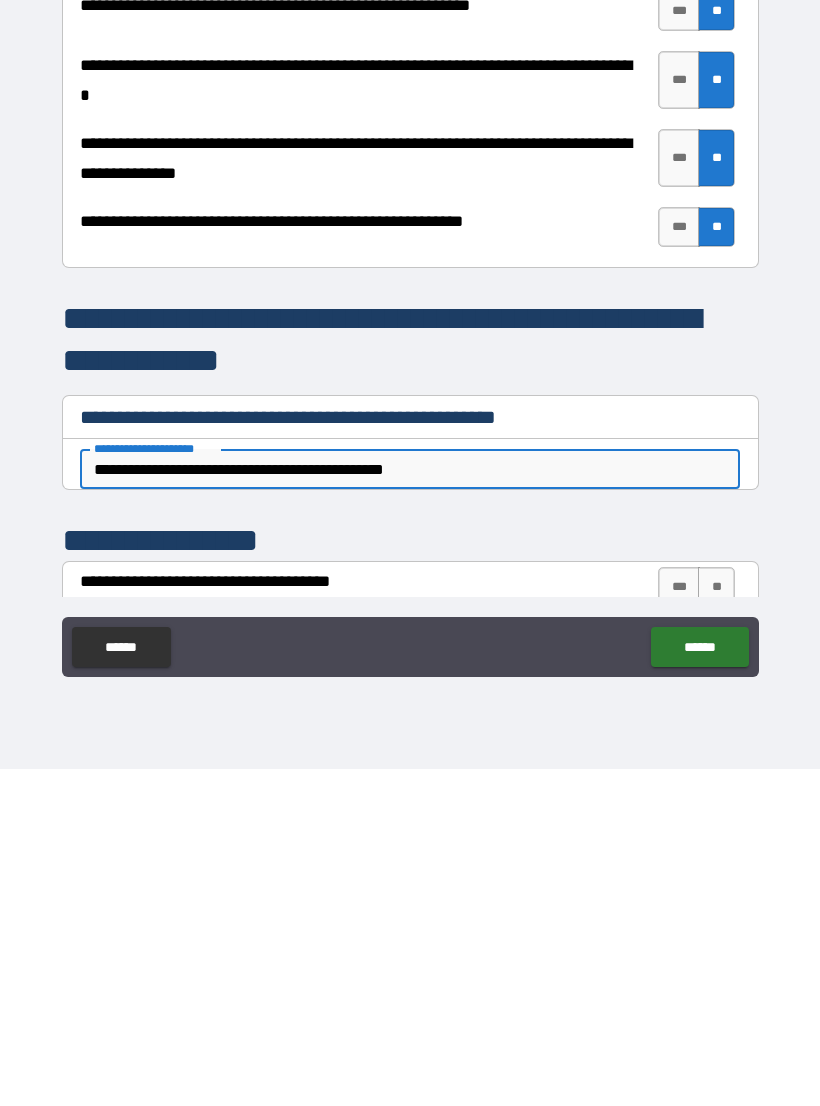 type on "*" 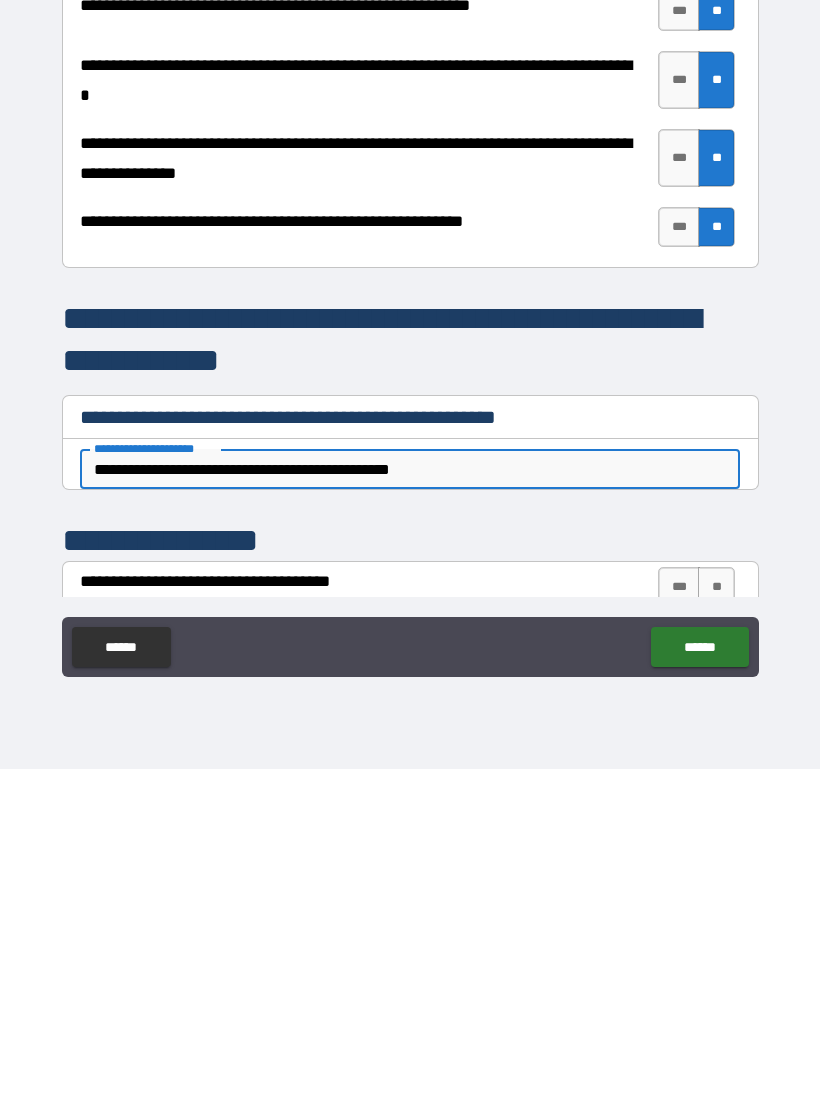 type on "*" 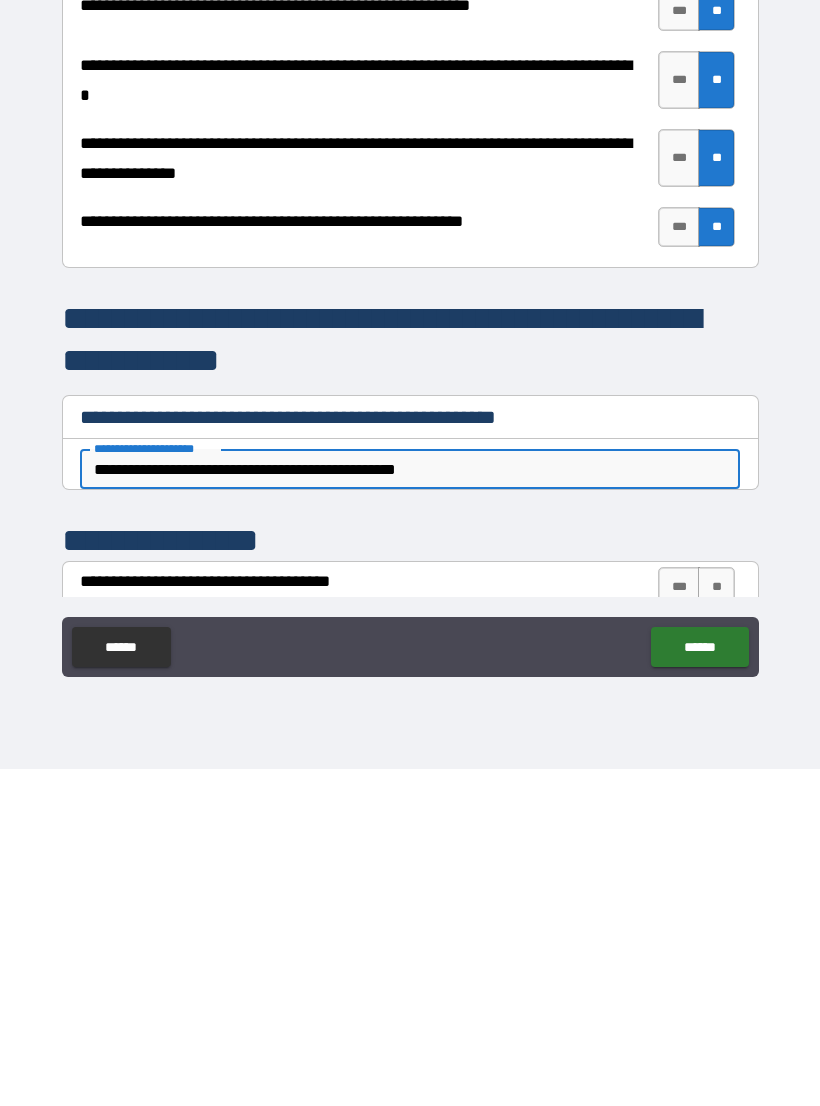 type on "*" 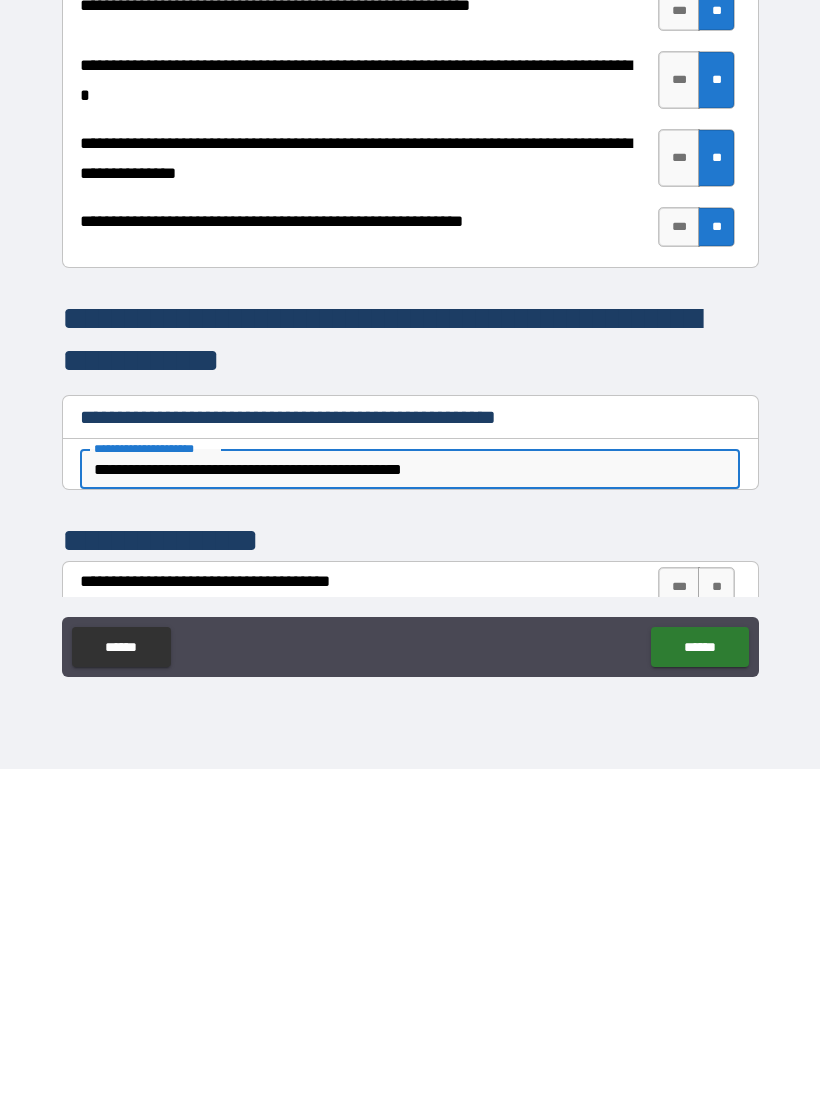 type on "*" 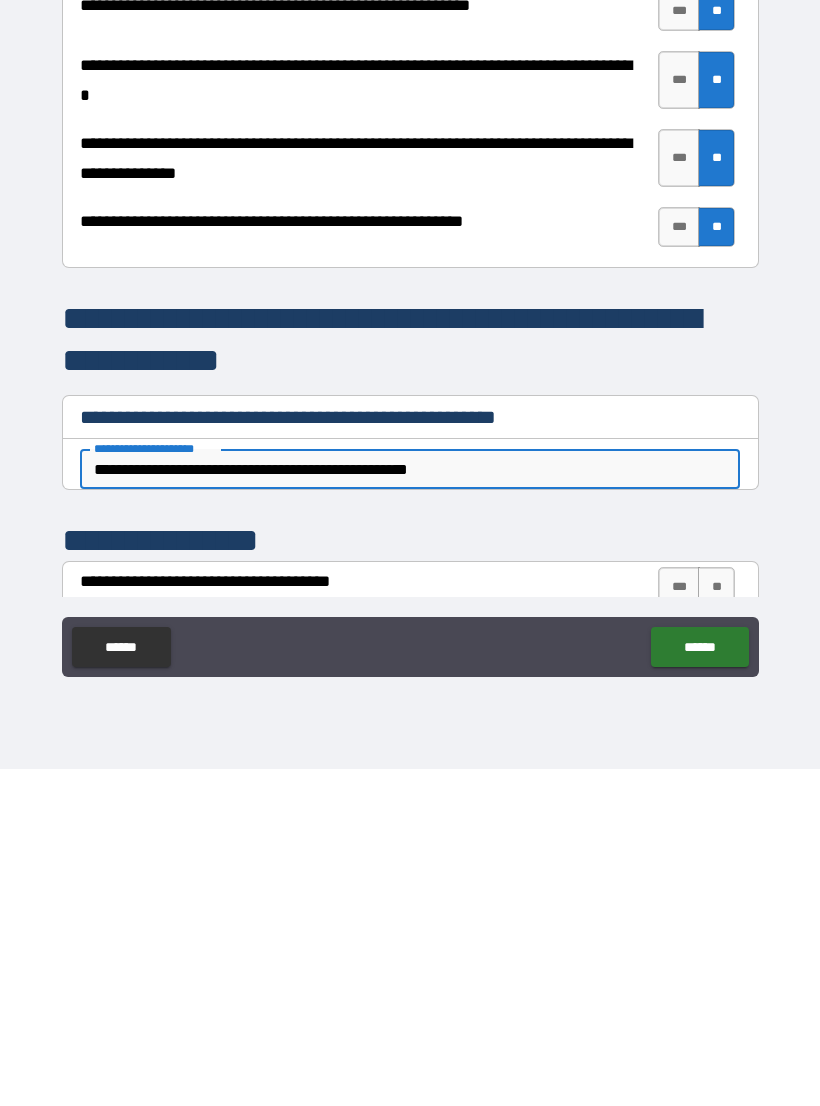 type on "*" 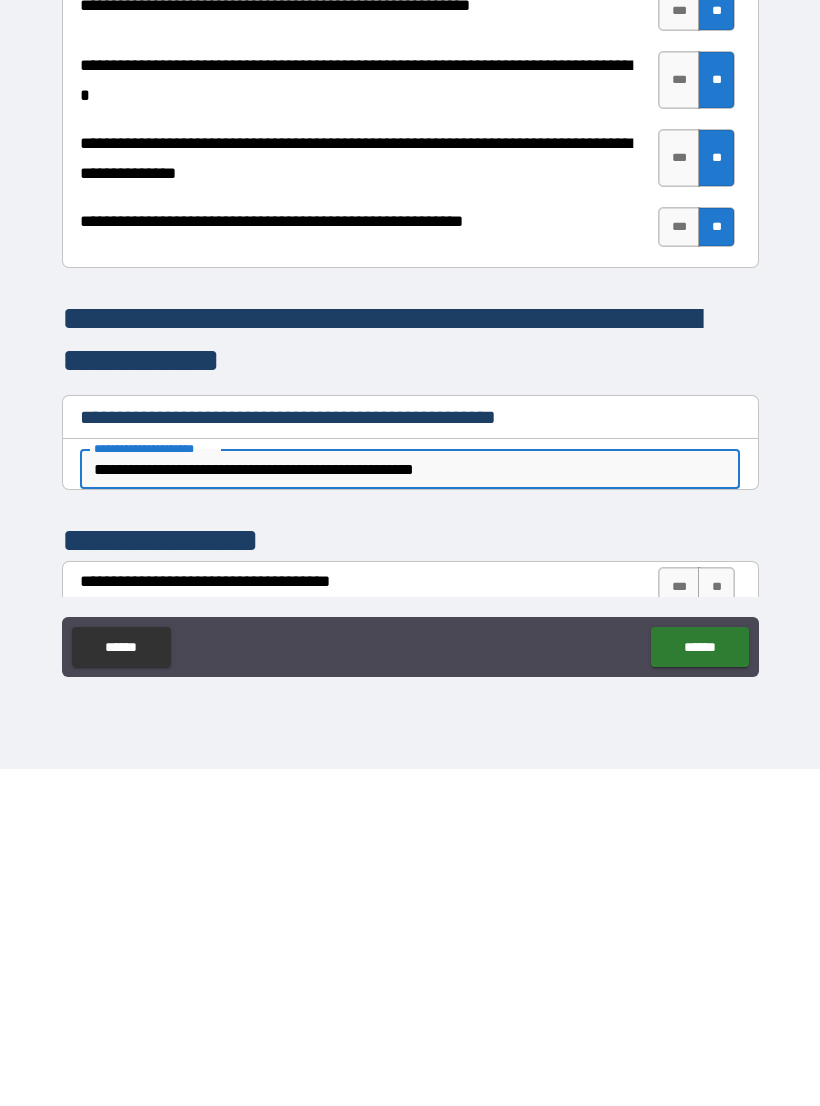 type on "*" 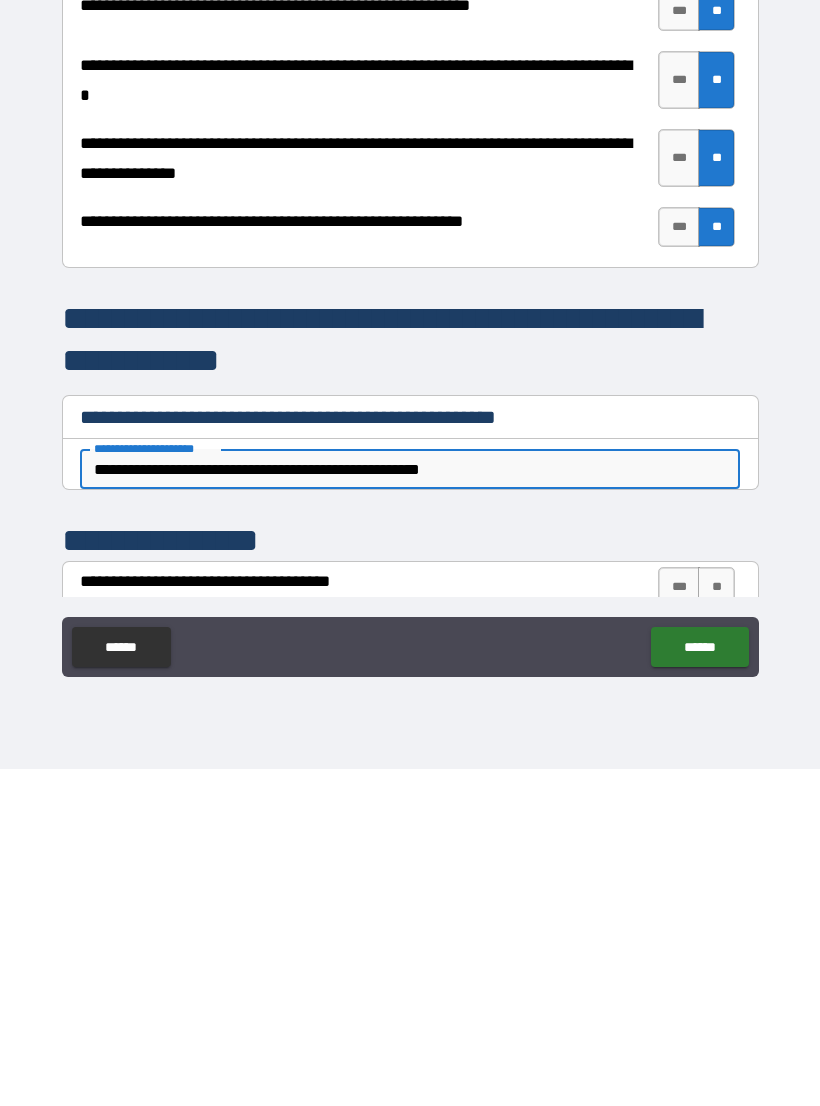type on "*" 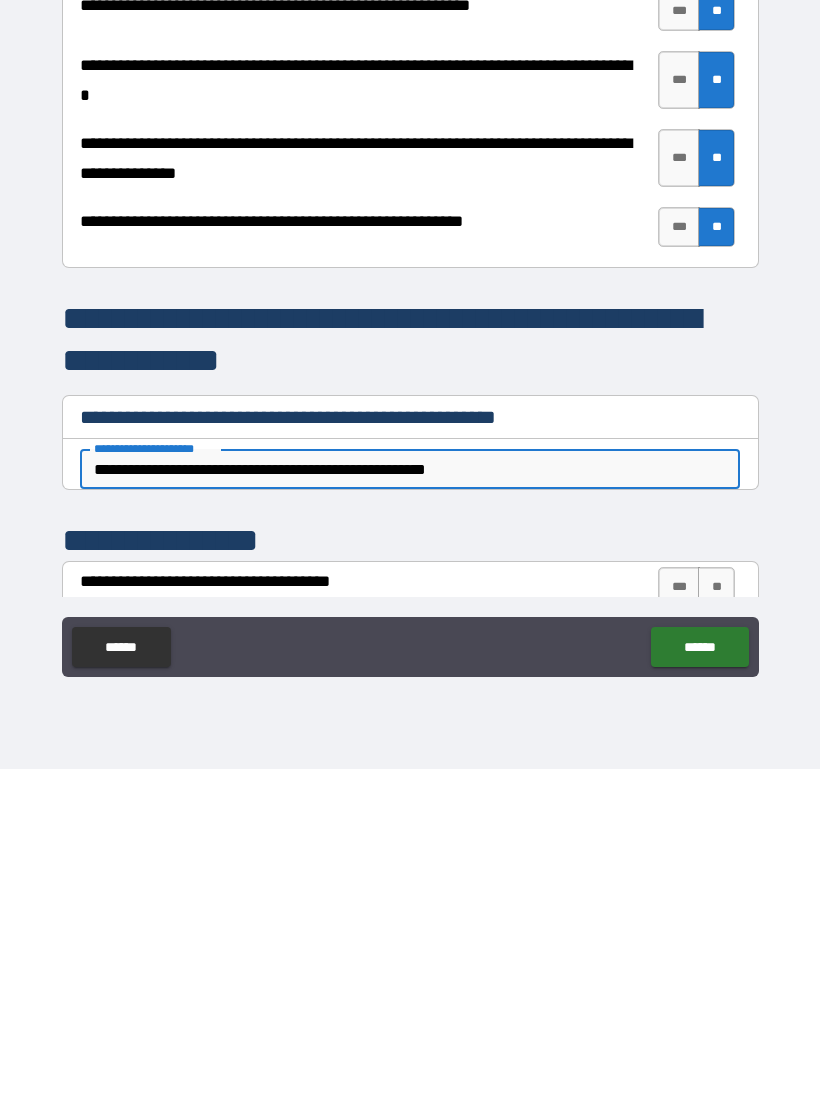 type on "*" 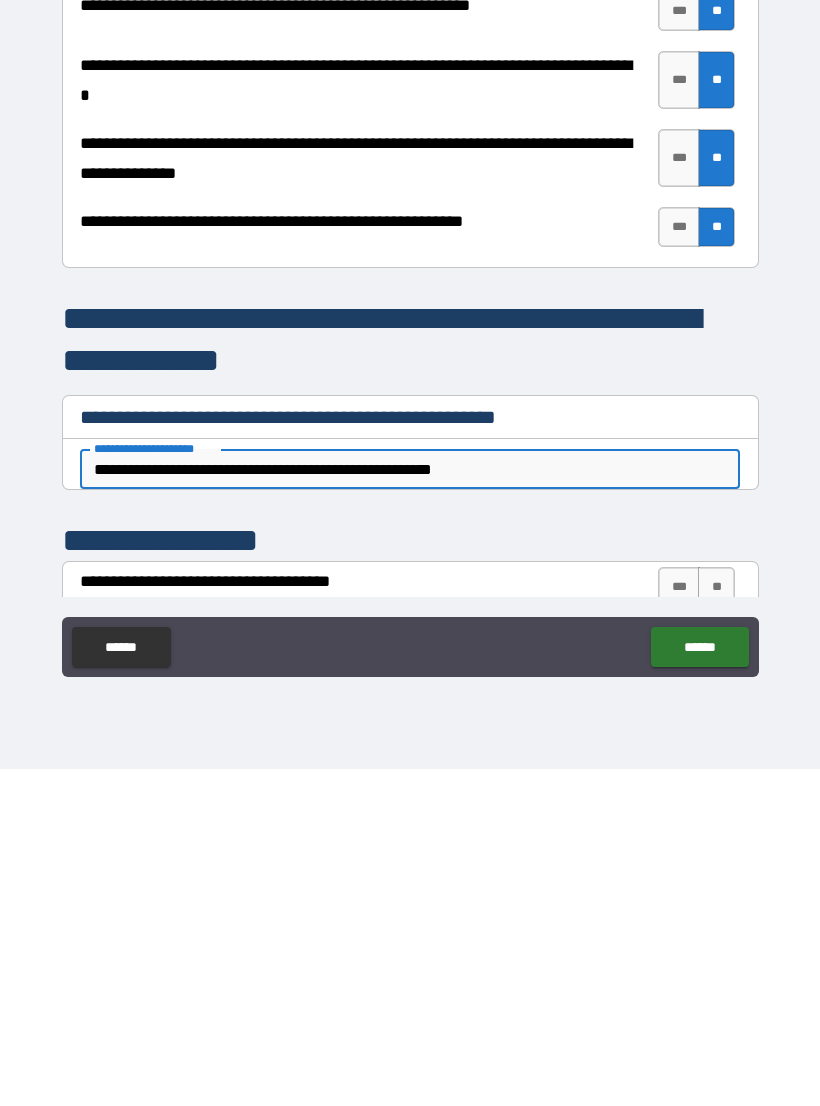 type on "*" 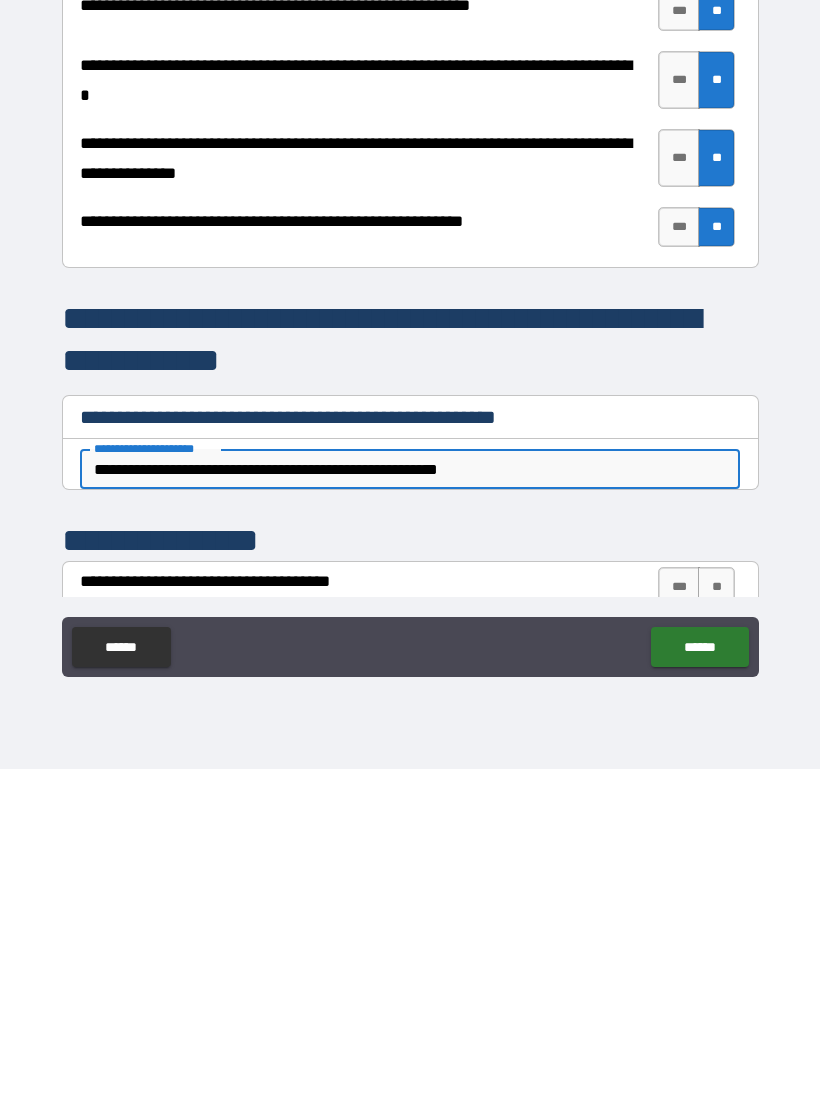 type on "*" 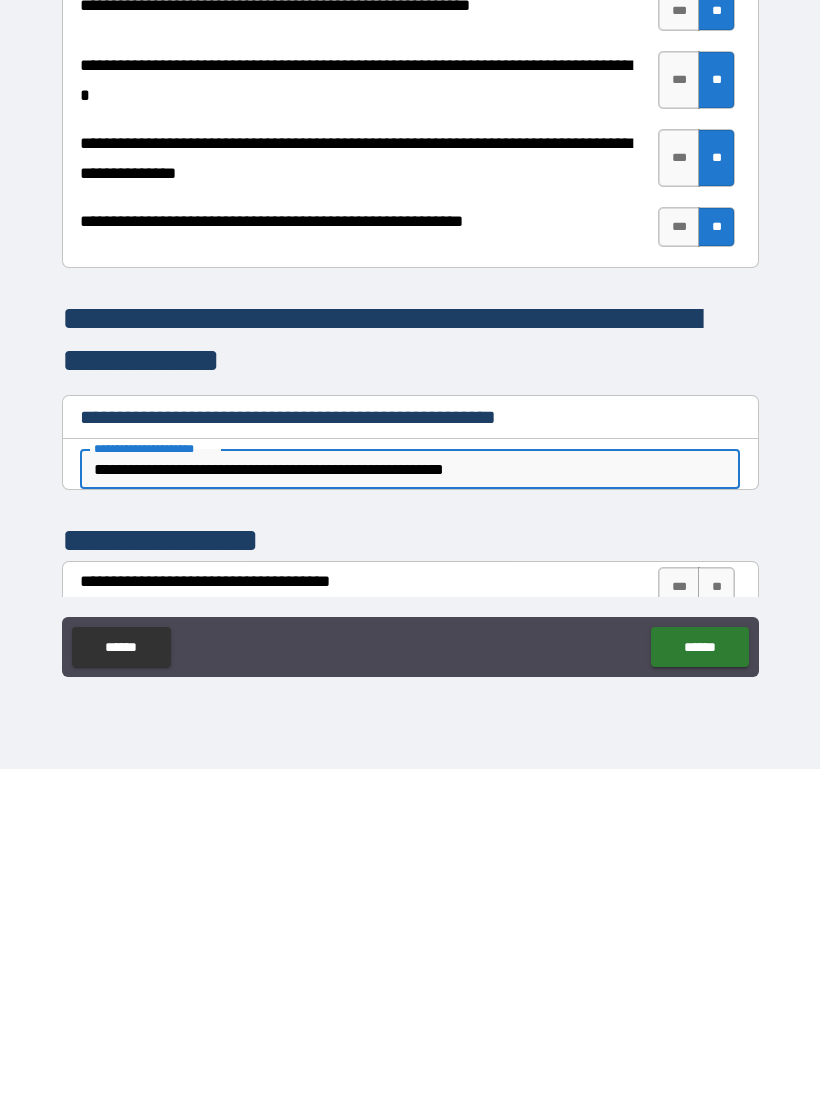 type on "*" 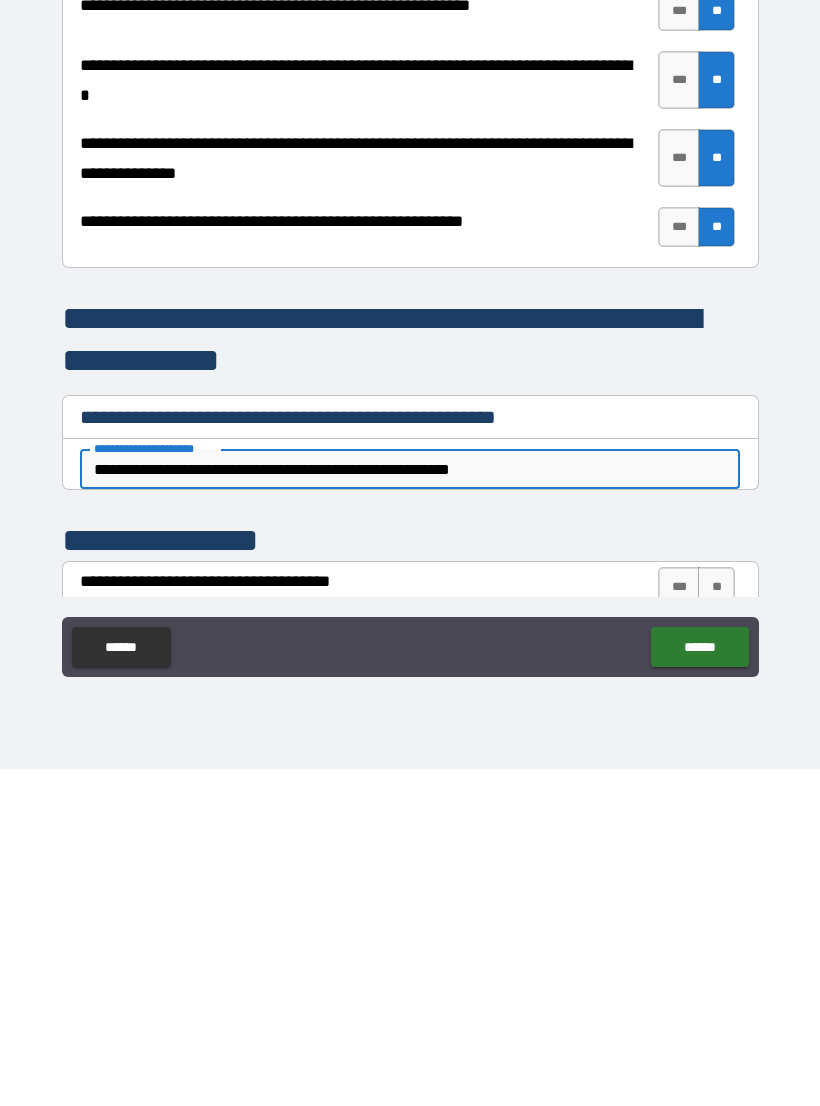type 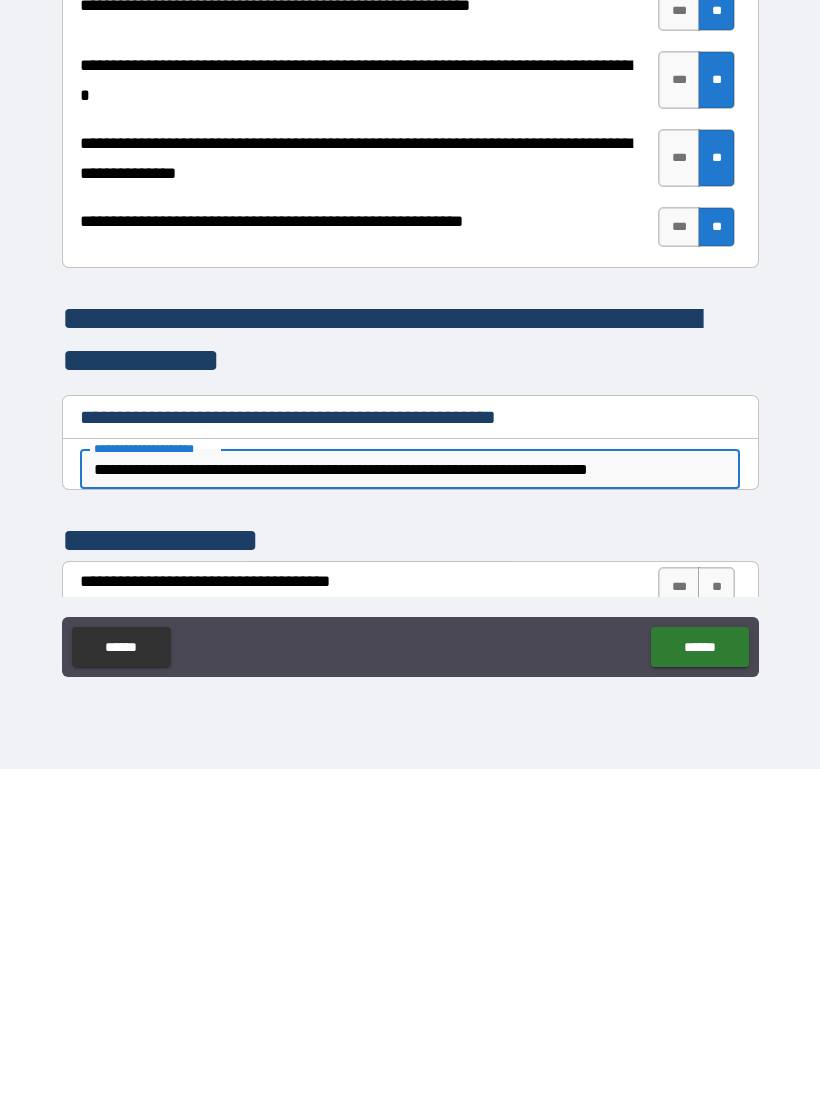 click on "**********" at bounding box center [410, 540] 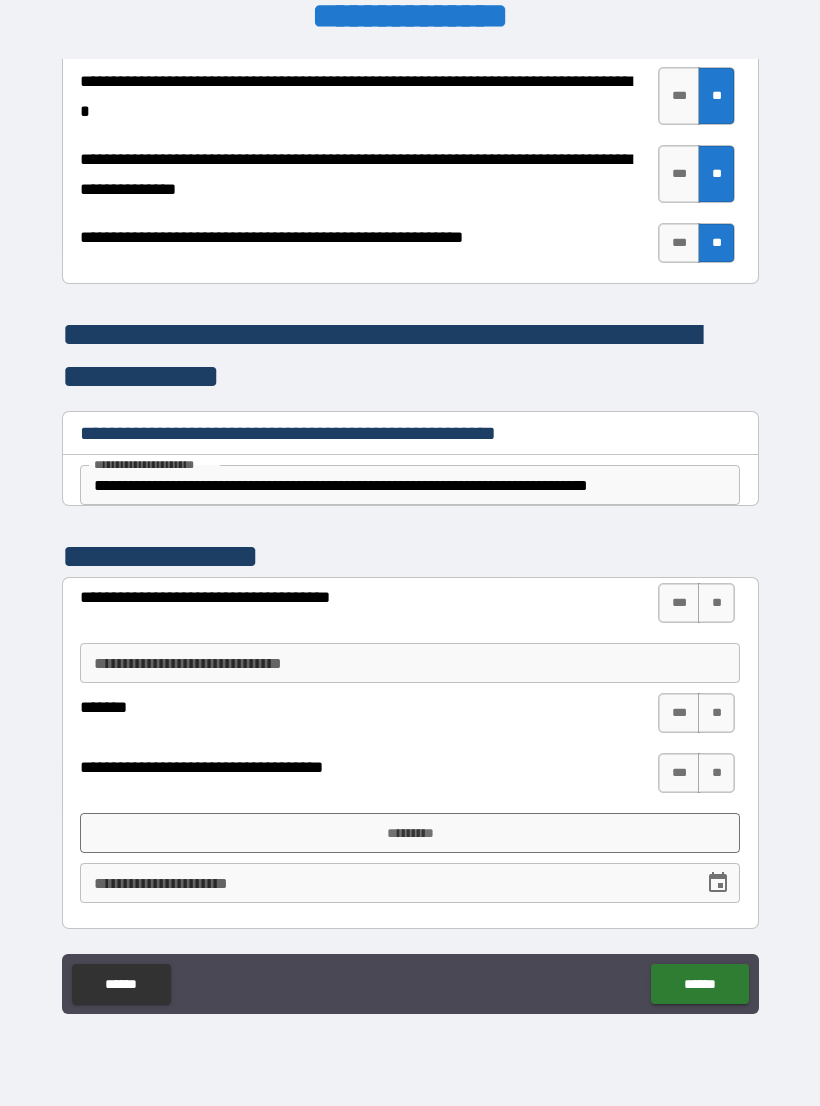 scroll, scrollTop: 4125, scrollLeft: 0, axis: vertical 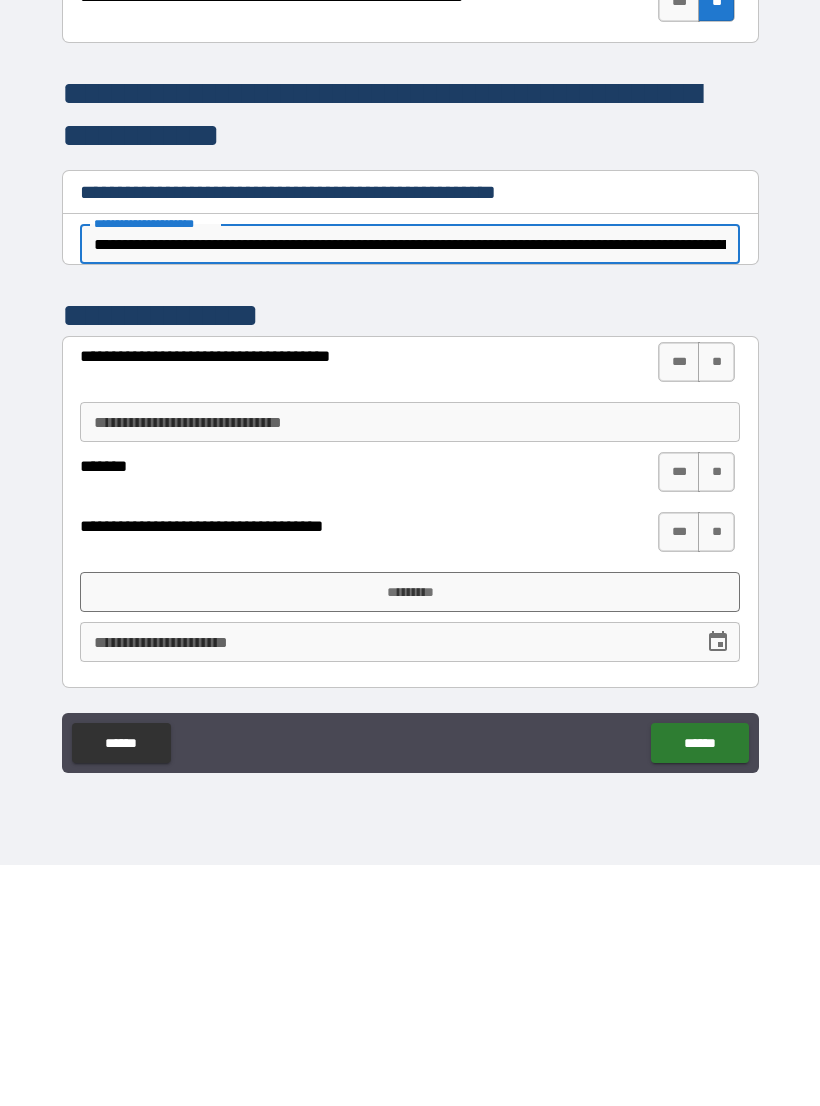 click on "**" at bounding box center (716, 603) 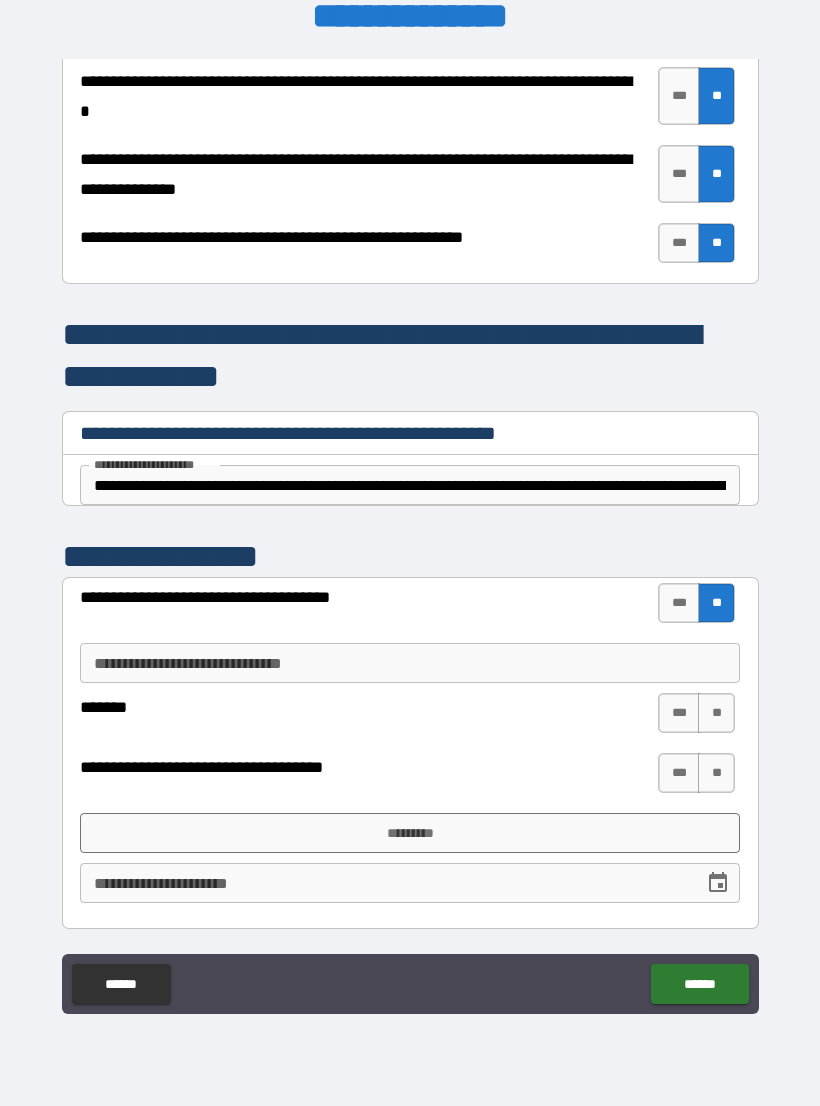 click on "**" at bounding box center [716, 713] 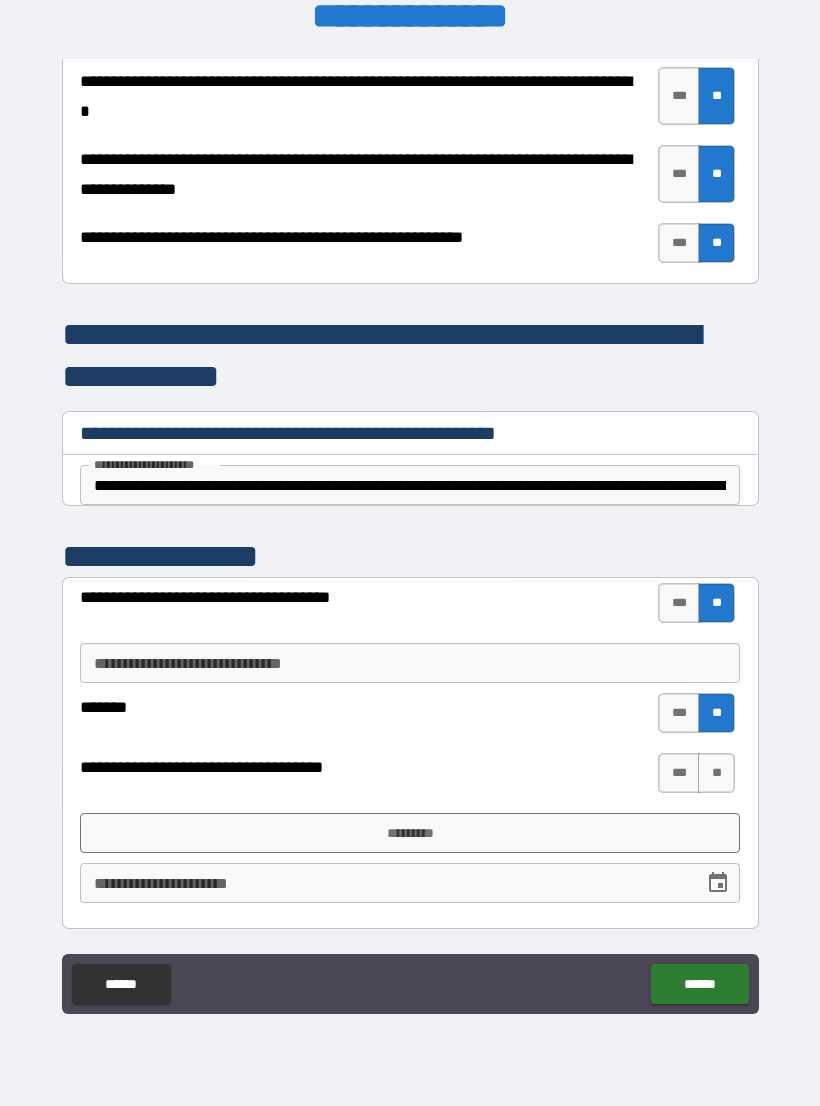 click on "**" at bounding box center (716, 773) 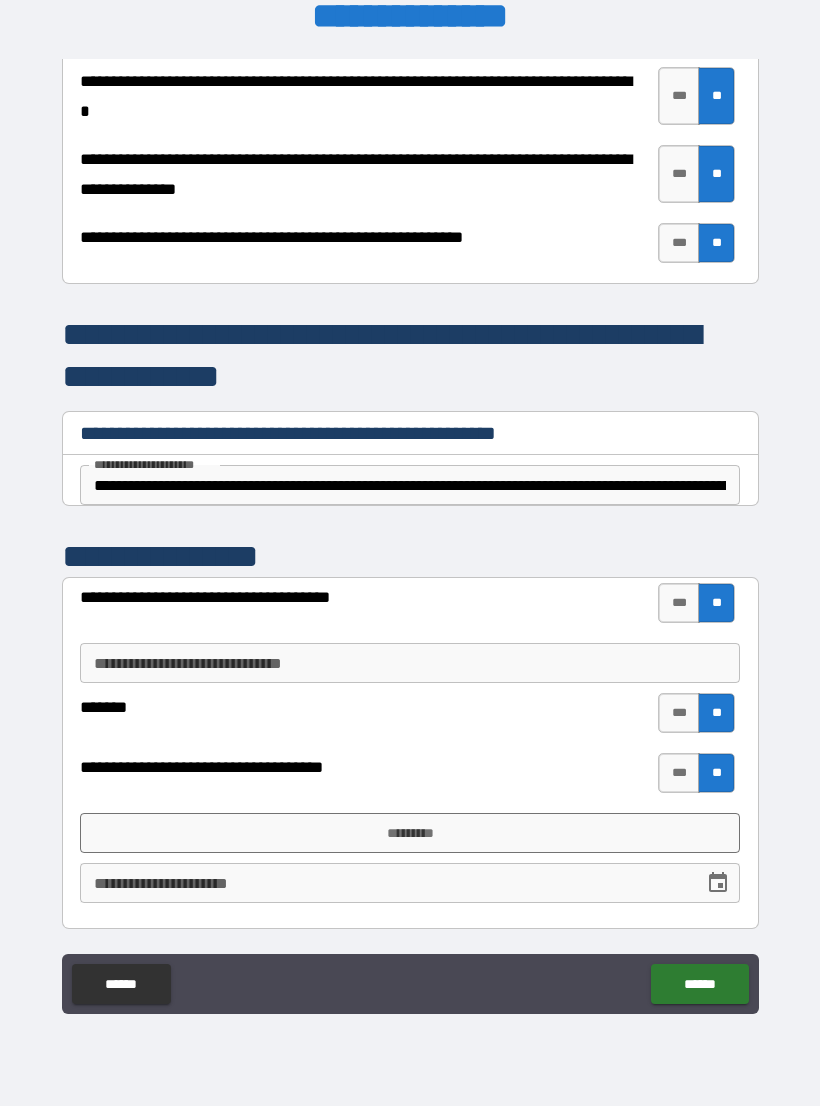click on "*********" at bounding box center (410, 833) 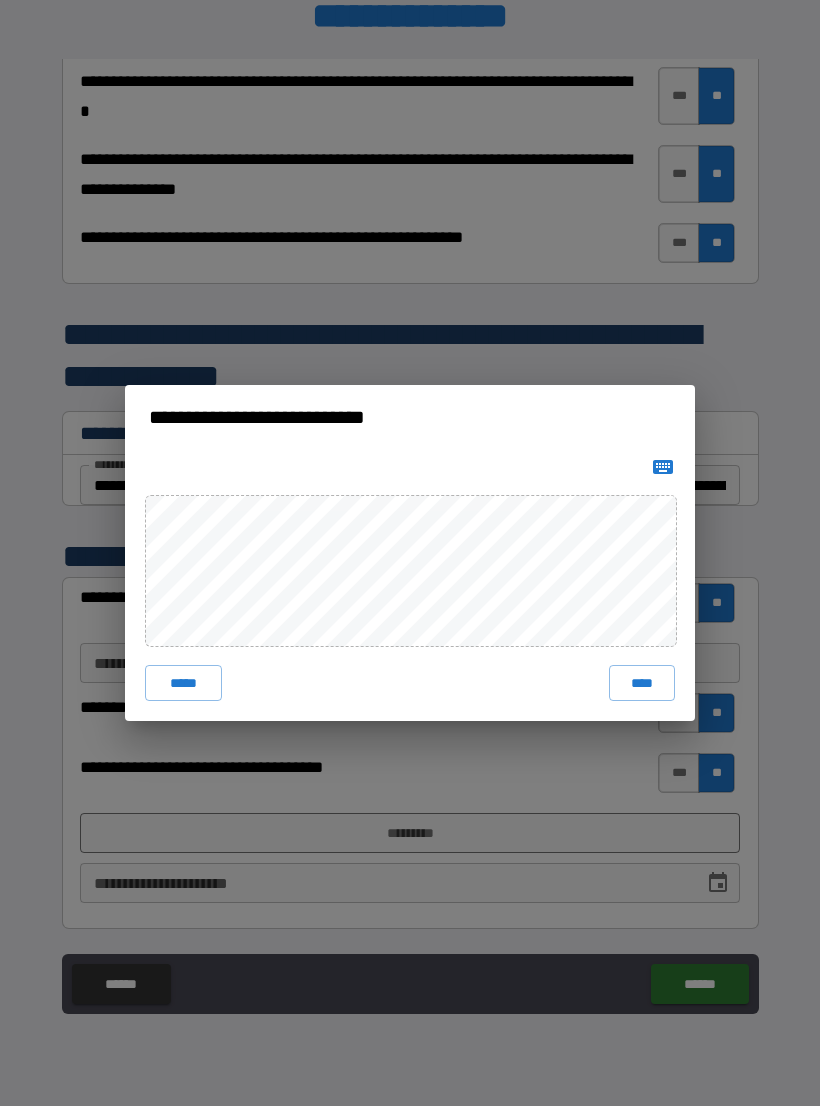 click on "****" at bounding box center [642, 683] 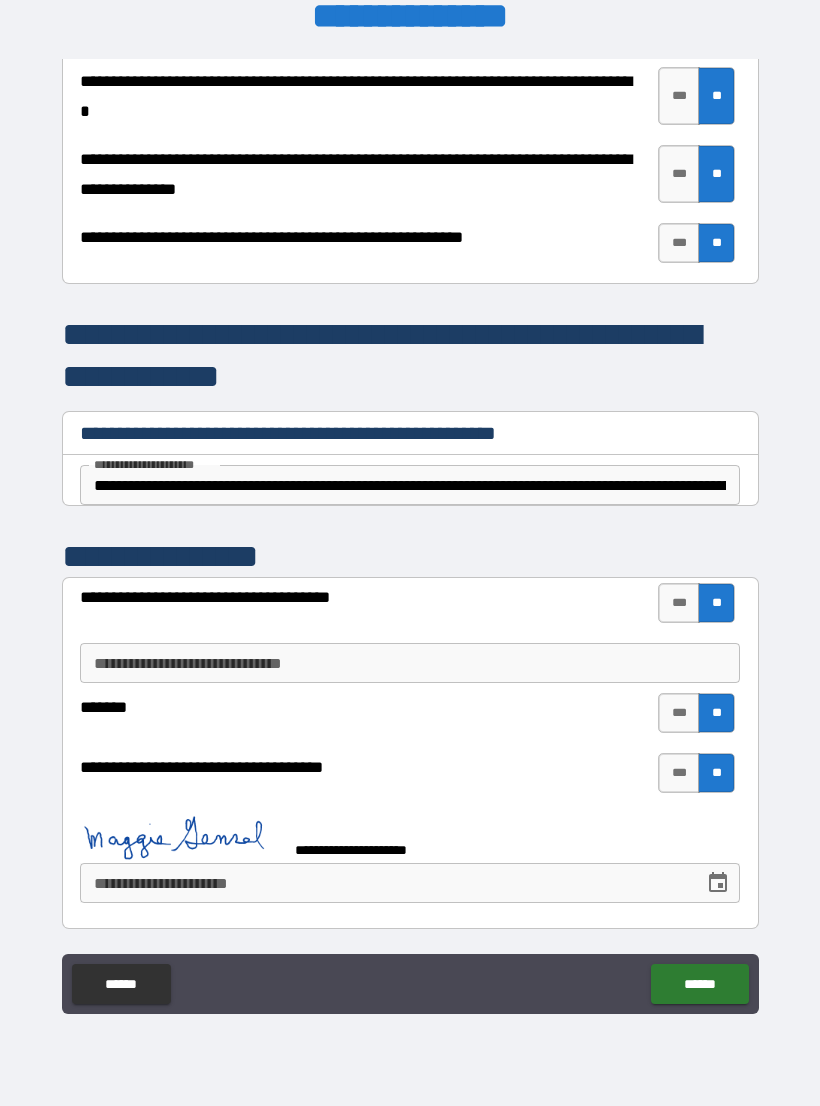 scroll, scrollTop: 4115, scrollLeft: 0, axis: vertical 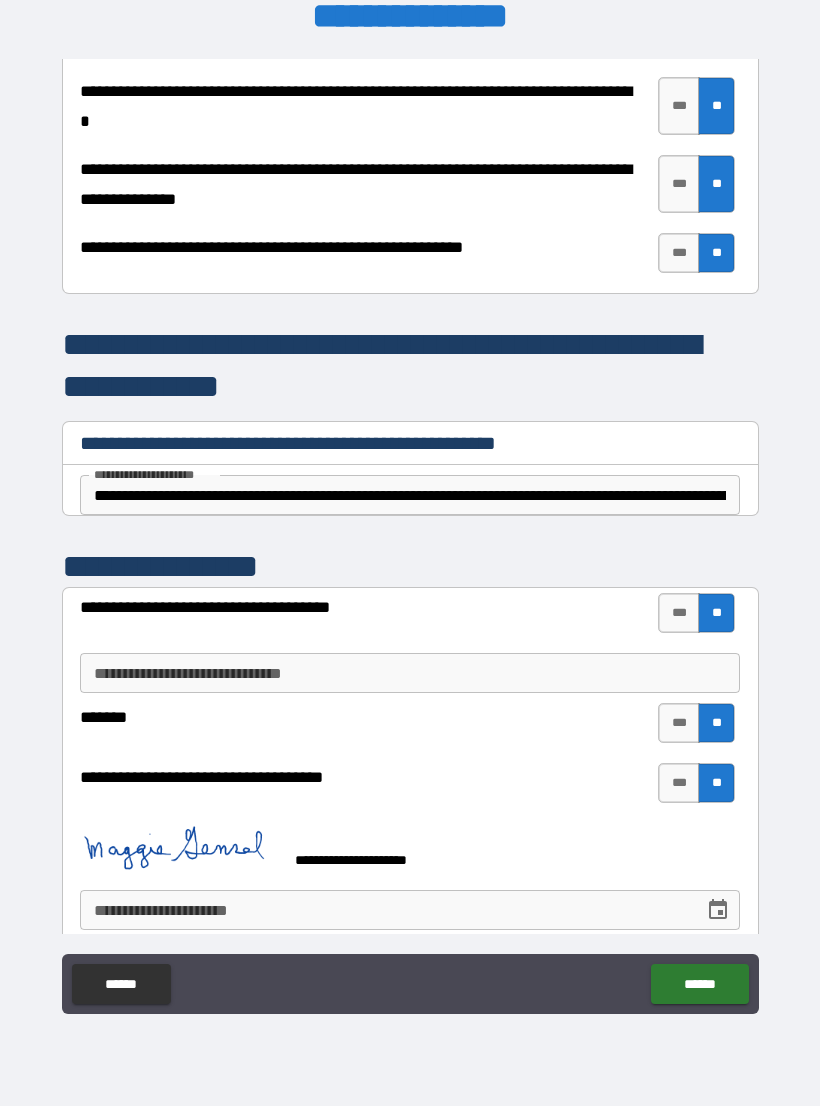 click on "**********" at bounding box center [372, 860] 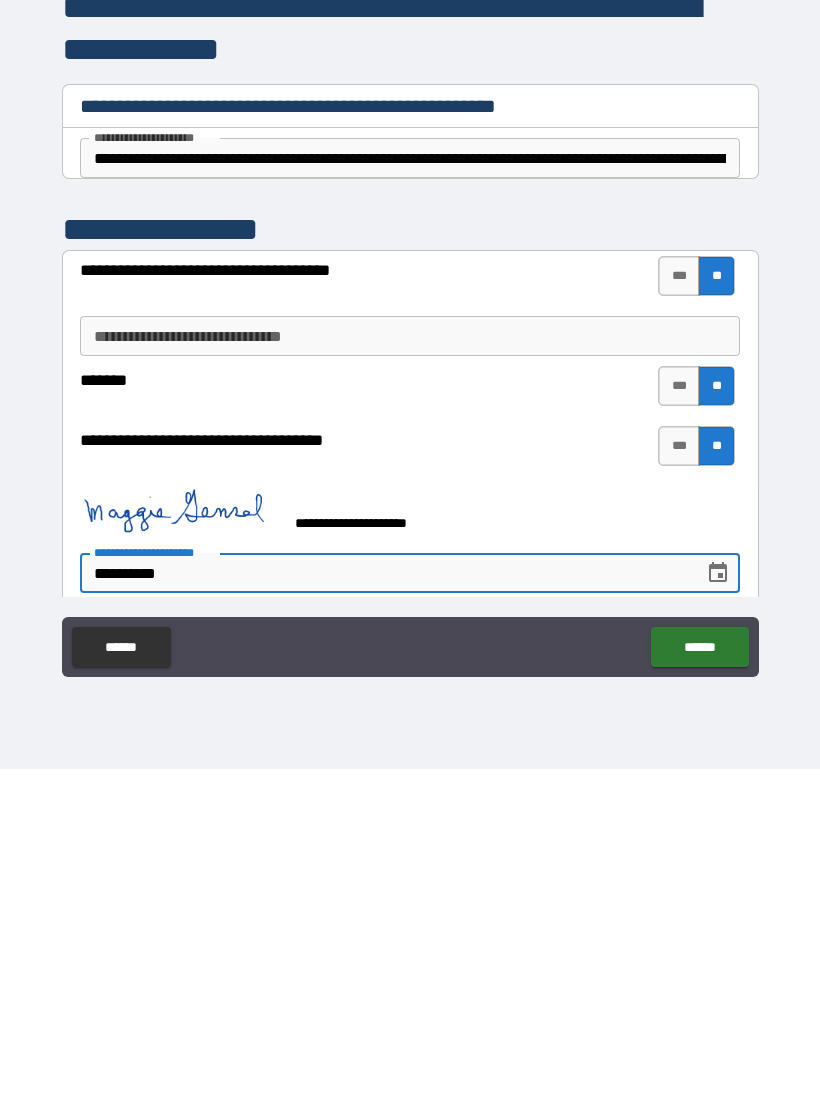 click on "******" at bounding box center (699, 984) 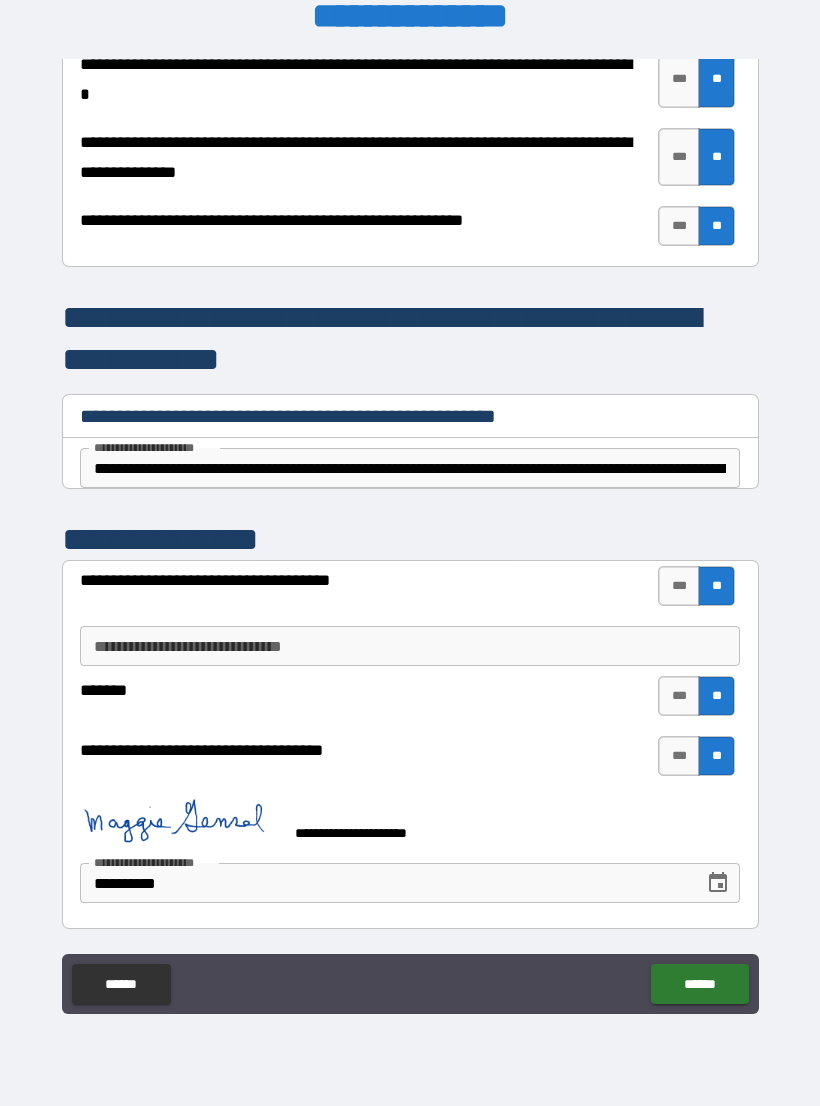 scroll, scrollTop: 4142, scrollLeft: 0, axis: vertical 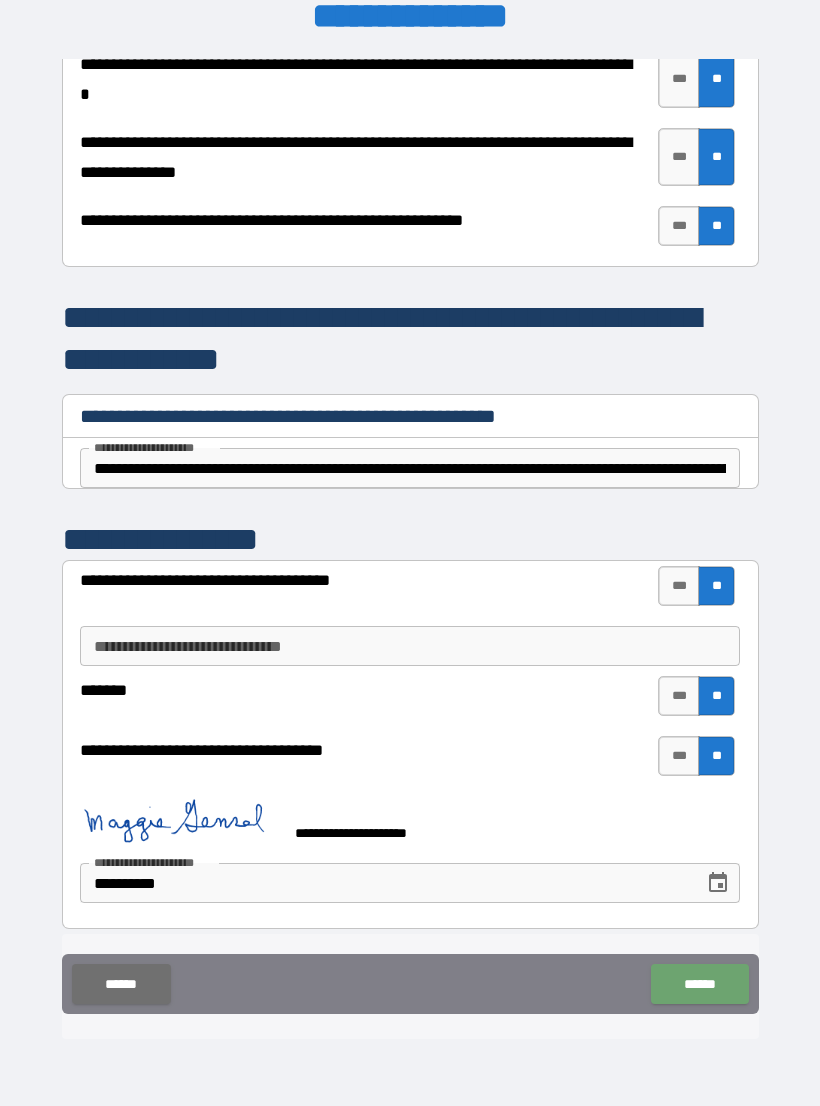 click on "******" at bounding box center [699, 984] 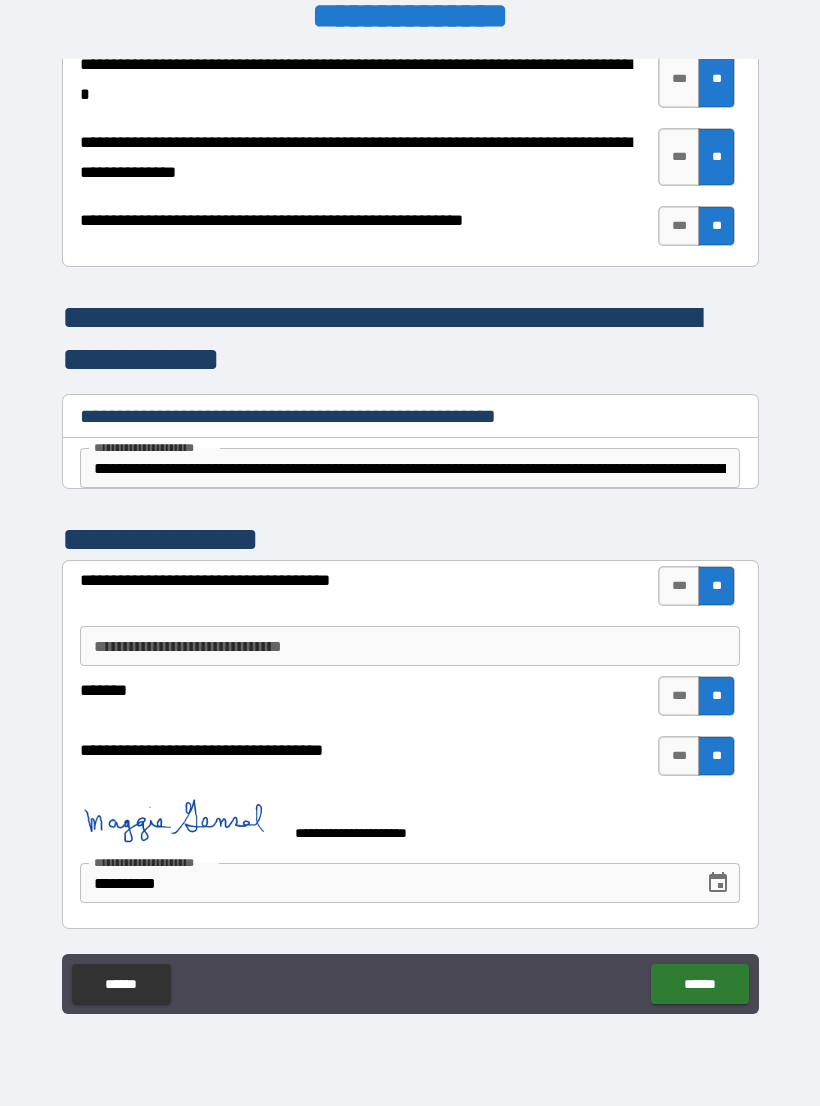 click on "******" at bounding box center [699, 984] 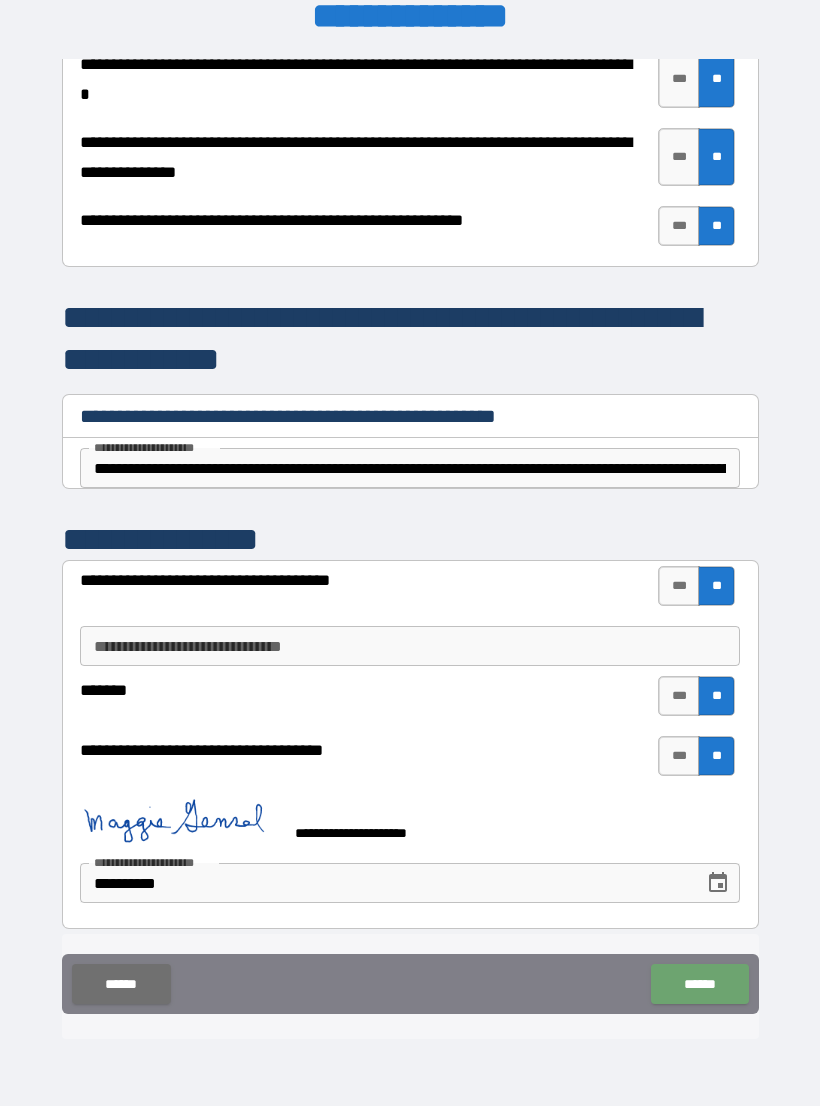 click on "******" at bounding box center [699, 984] 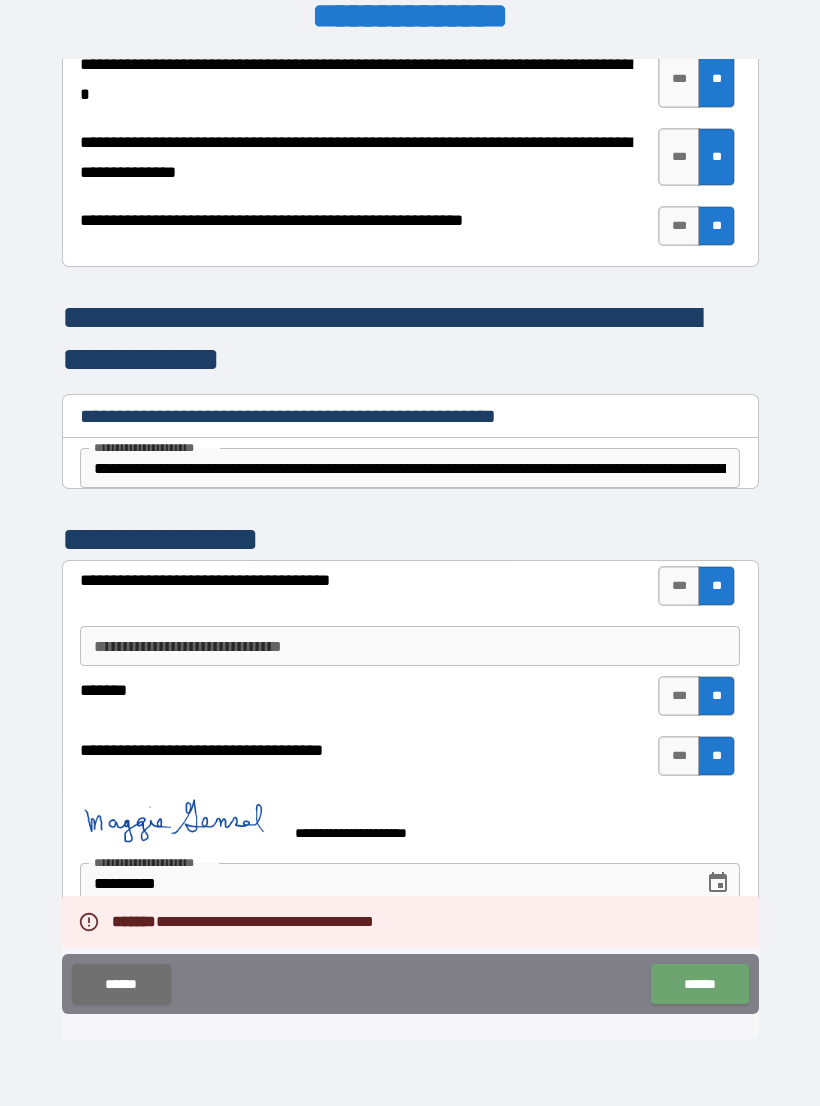 click on "******" at bounding box center (699, 984) 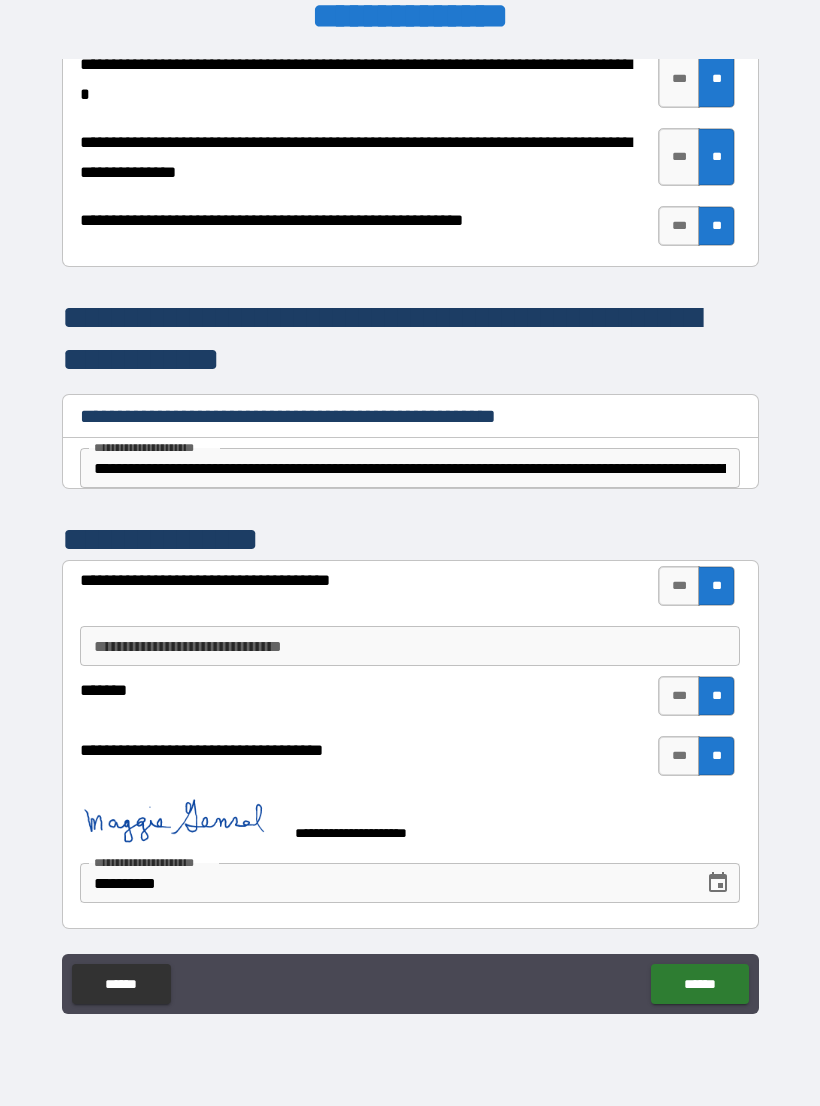 click on "******" at bounding box center (699, 984) 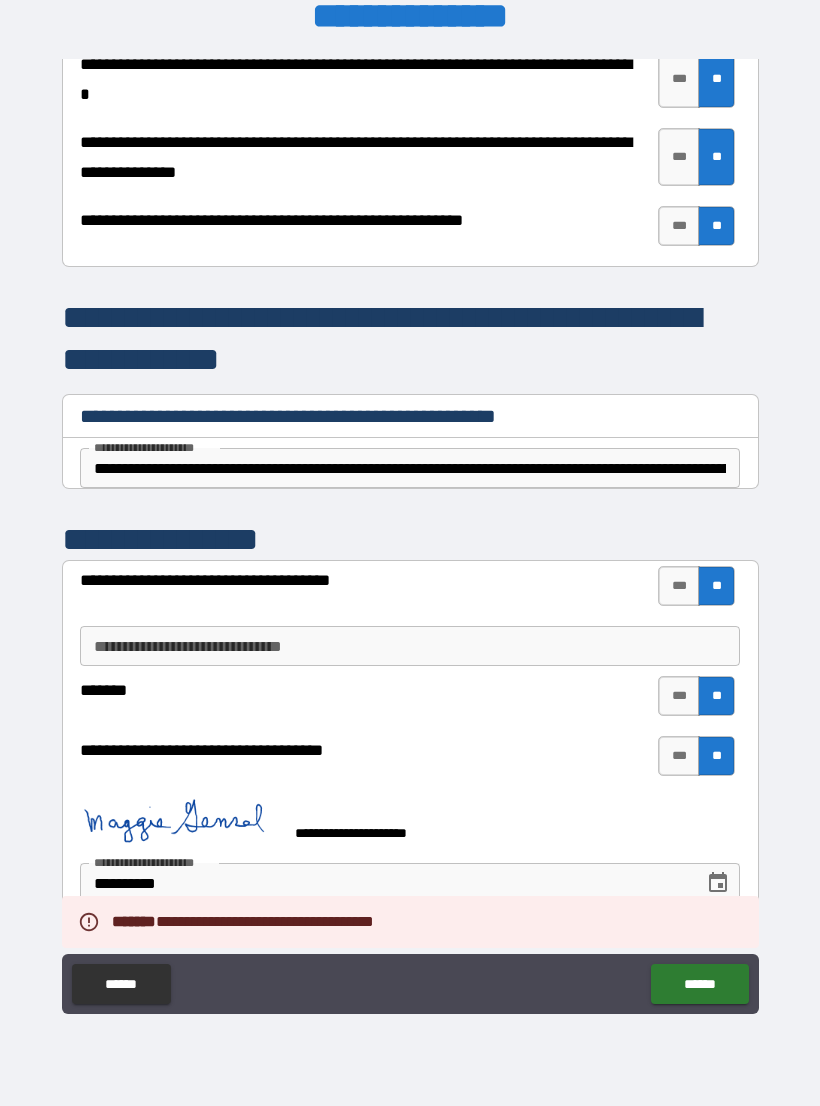click on "******" 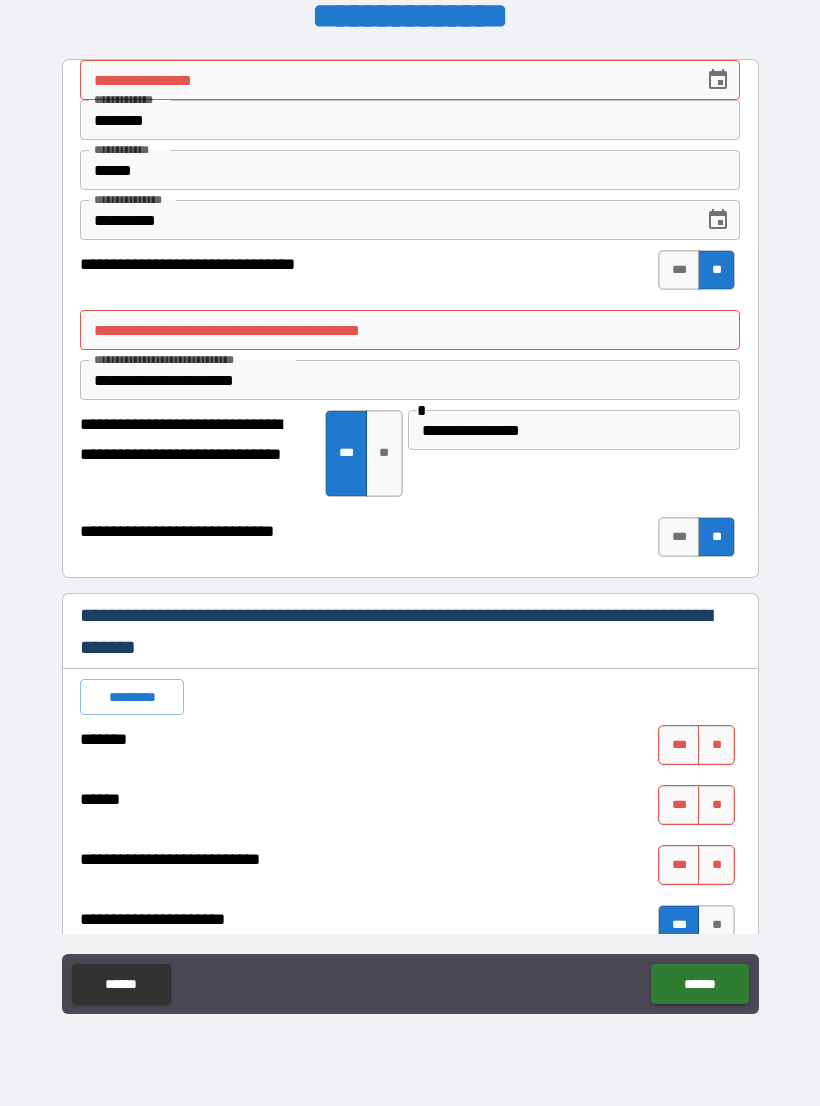 scroll, scrollTop: 0, scrollLeft: 0, axis: both 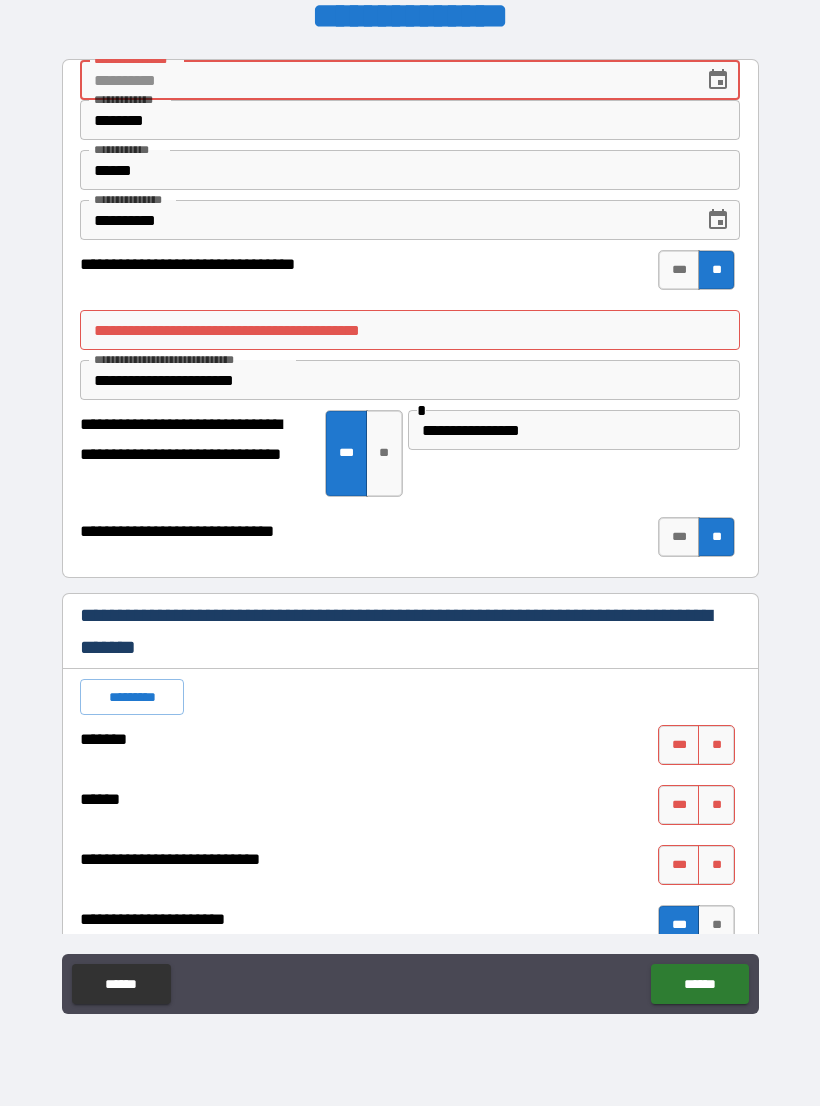 click at bounding box center [718, 80] 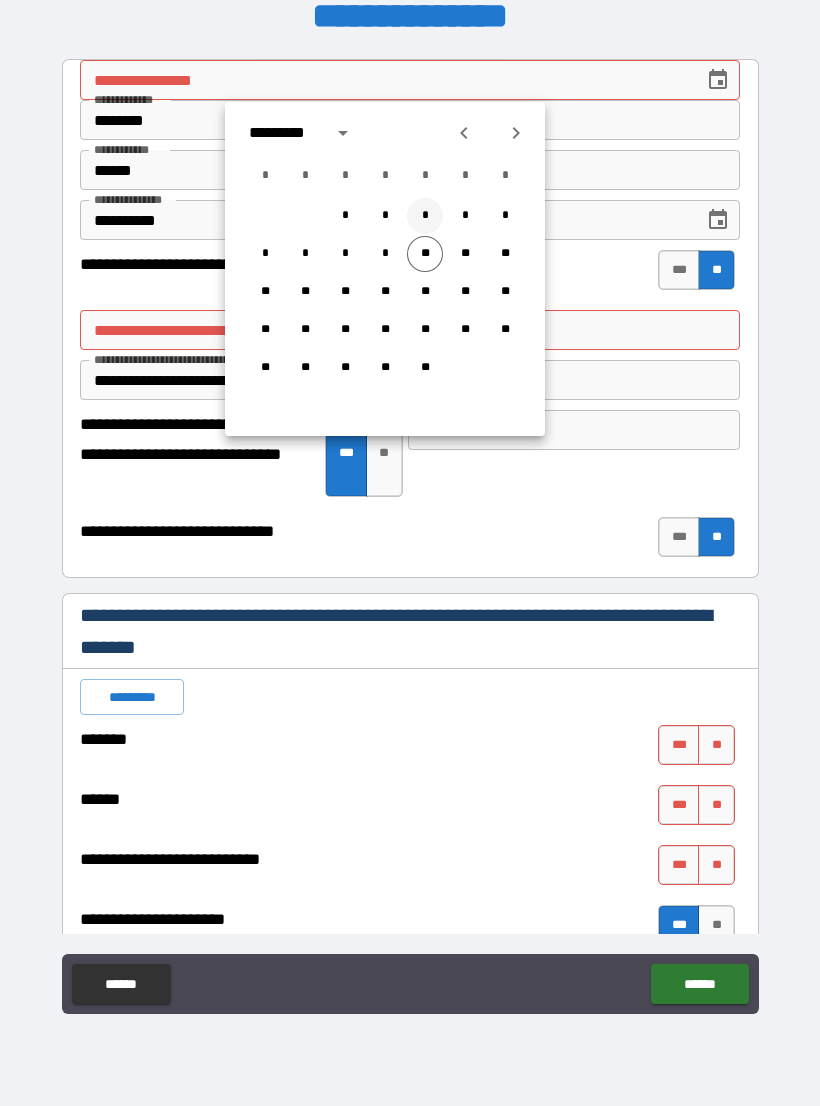 click on "*" at bounding box center (425, 216) 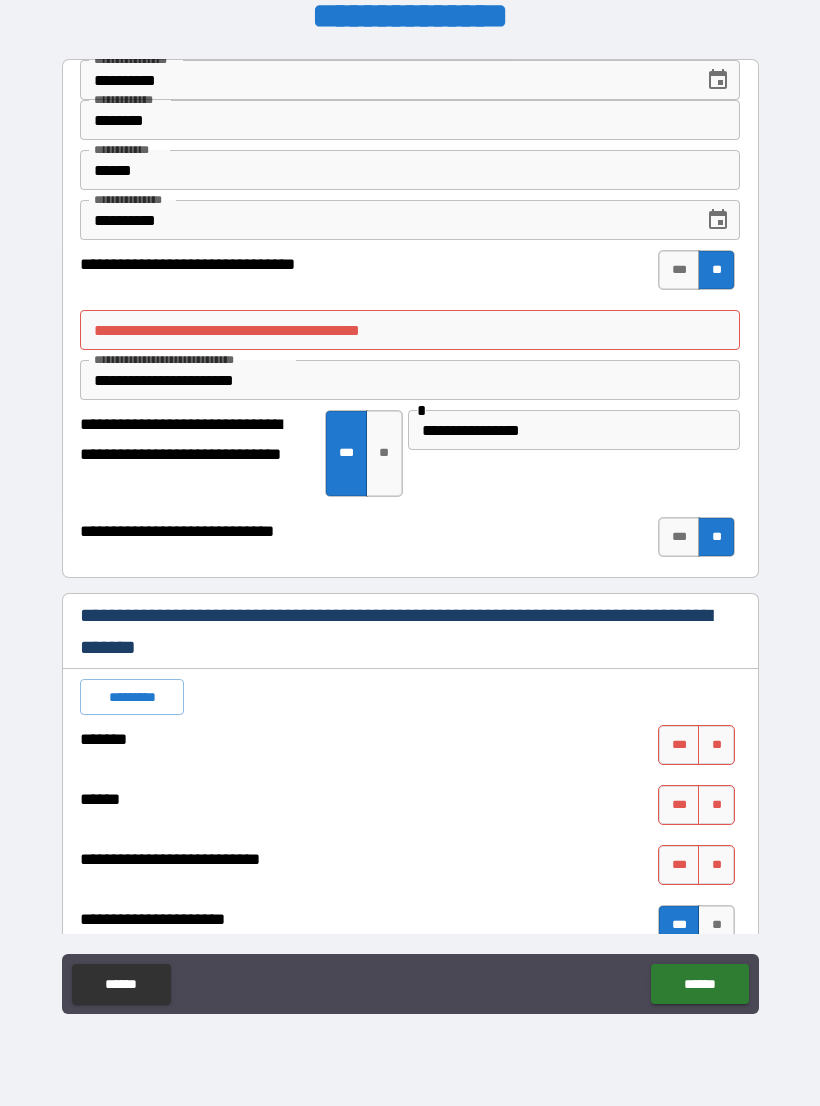 click on "**********" at bounding box center (410, 330) 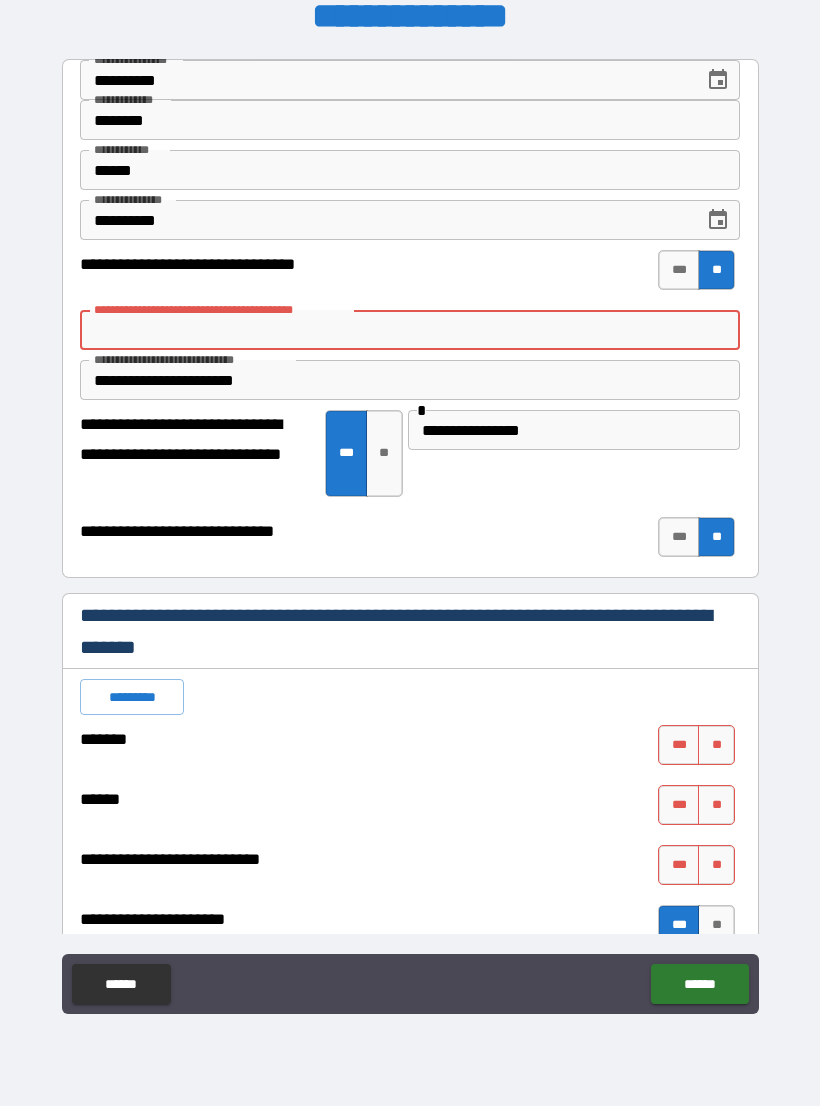 click on "**********" at bounding box center (410, 330) 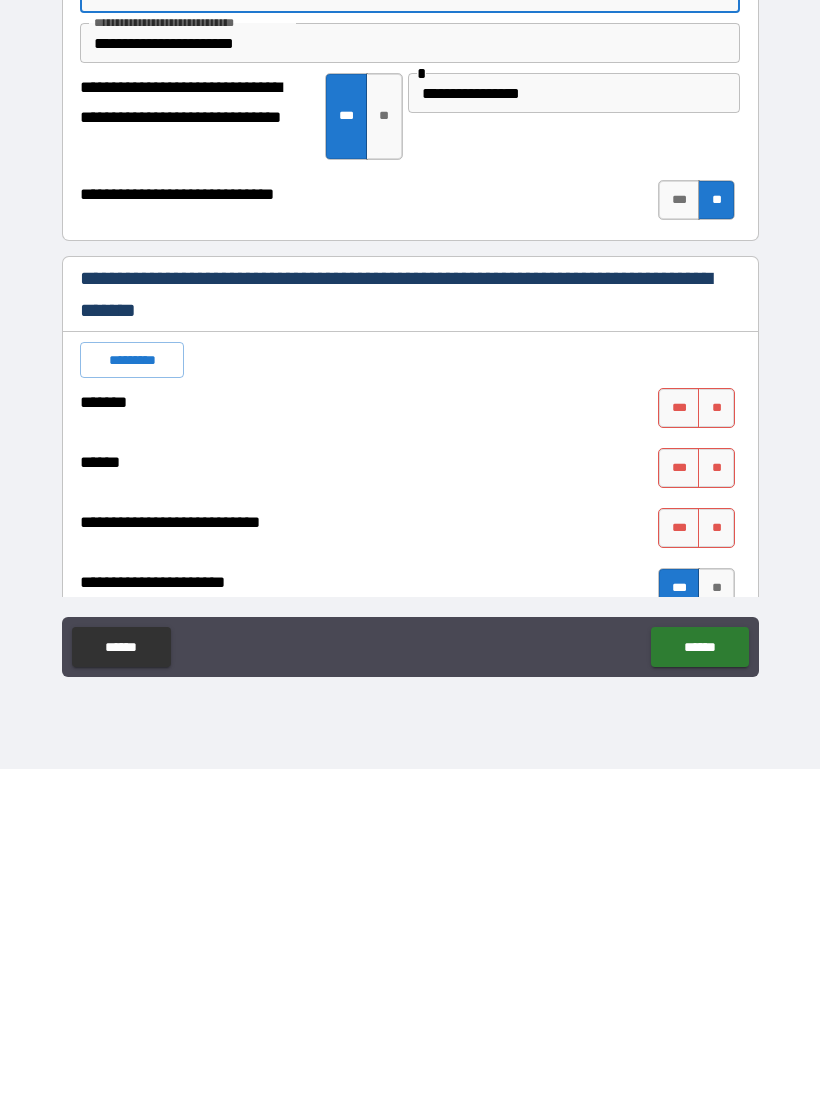 click on "**" at bounding box center [716, 745] 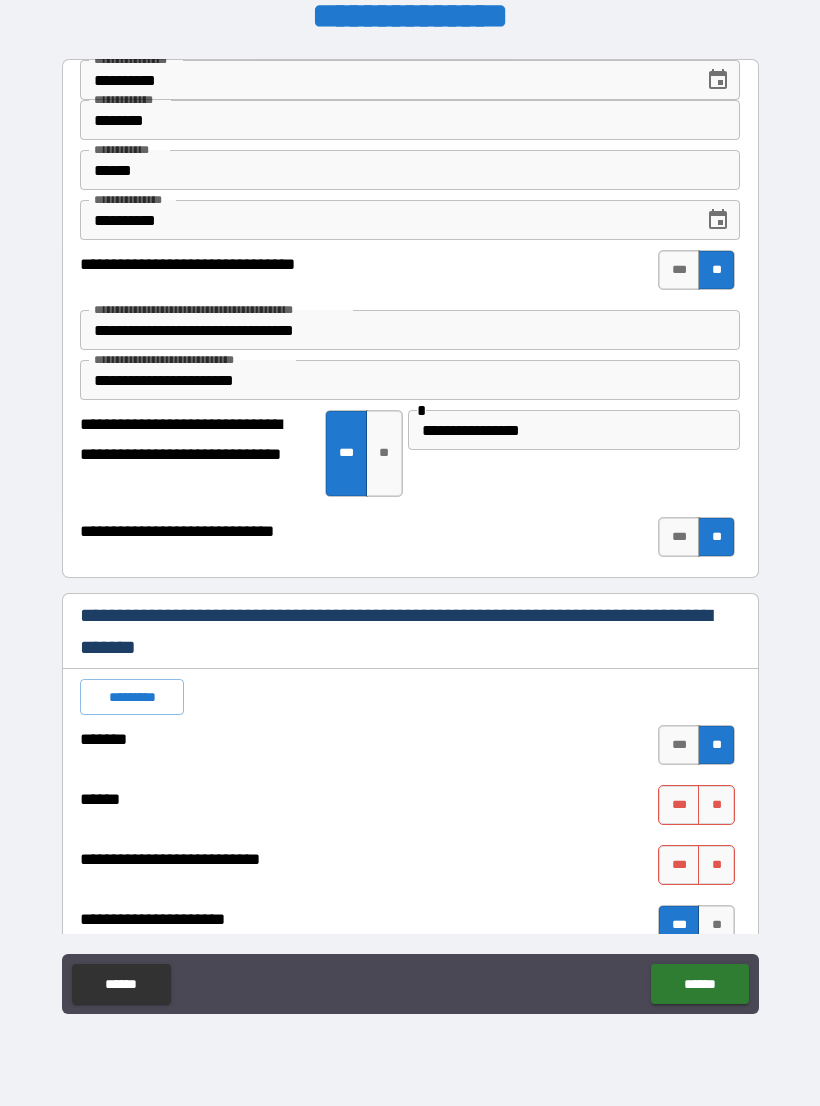 click on "**" at bounding box center [716, 805] 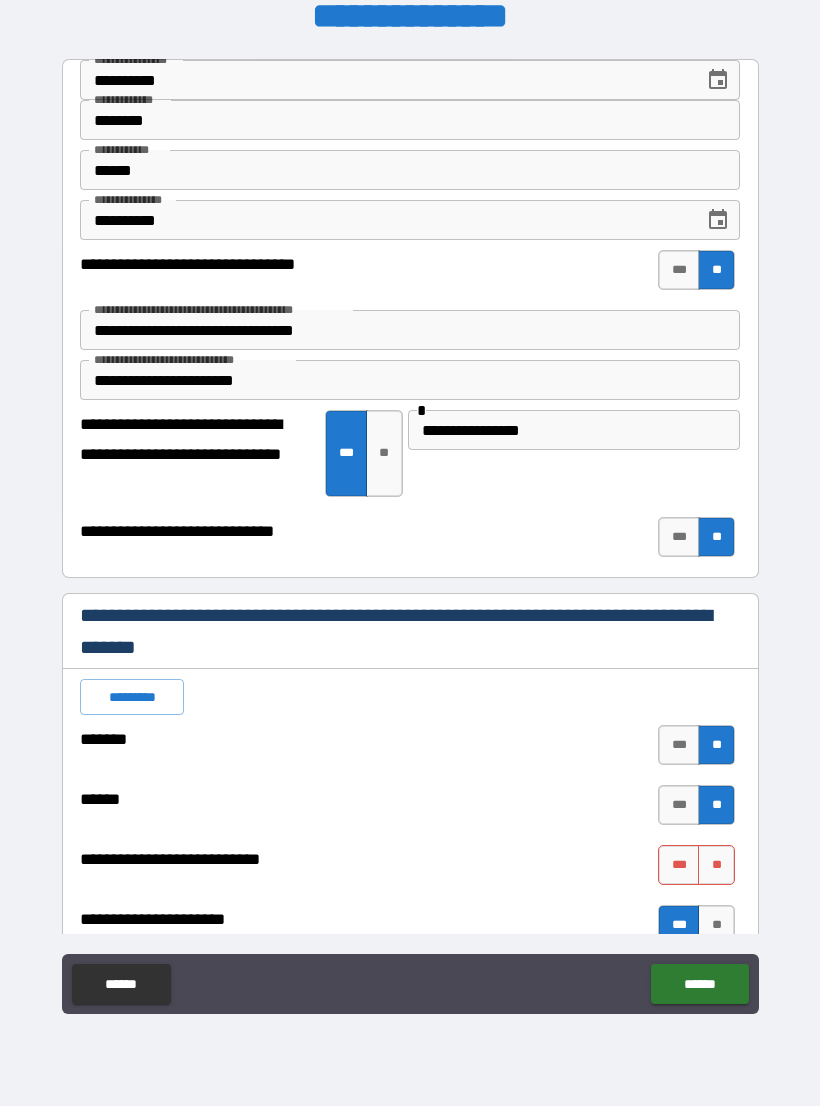 click on "**" at bounding box center [716, 865] 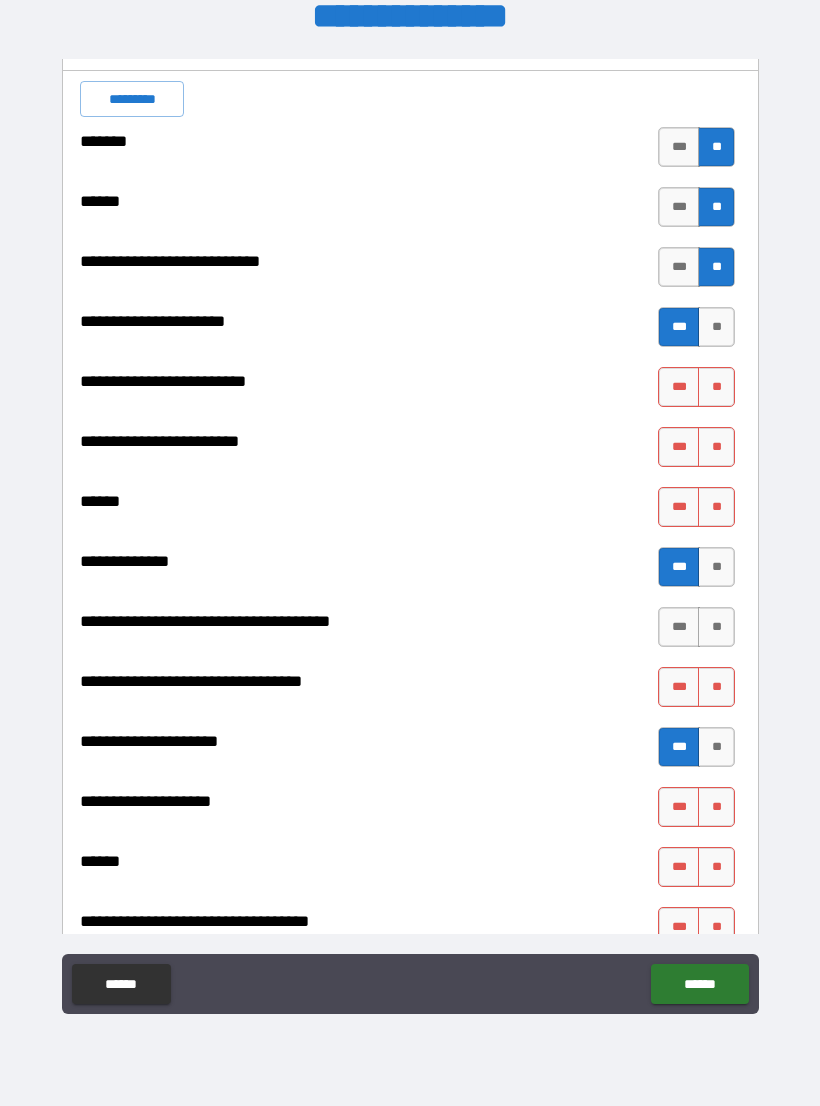 scroll, scrollTop: 599, scrollLeft: 0, axis: vertical 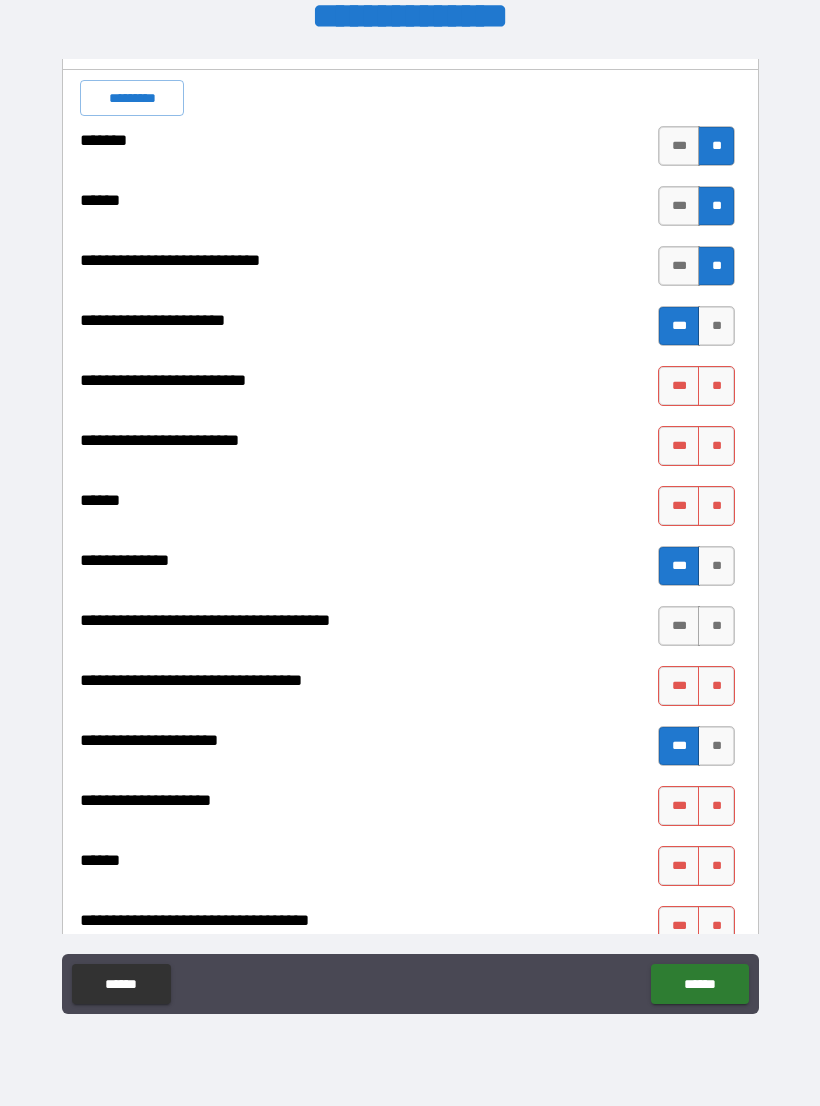 click on "**" at bounding box center [716, 386] 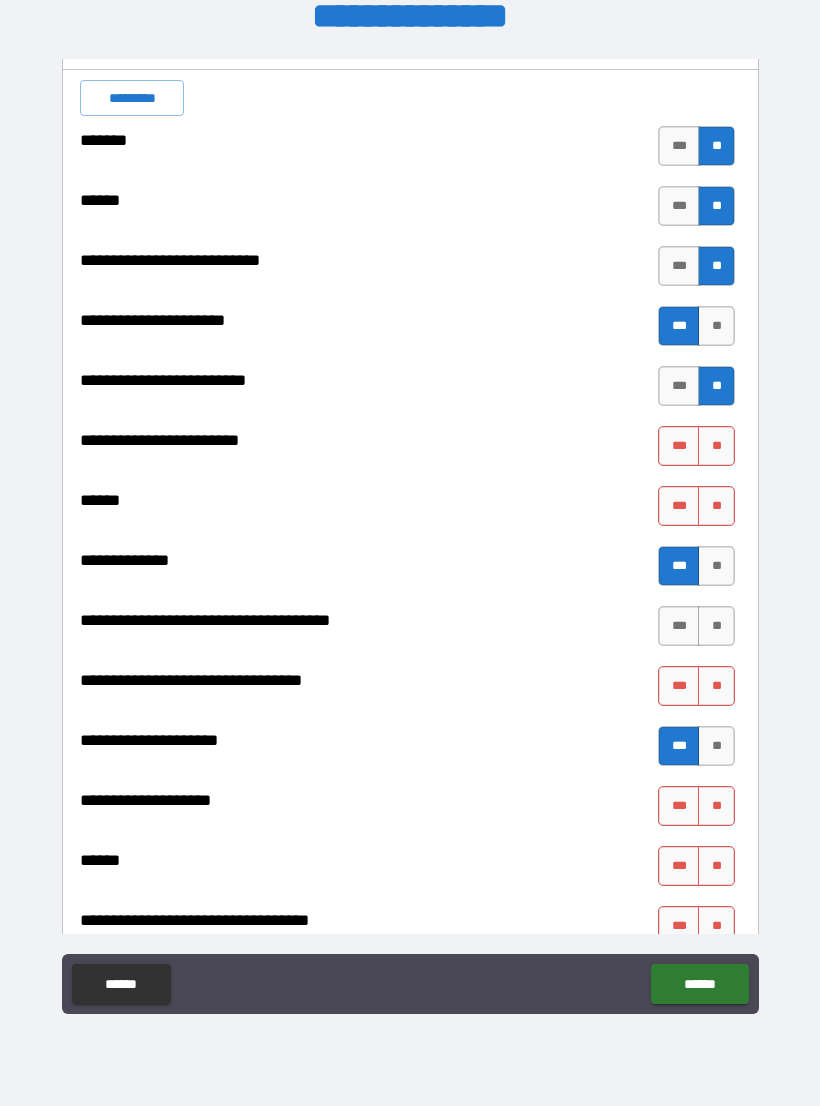 click on "**" at bounding box center (716, 446) 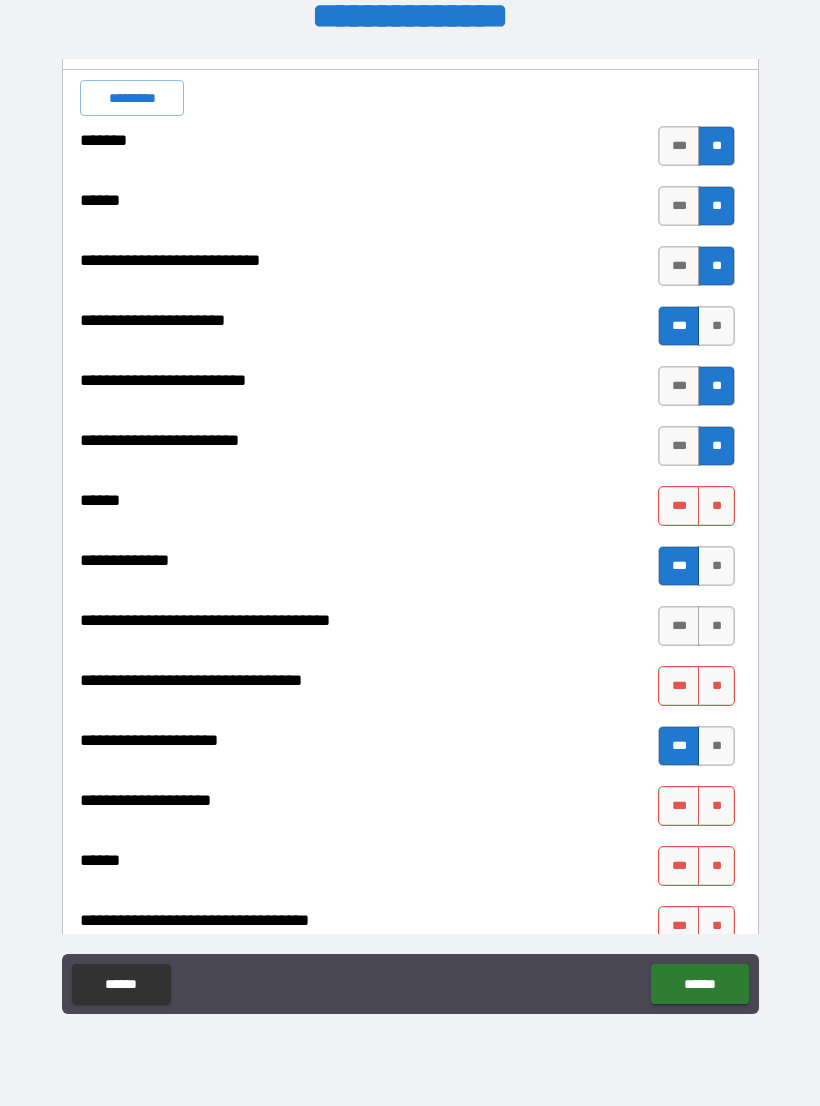 click on "**" at bounding box center [716, 506] 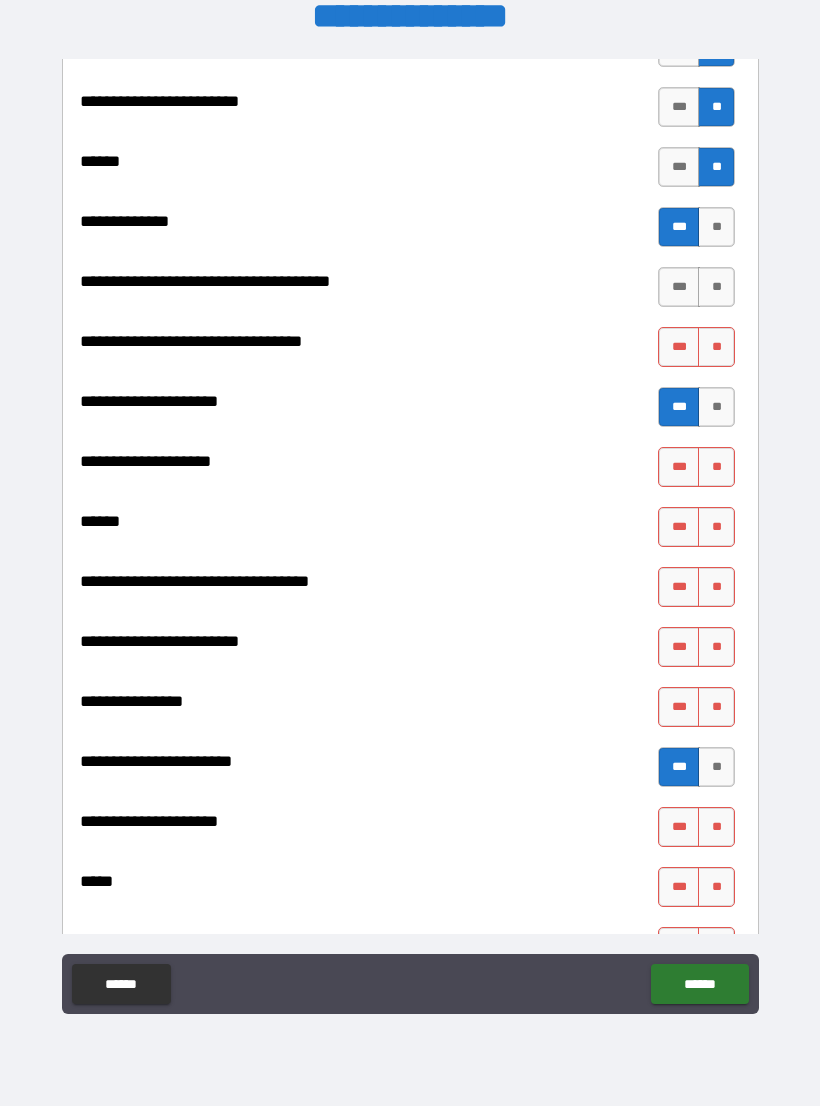 scroll, scrollTop: 957, scrollLeft: 0, axis: vertical 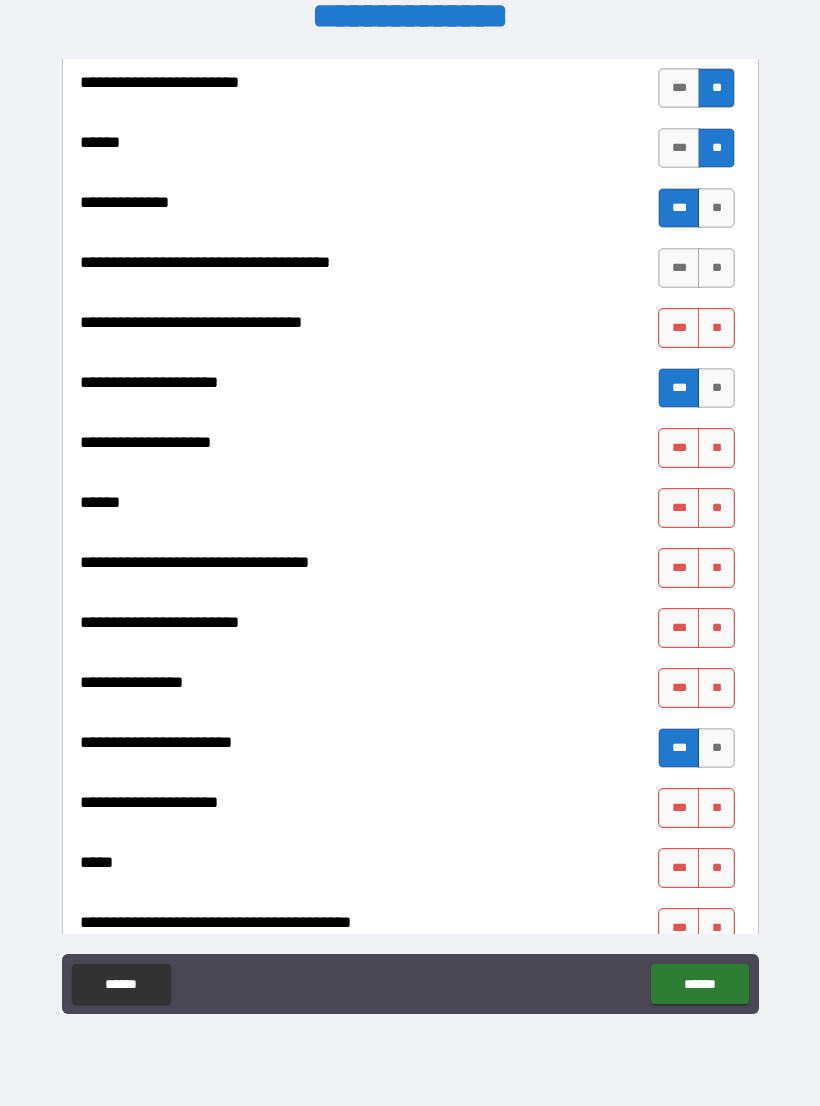 click on "**" at bounding box center [716, 328] 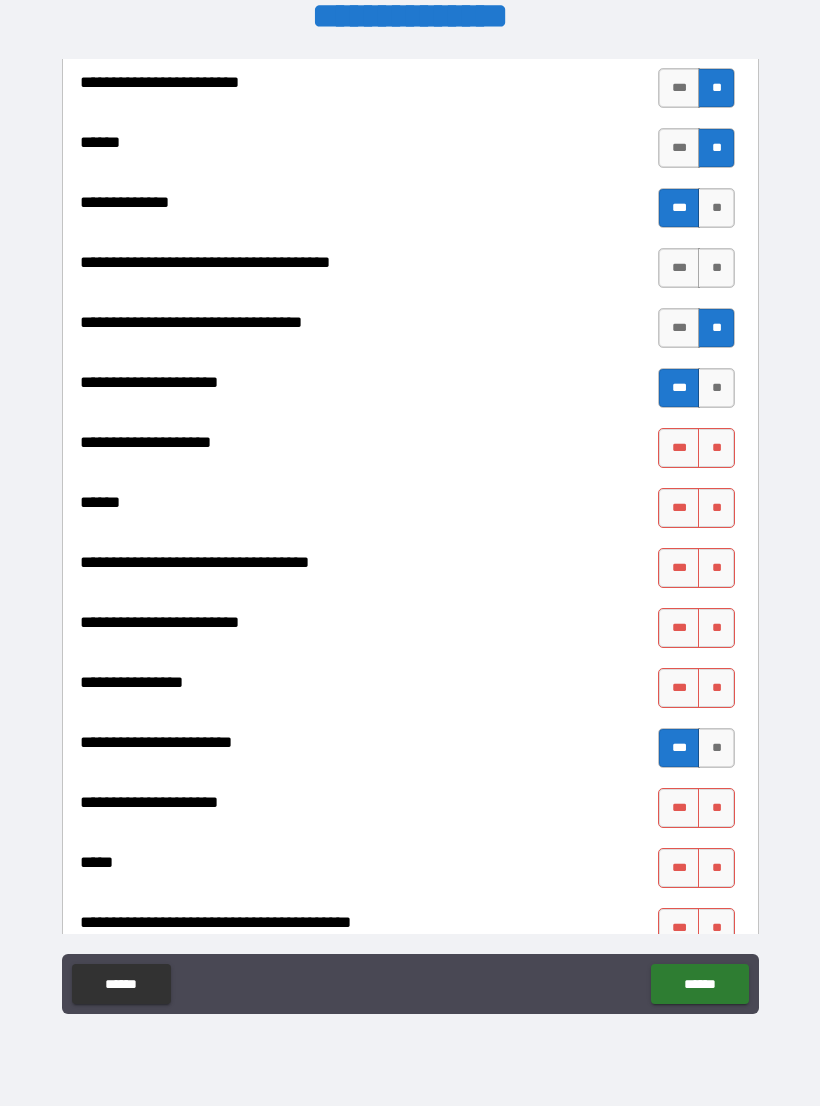 click on "**" at bounding box center [716, 448] 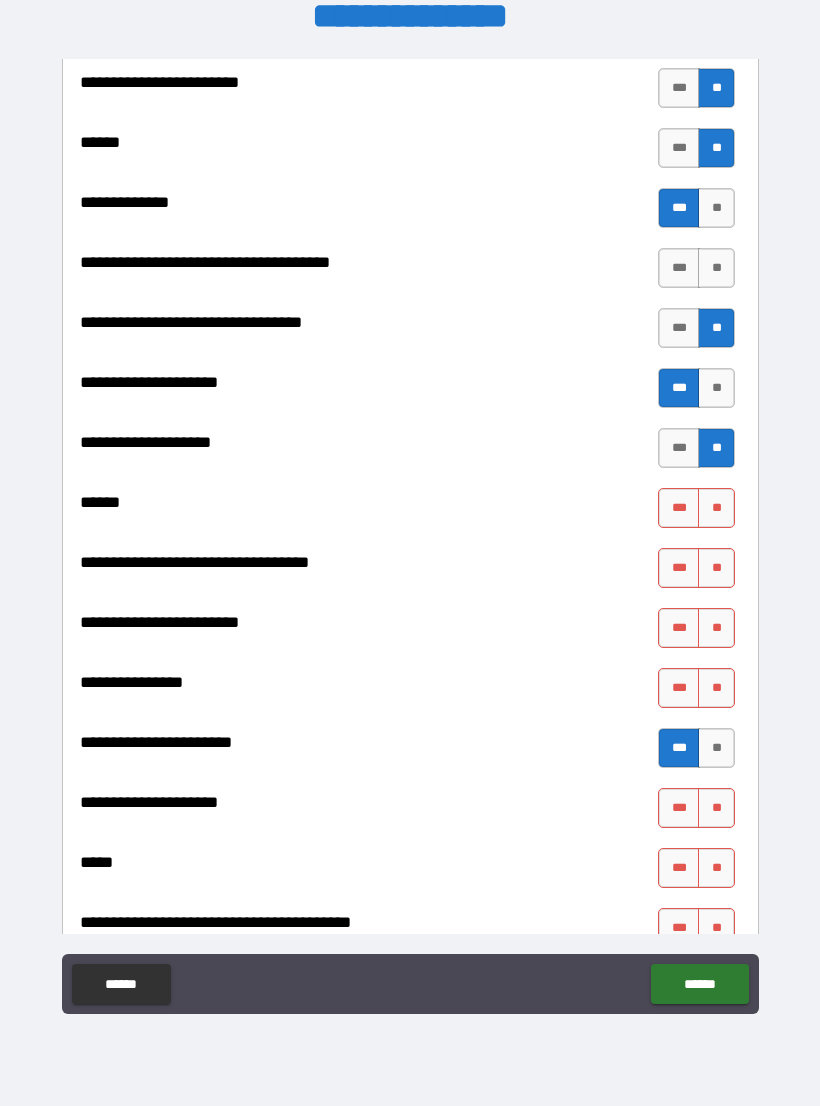 click on "**" at bounding box center (716, 508) 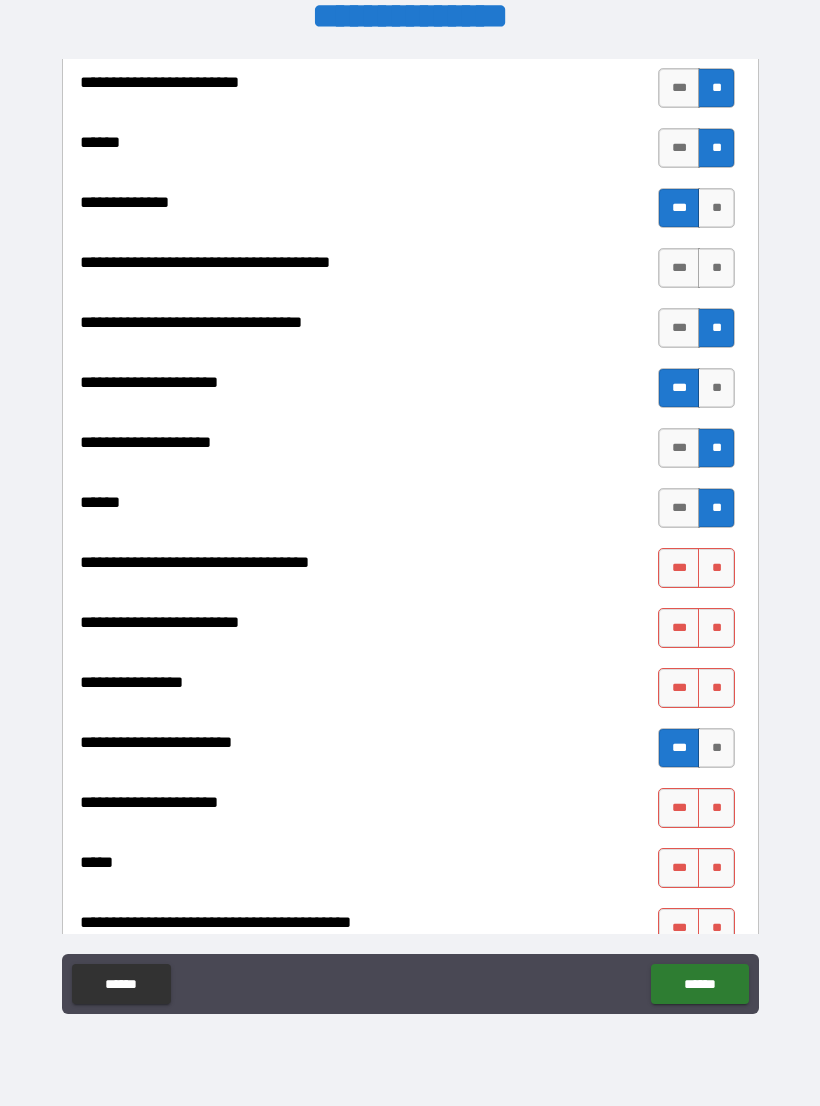 click on "**" at bounding box center (716, 568) 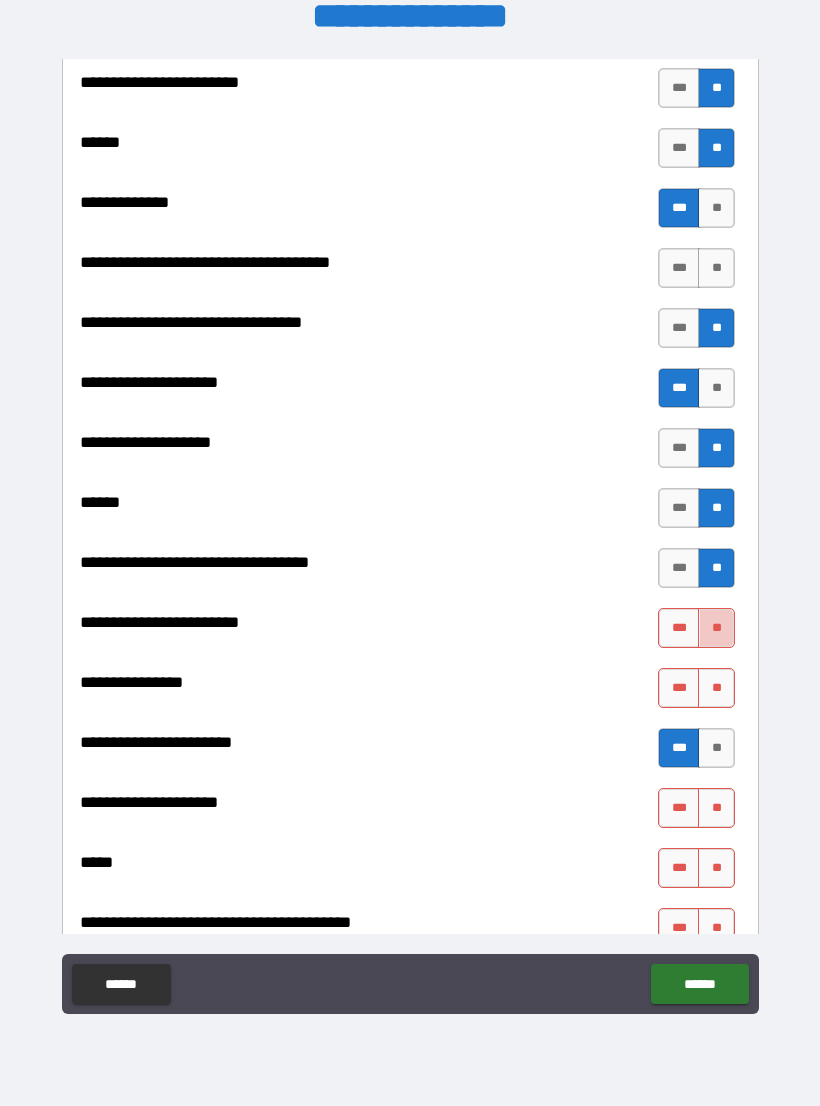 click on "**" at bounding box center (716, 628) 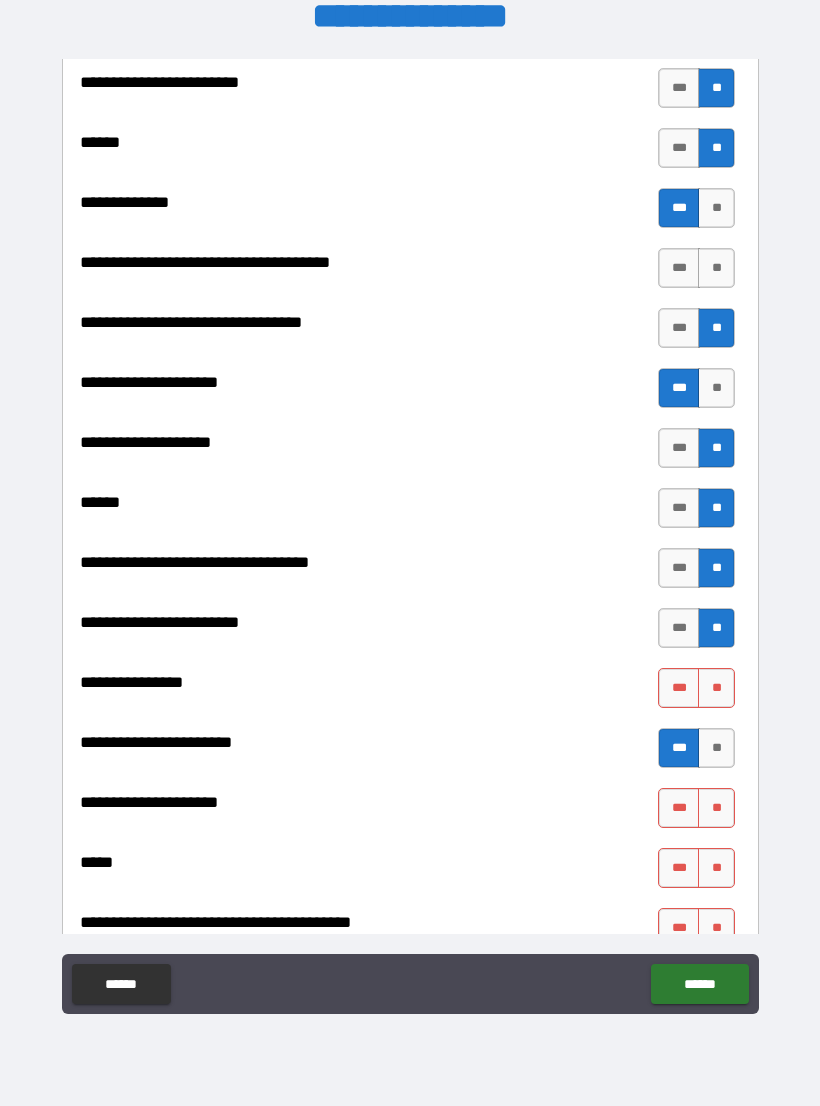 click on "**" at bounding box center [716, 688] 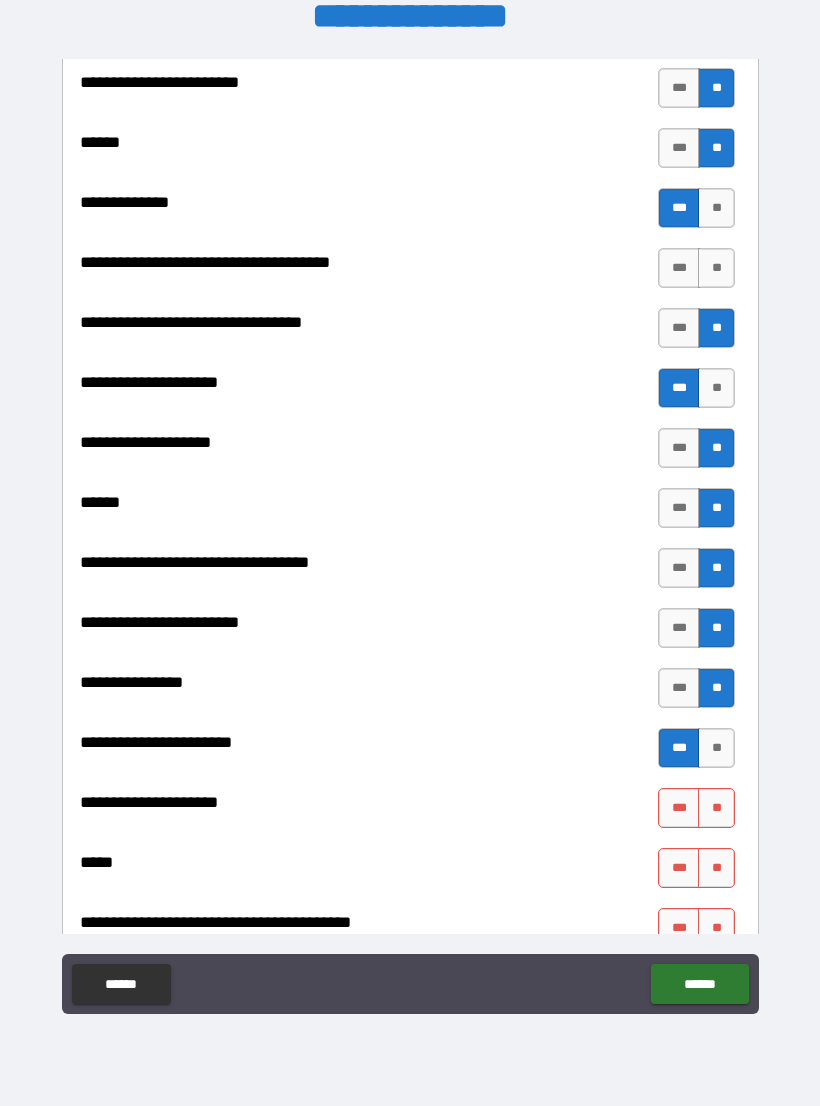 click on "**" at bounding box center (716, 808) 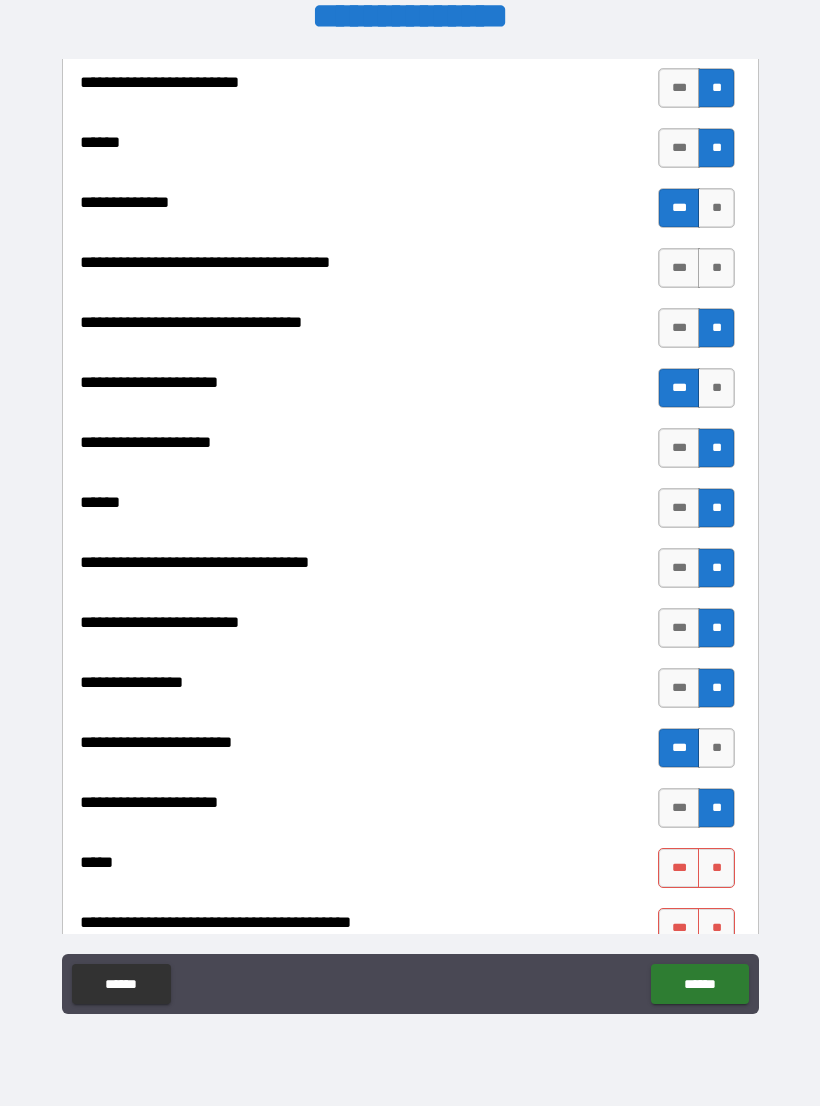 click on "**" at bounding box center (716, 868) 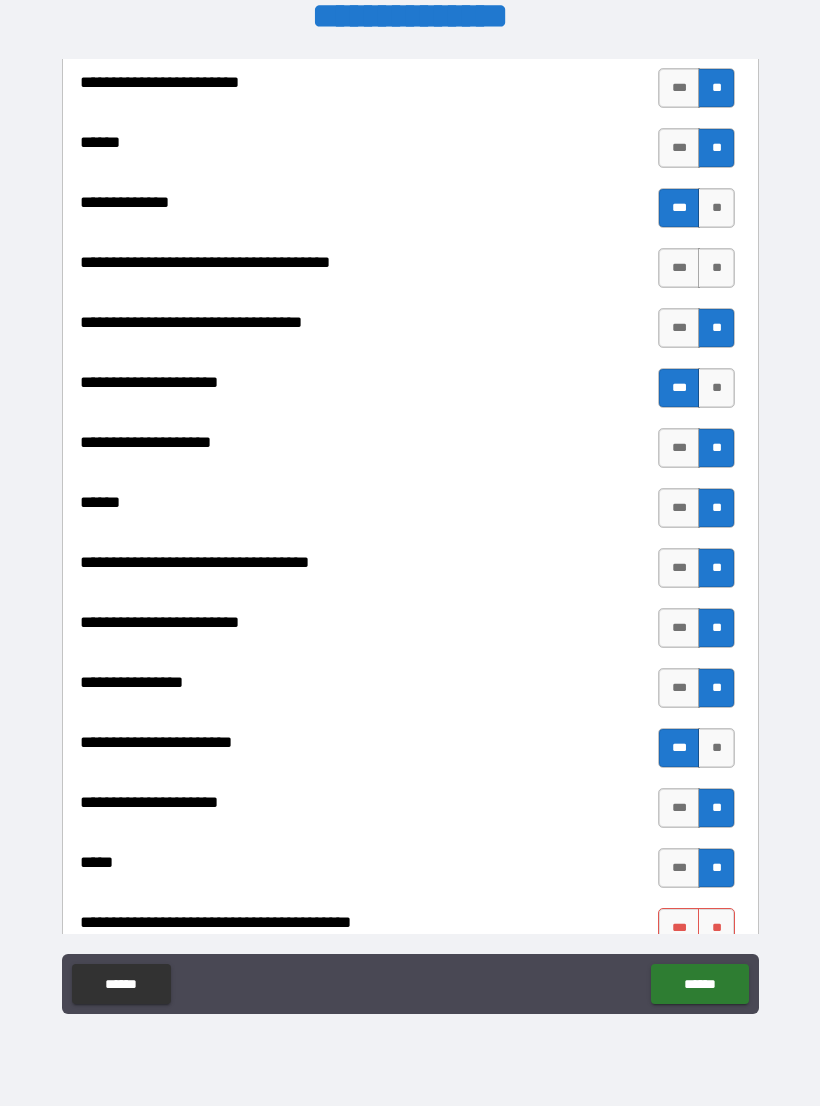 click on "**" at bounding box center (716, 928) 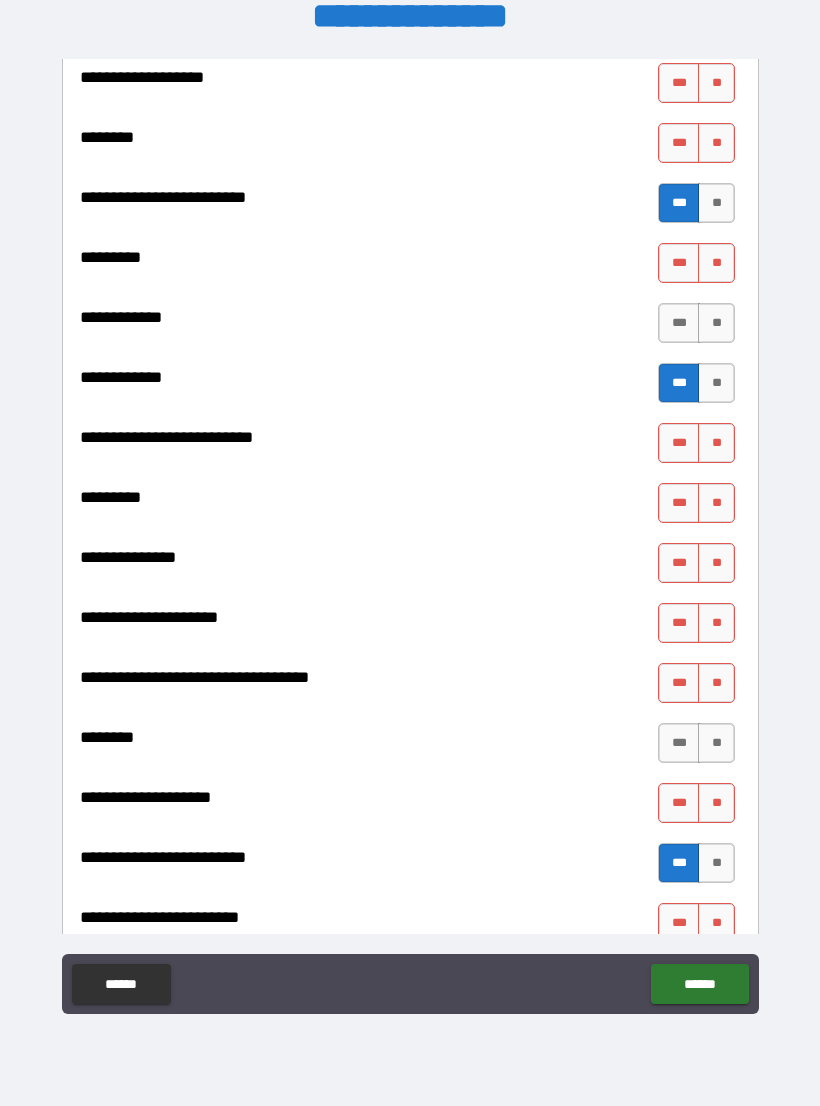 click on "**********" at bounding box center [410, 540] 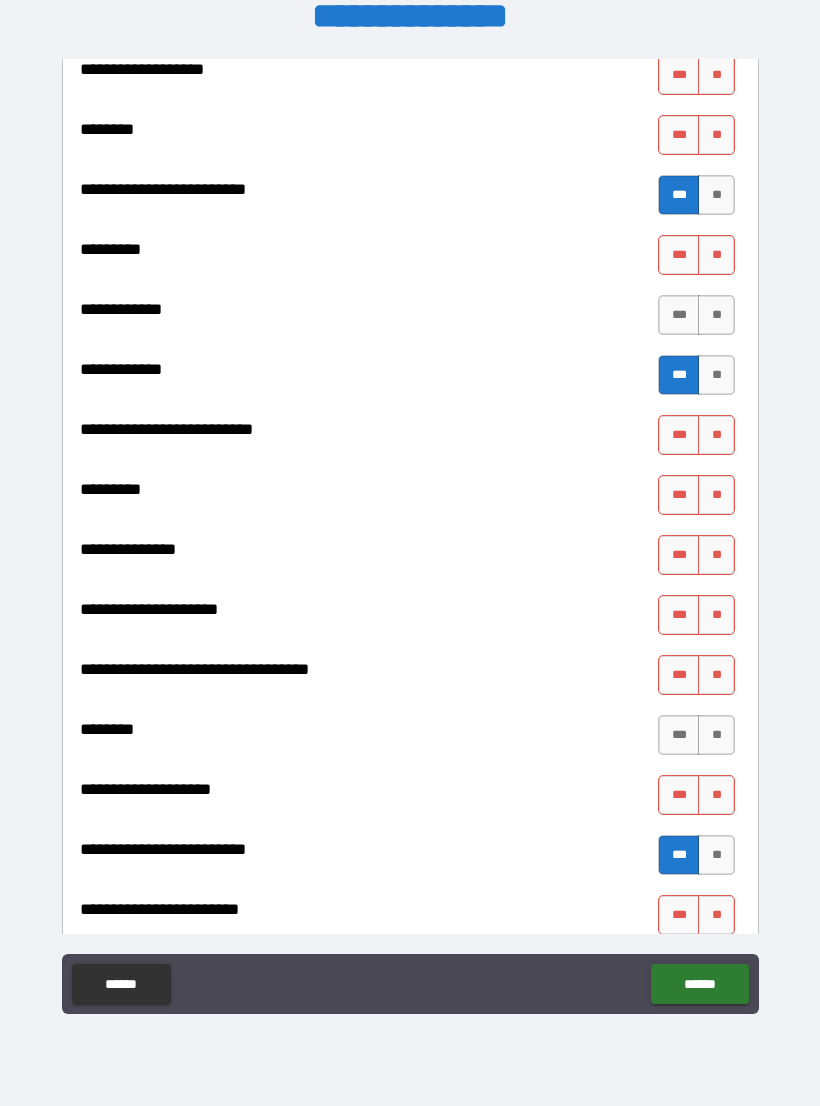 scroll, scrollTop: 1871, scrollLeft: 0, axis: vertical 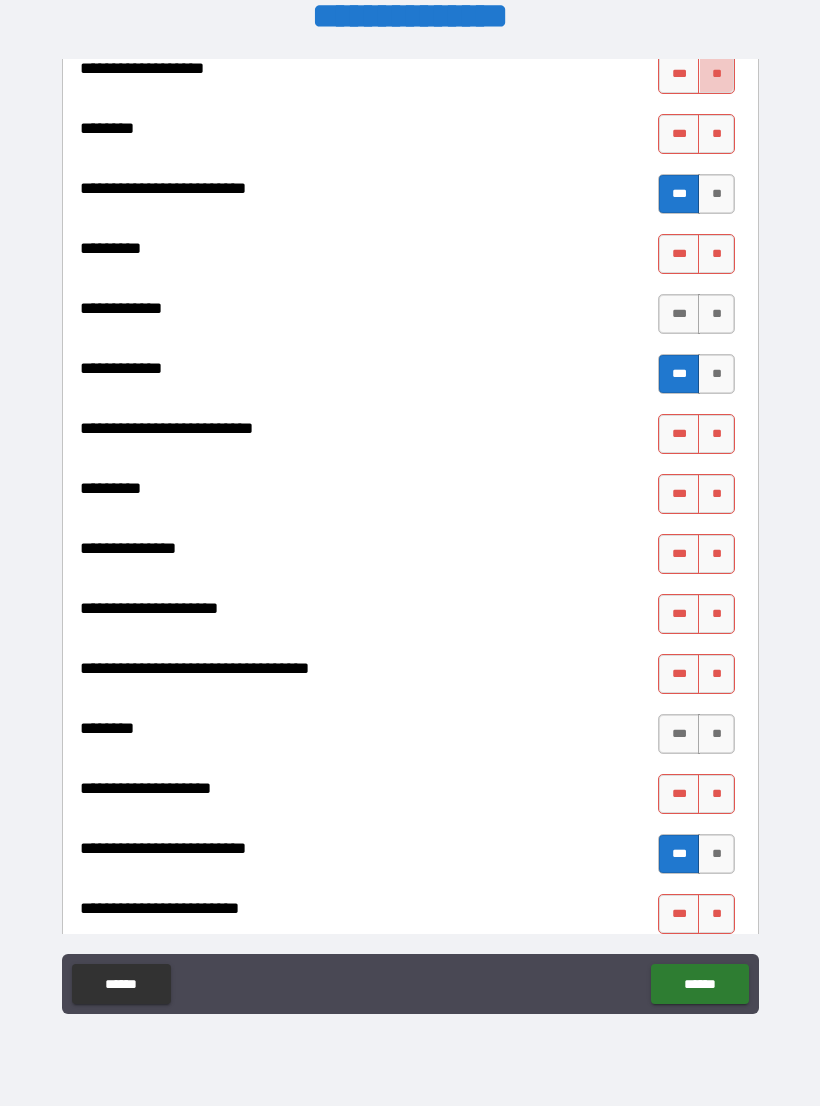 click on "**" at bounding box center (716, 74) 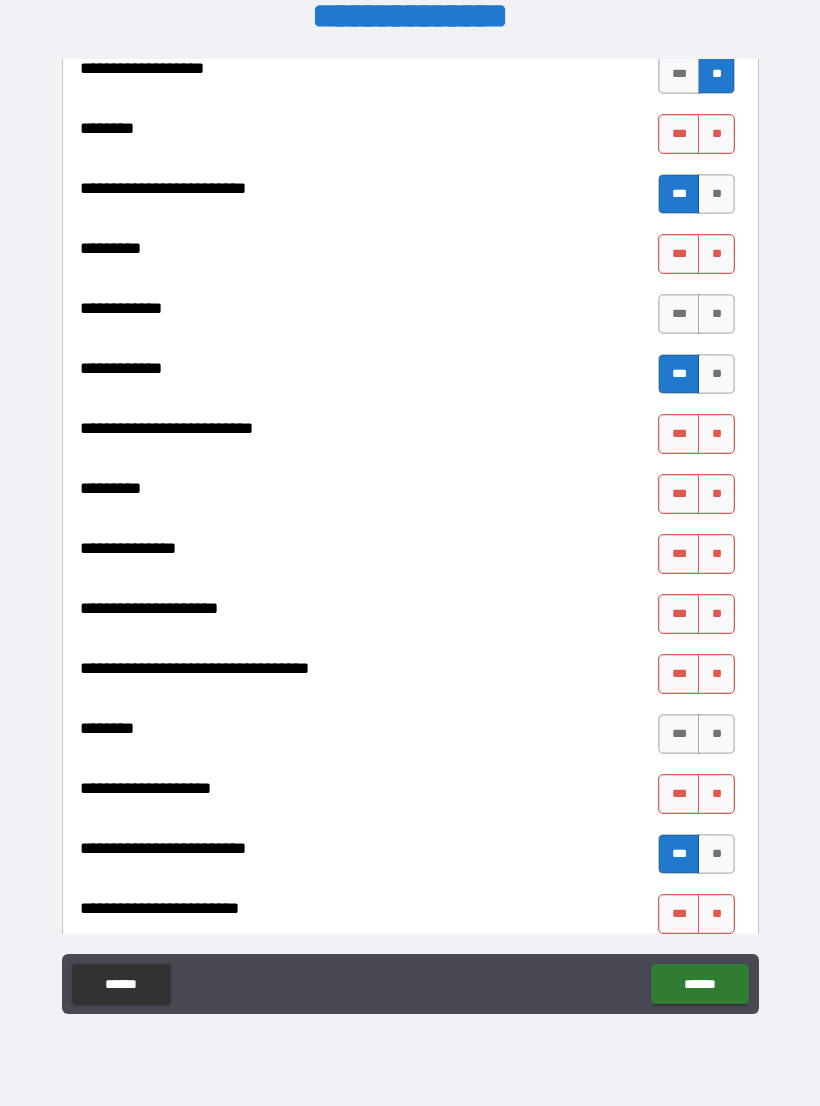click on "**" at bounding box center (716, 134) 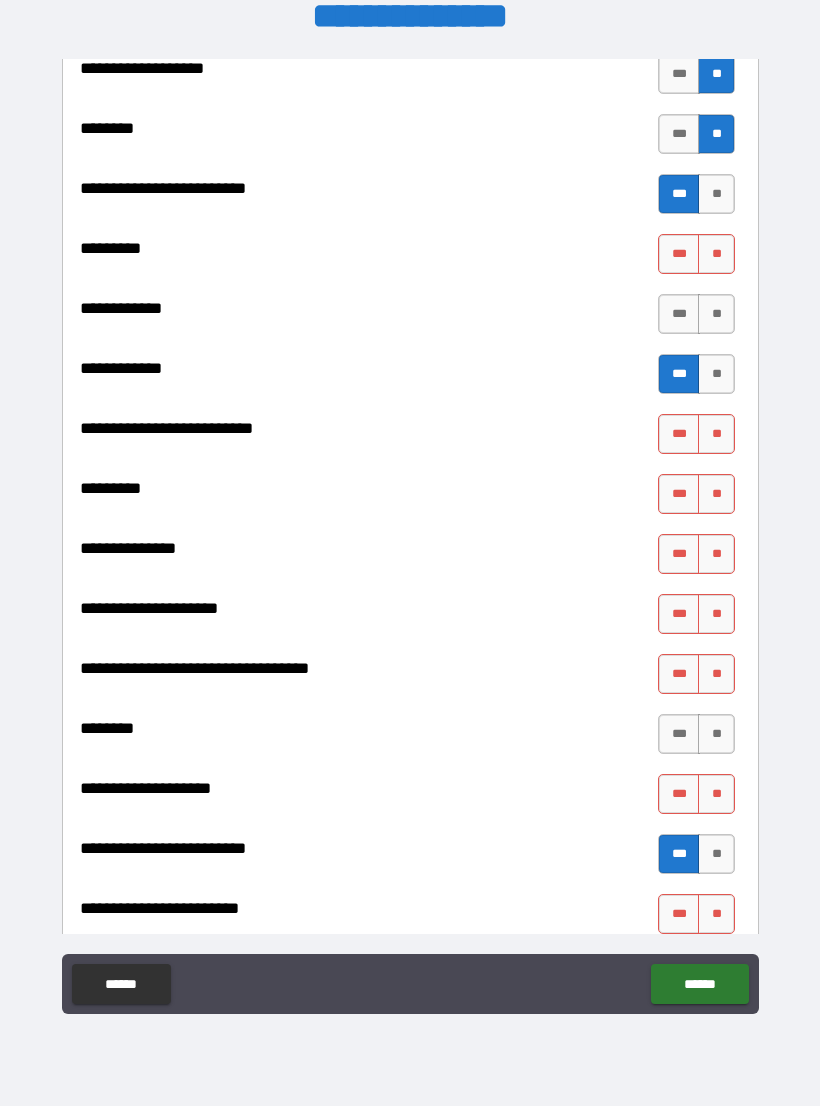 click on "**" at bounding box center [716, 254] 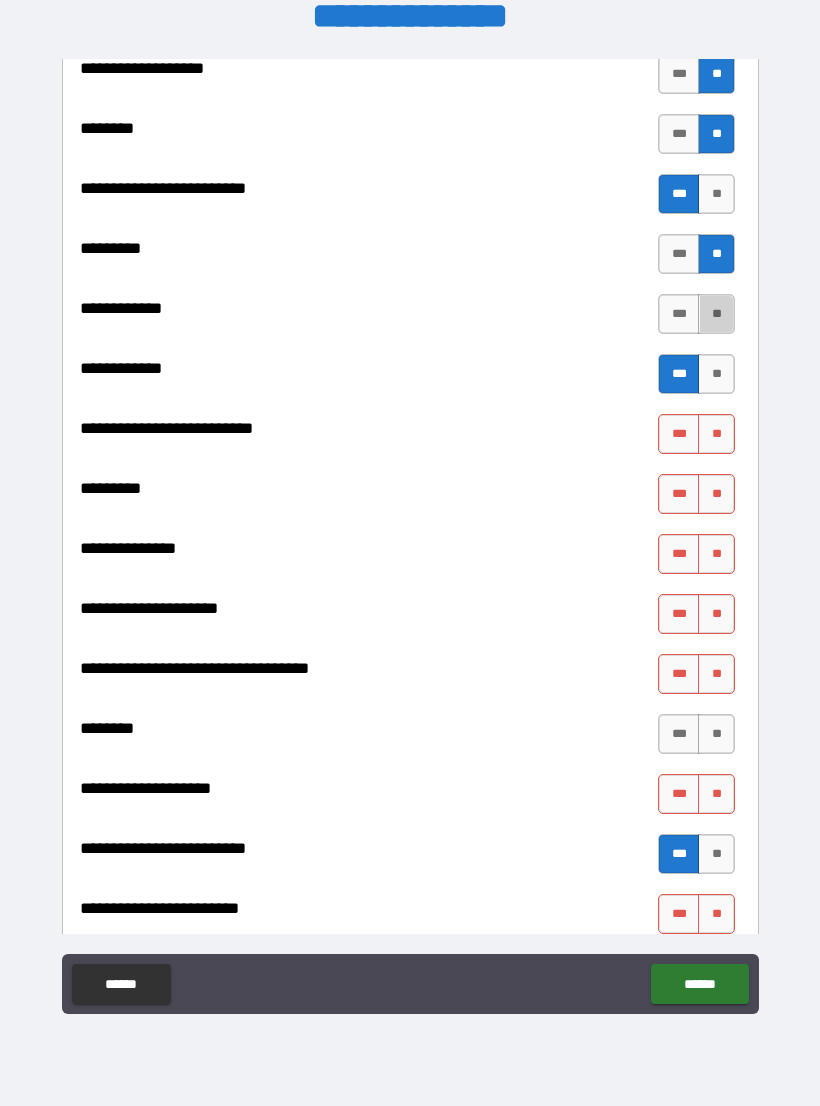 click on "**" at bounding box center [716, 314] 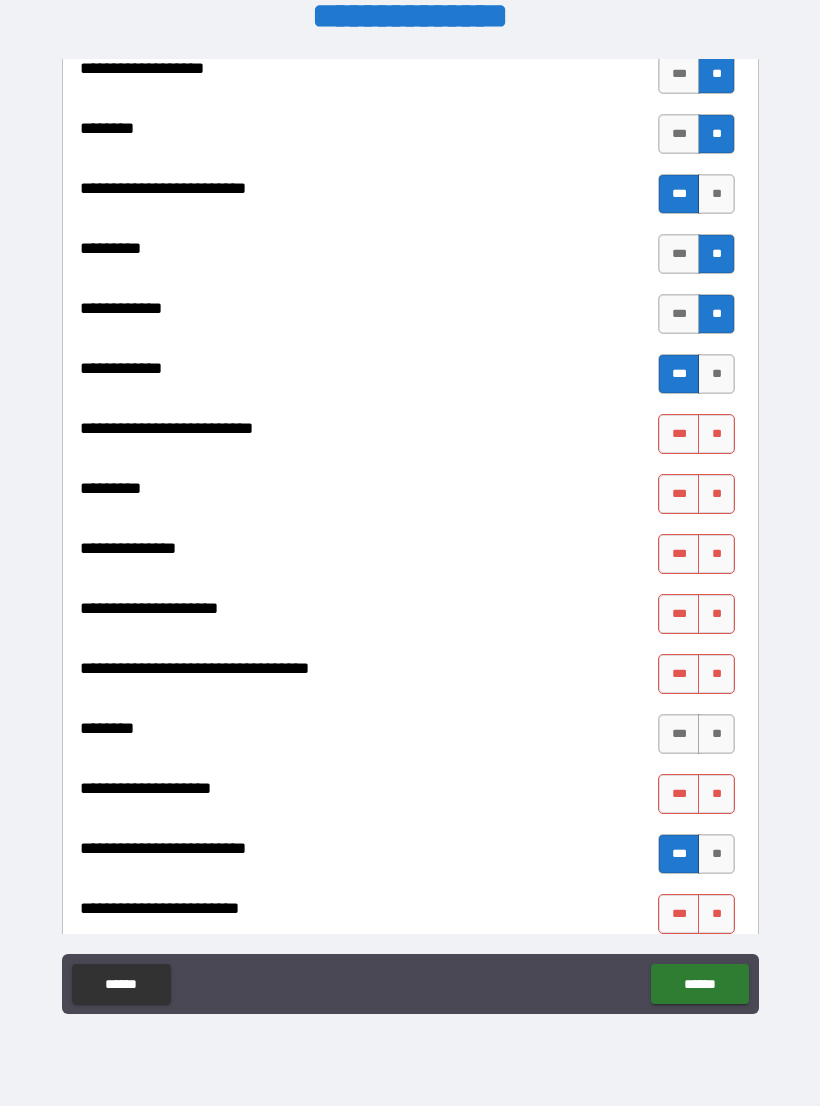 click on "**" at bounding box center [716, 434] 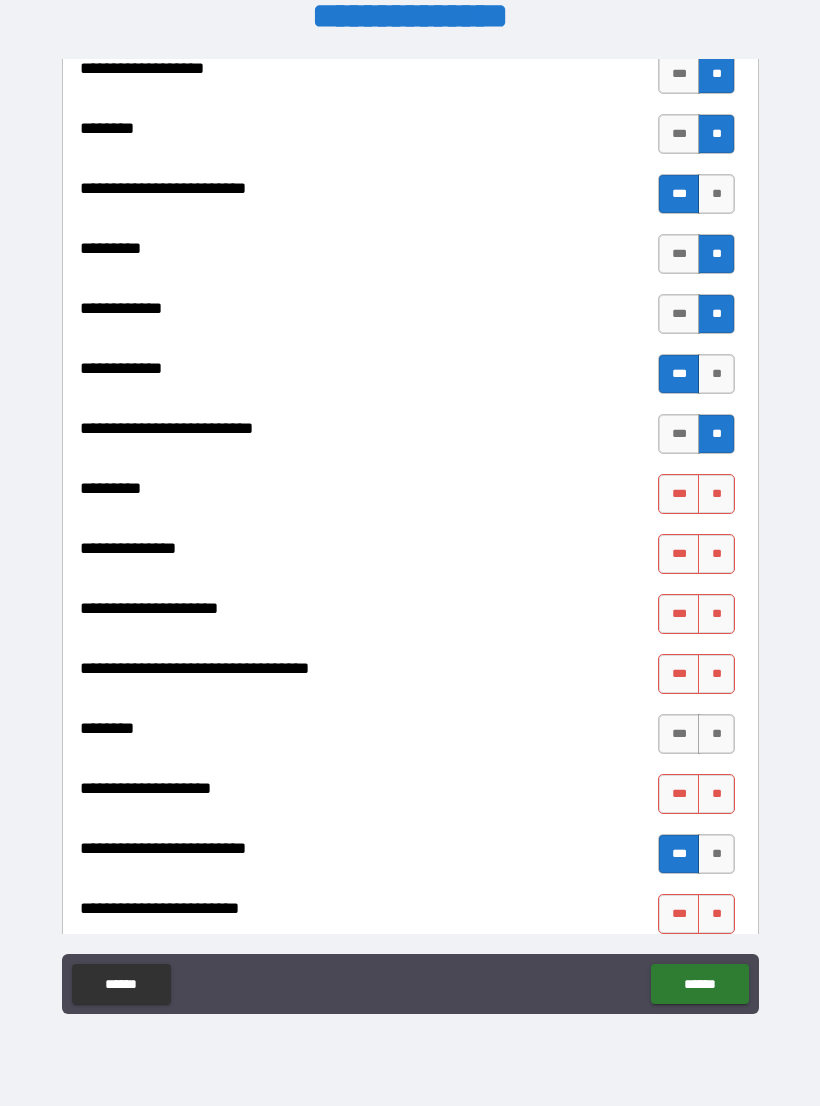 click on "**" at bounding box center (716, 494) 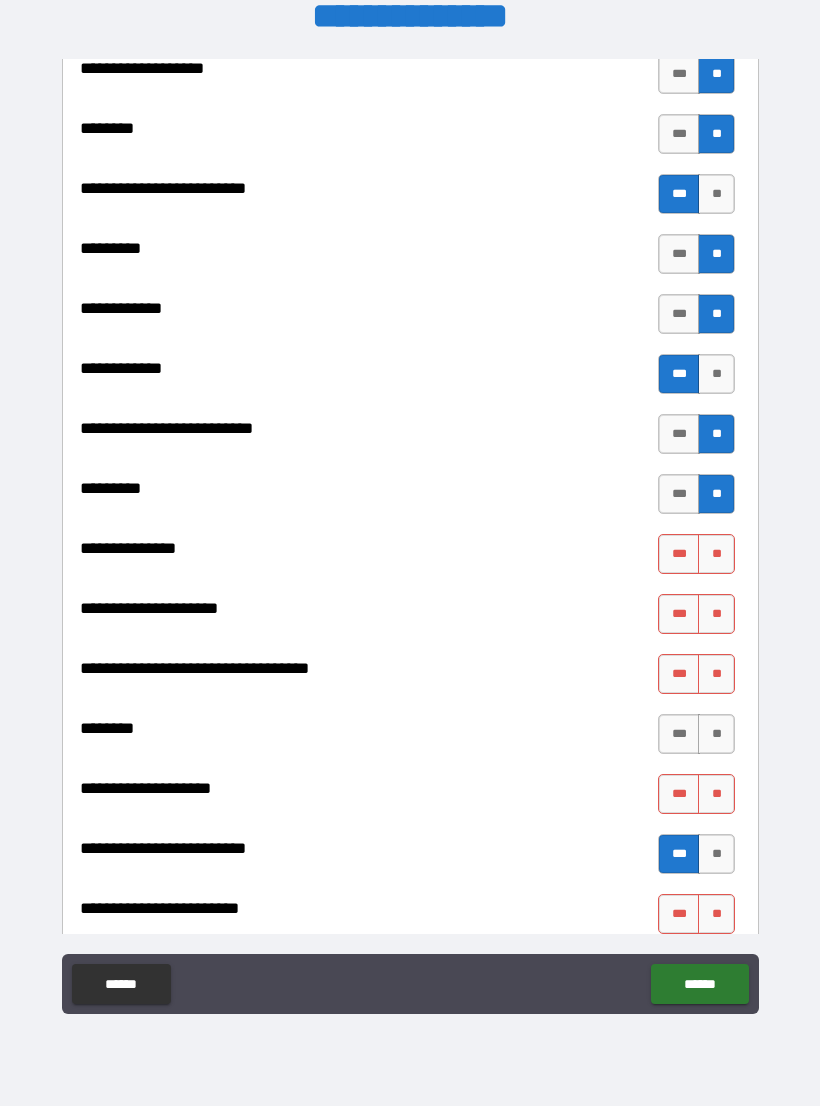 click on "**" at bounding box center [716, 554] 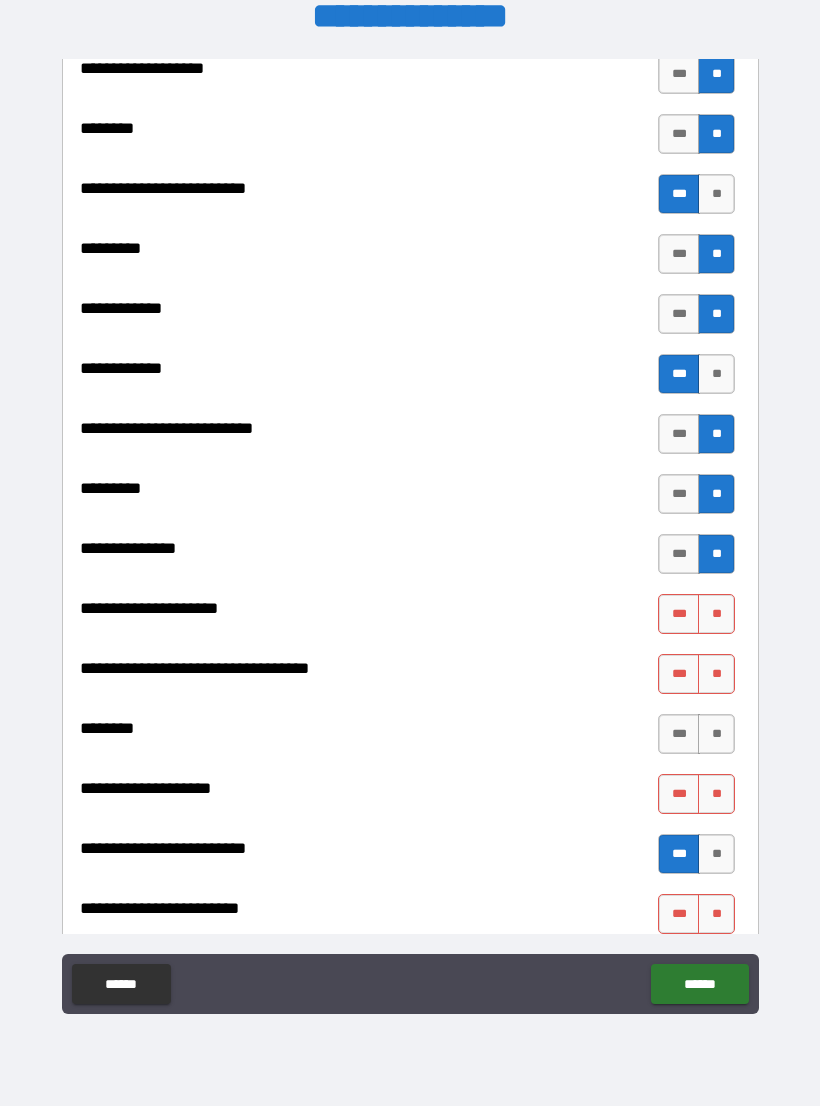 click on "**" at bounding box center (716, 614) 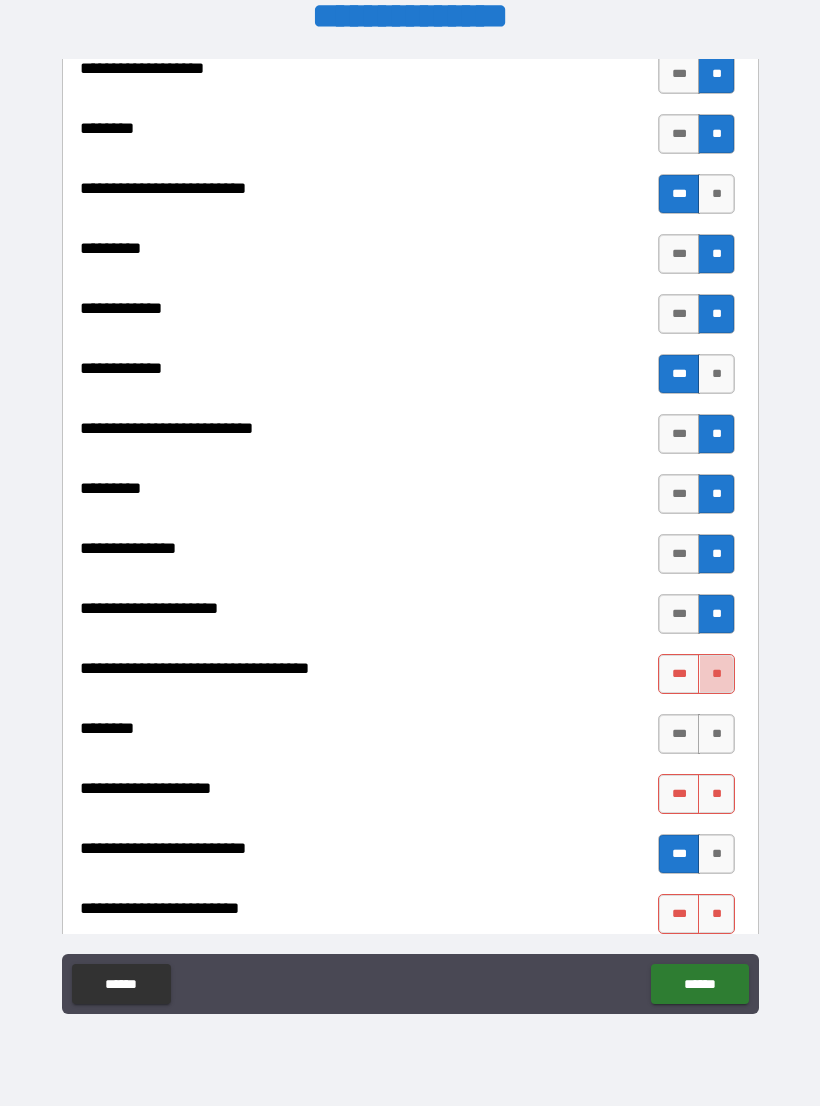 click on "**" at bounding box center [716, 674] 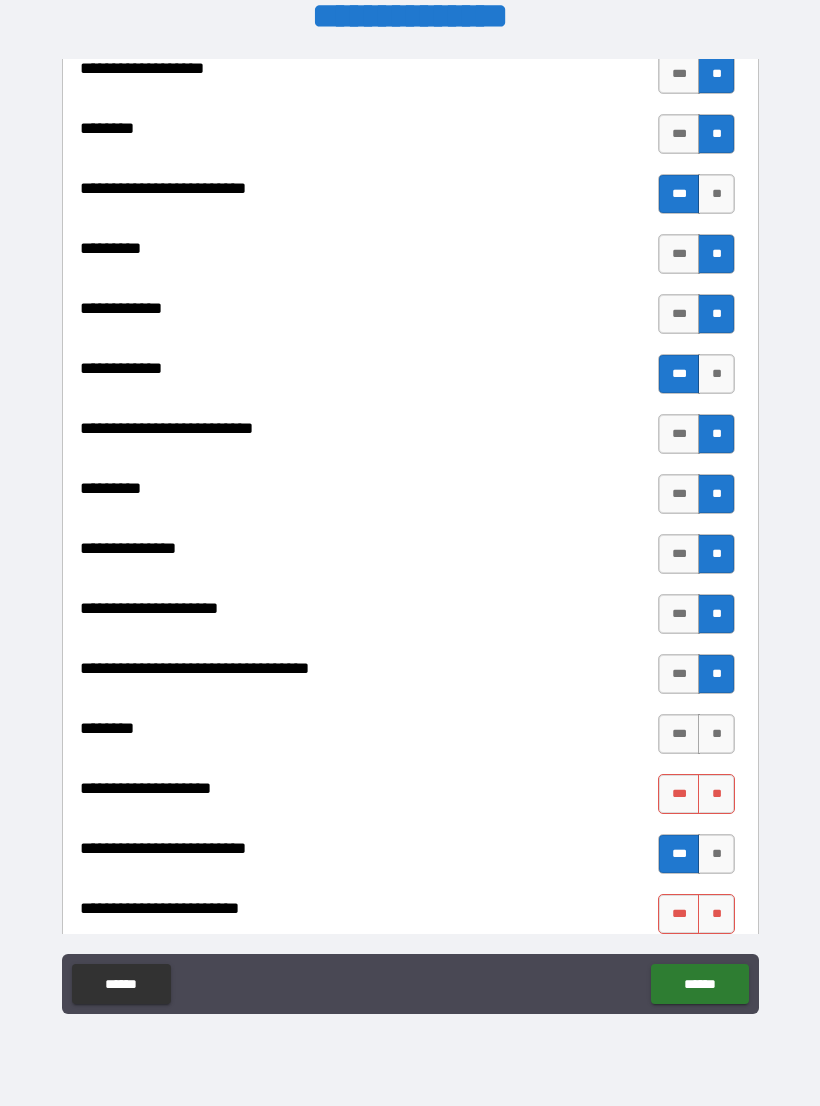 click on "**" at bounding box center (716, 734) 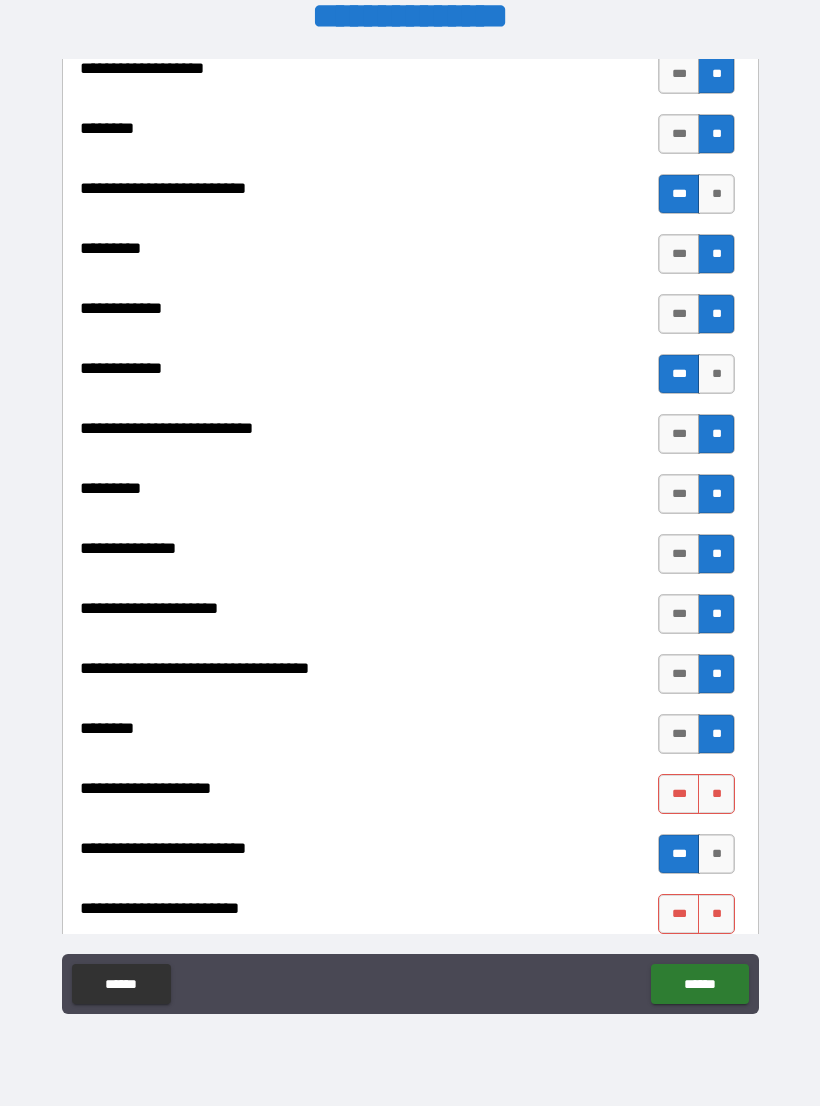 click on "**" at bounding box center (716, 794) 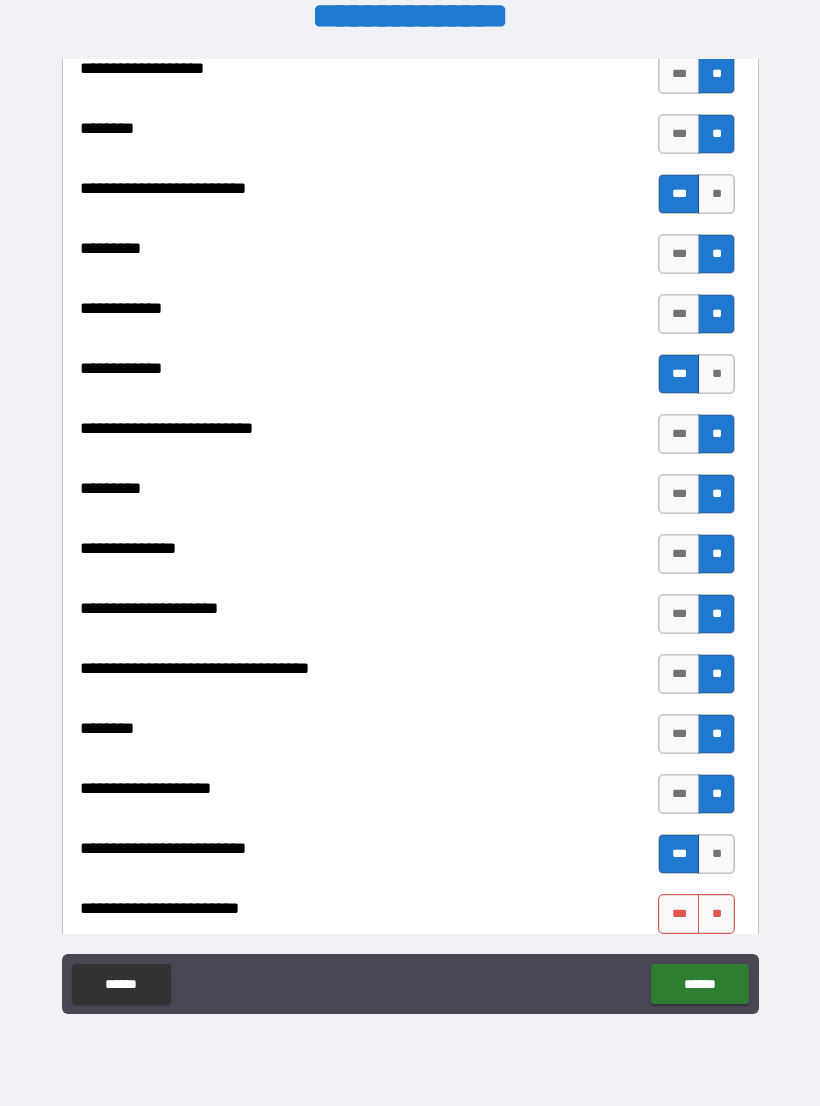 click on "**" at bounding box center [716, 914] 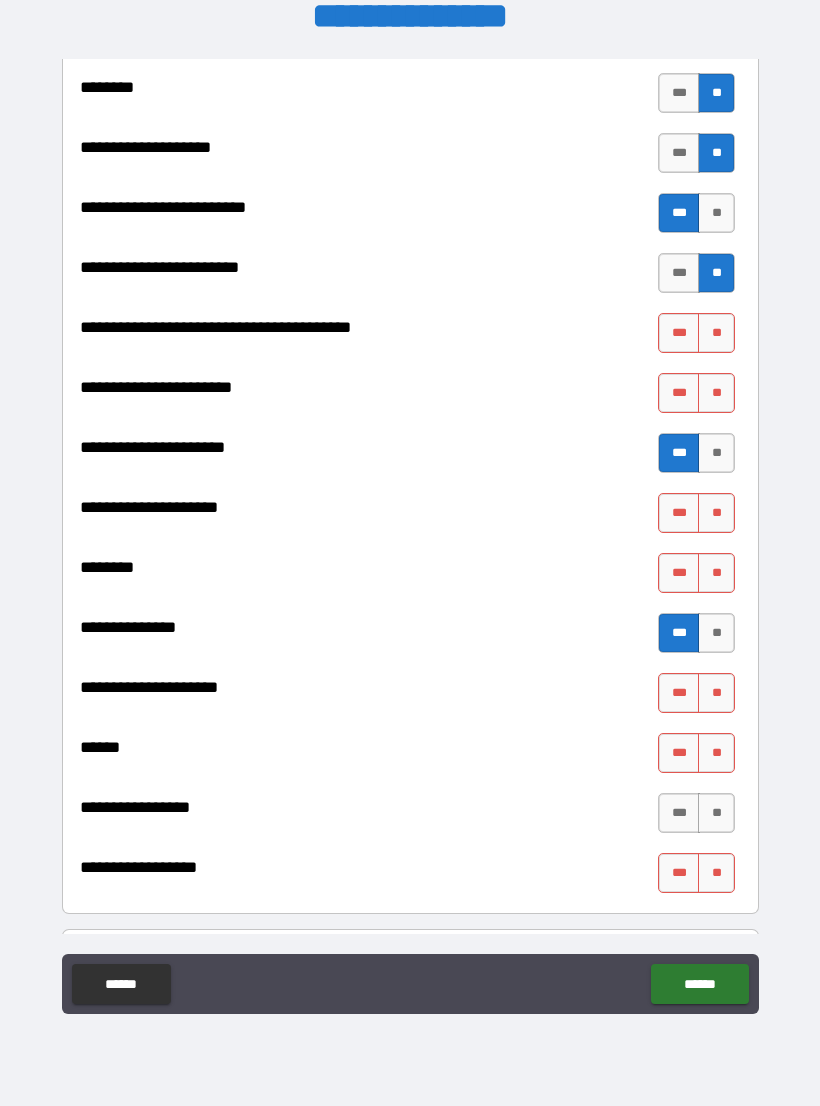scroll, scrollTop: 2515, scrollLeft: 0, axis: vertical 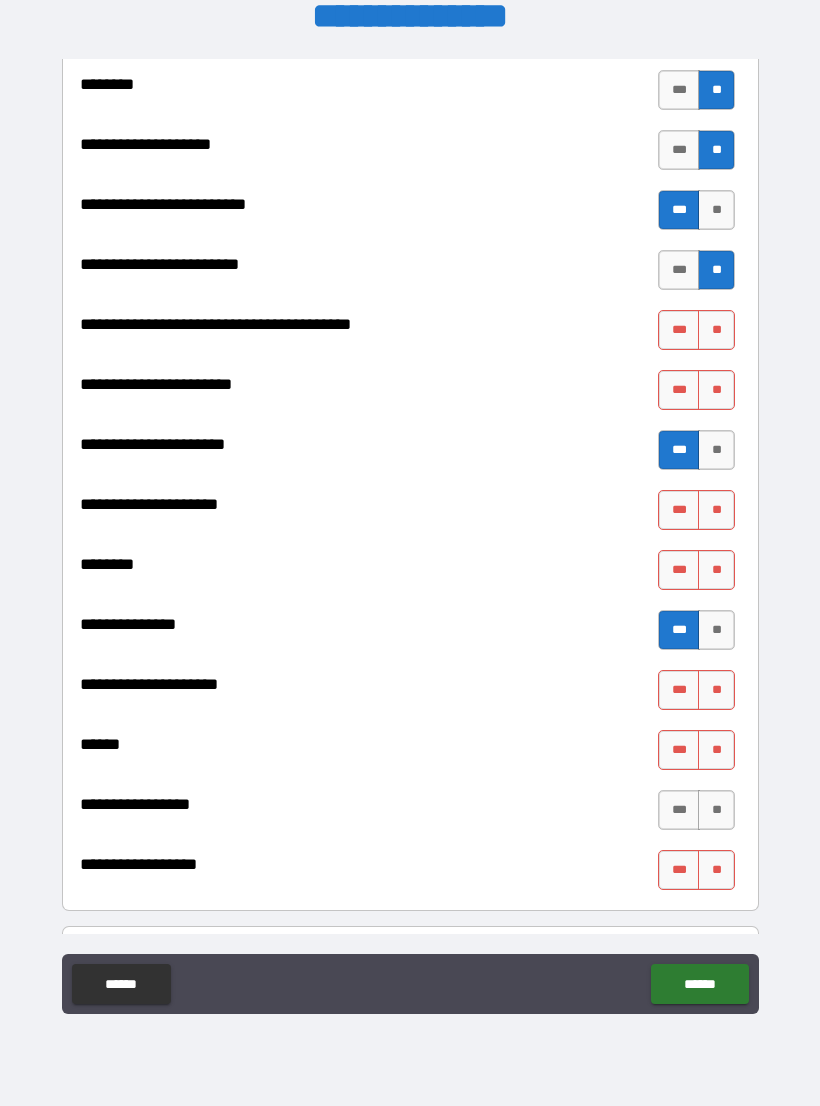 click on "**" at bounding box center [716, 330] 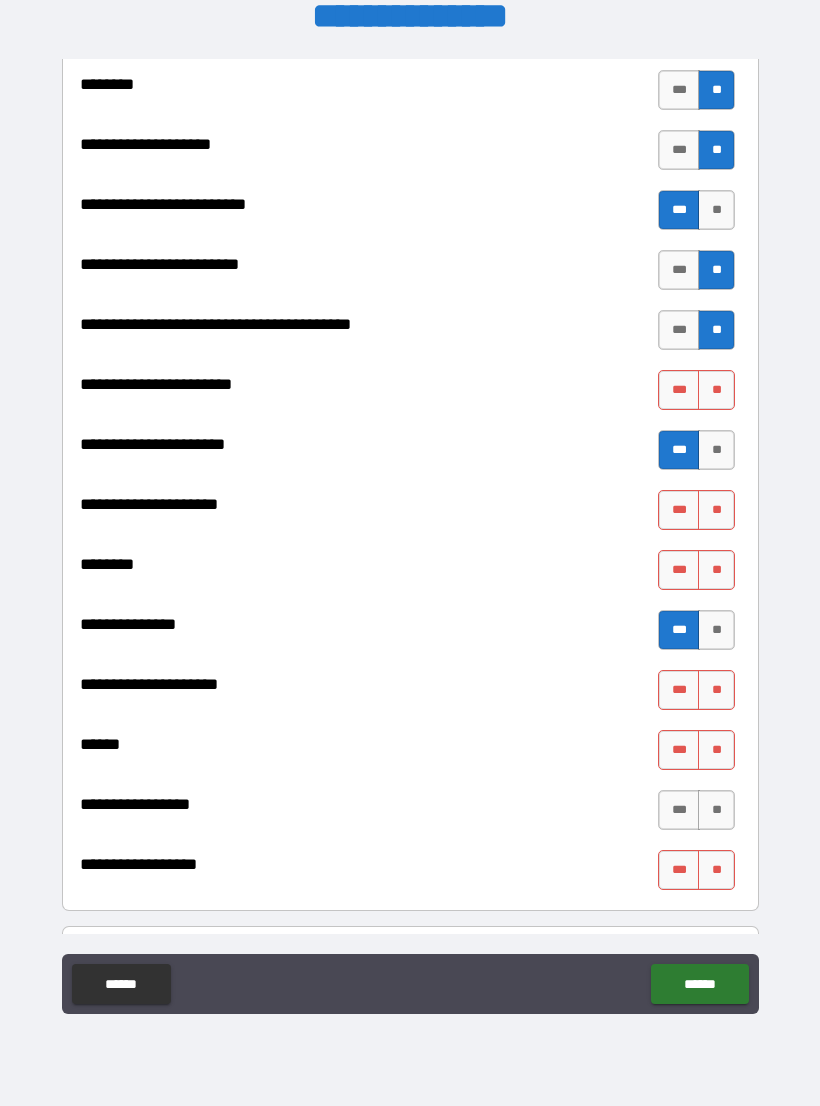 click on "**" at bounding box center (716, 390) 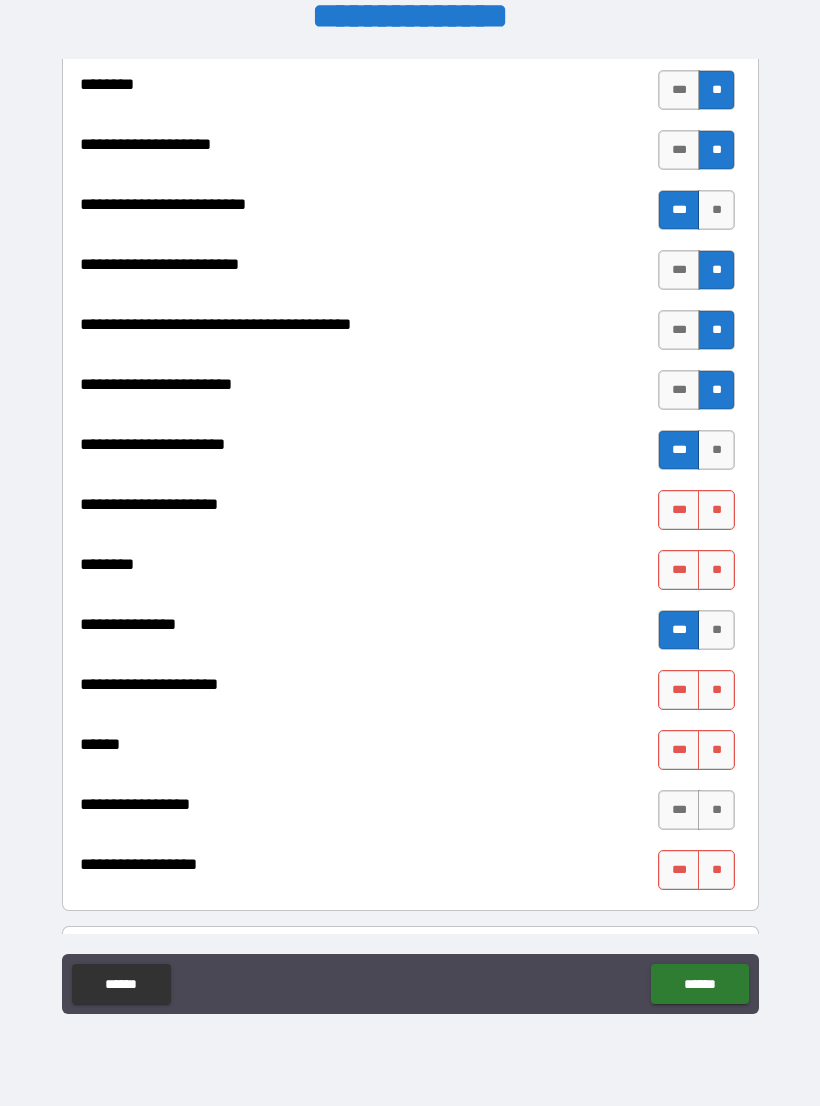 click on "**" at bounding box center (716, 510) 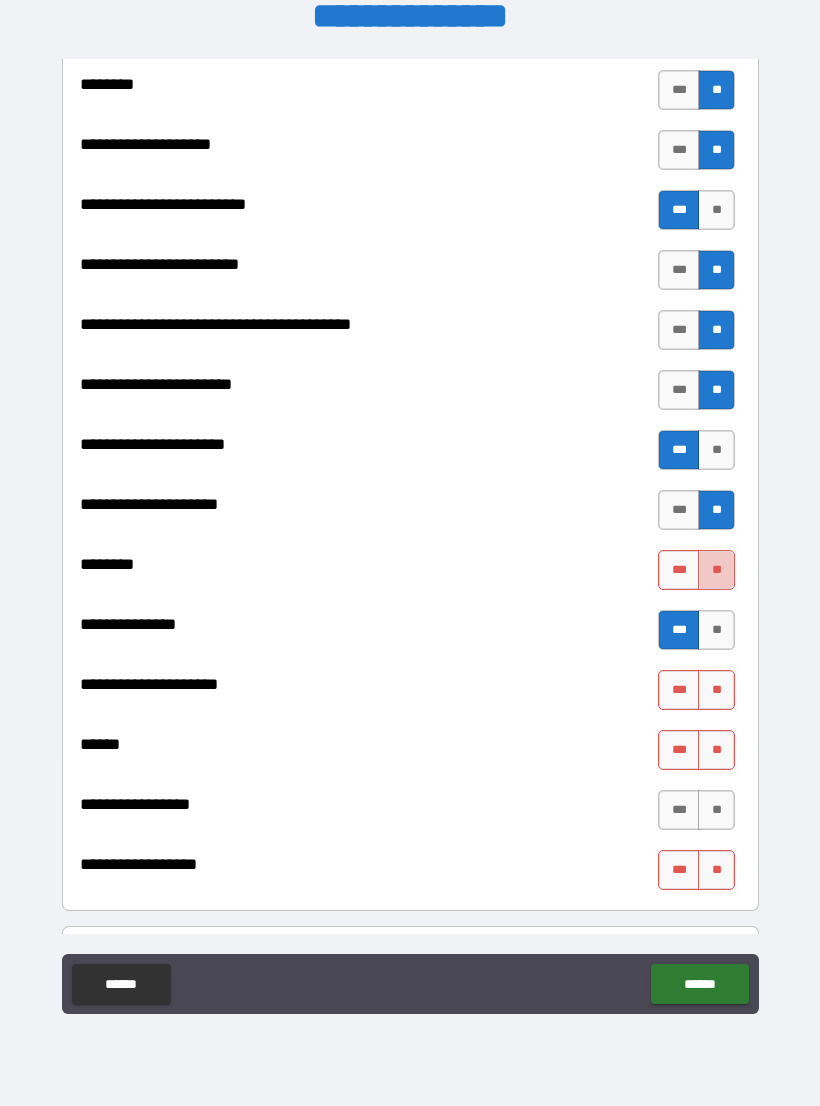 click on "**" at bounding box center (716, 570) 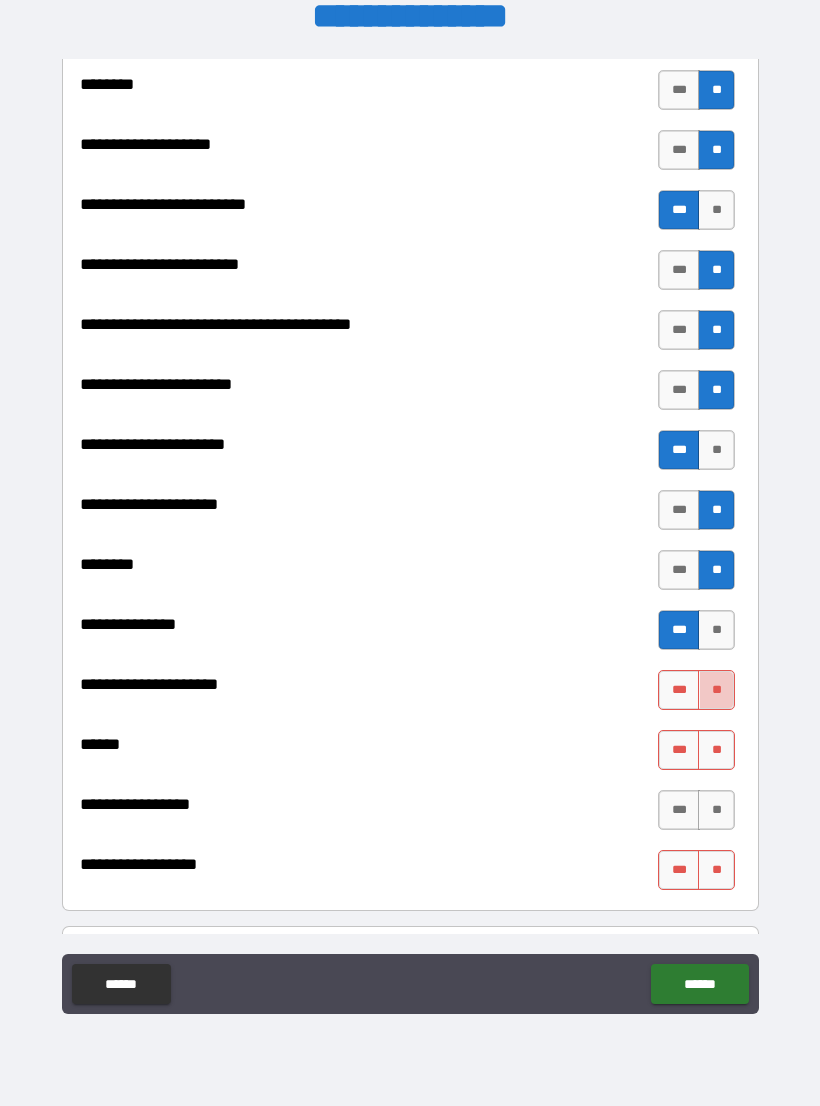click on "**" at bounding box center [716, 690] 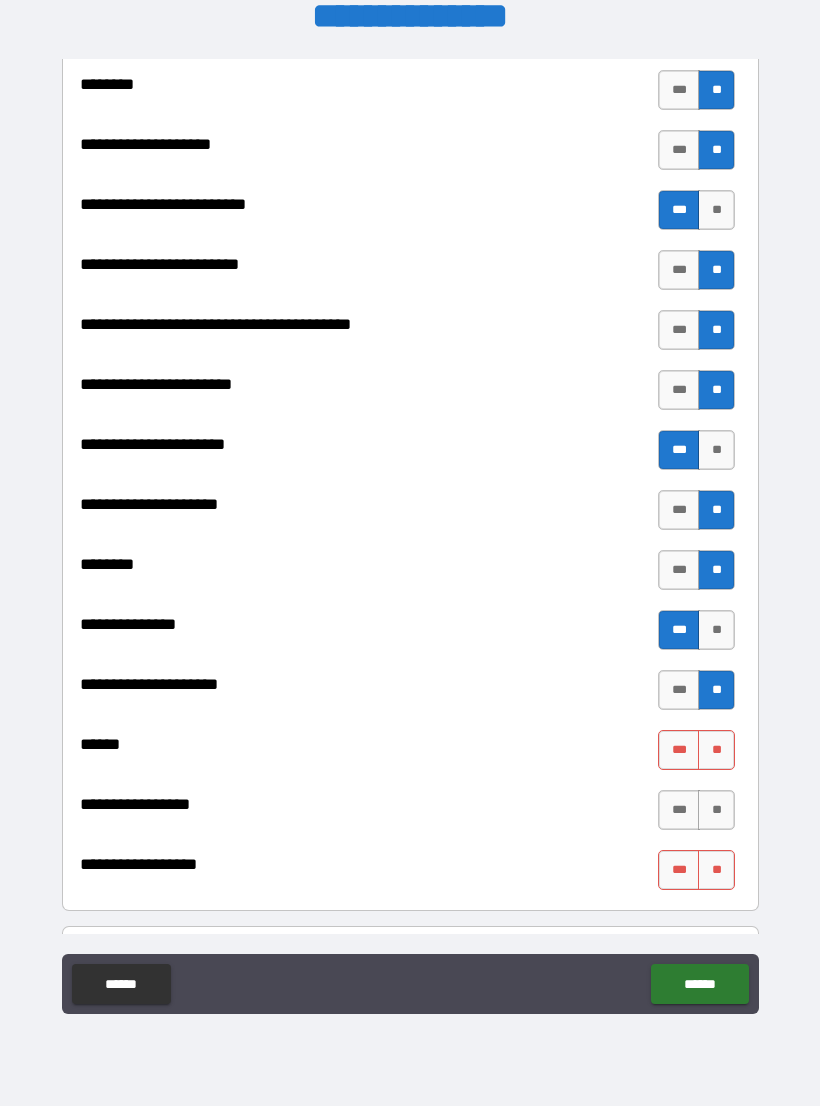 click on "**" at bounding box center (716, 750) 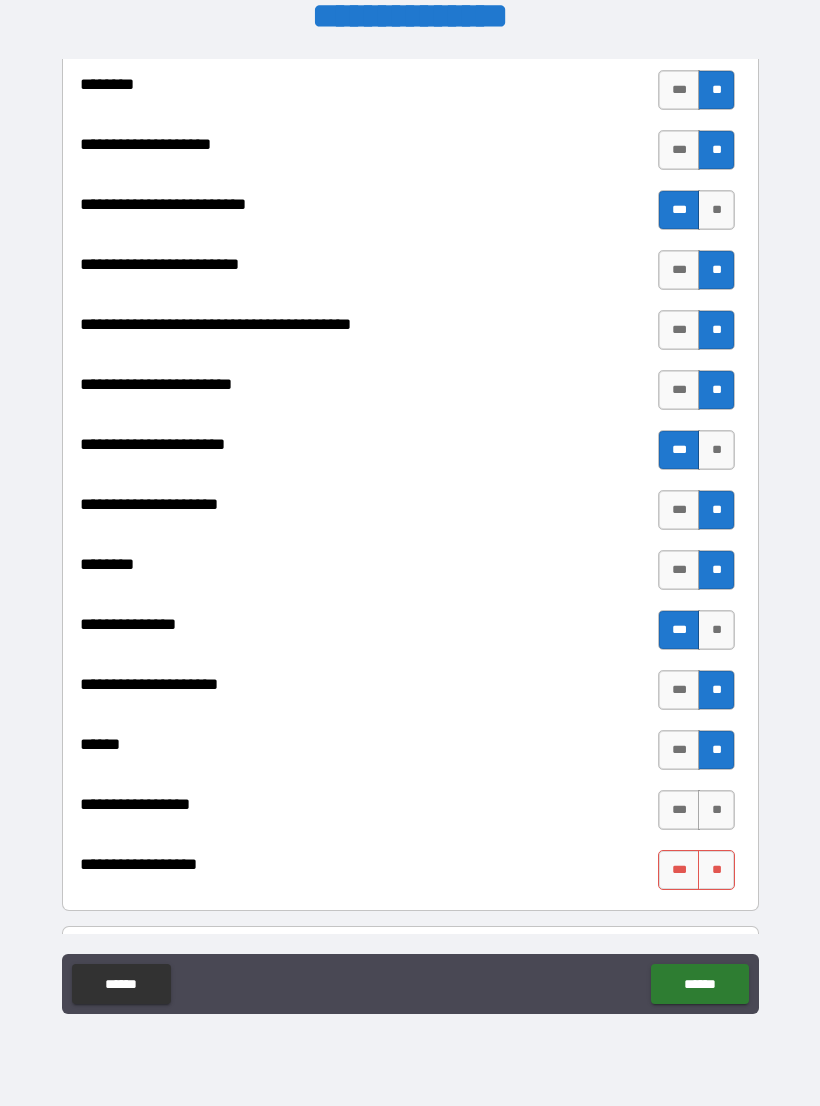 click on "**" at bounding box center [716, 870] 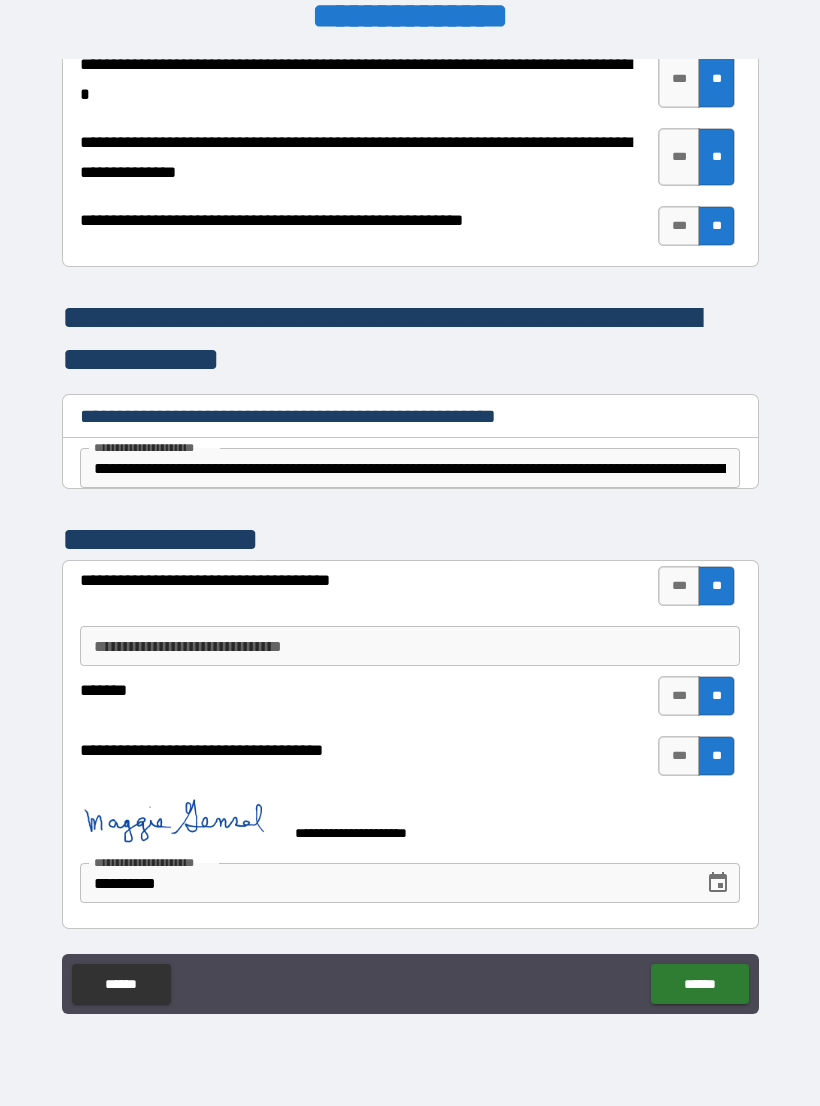scroll, scrollTop: 4142, scrollLeft: 0, axis: vertical 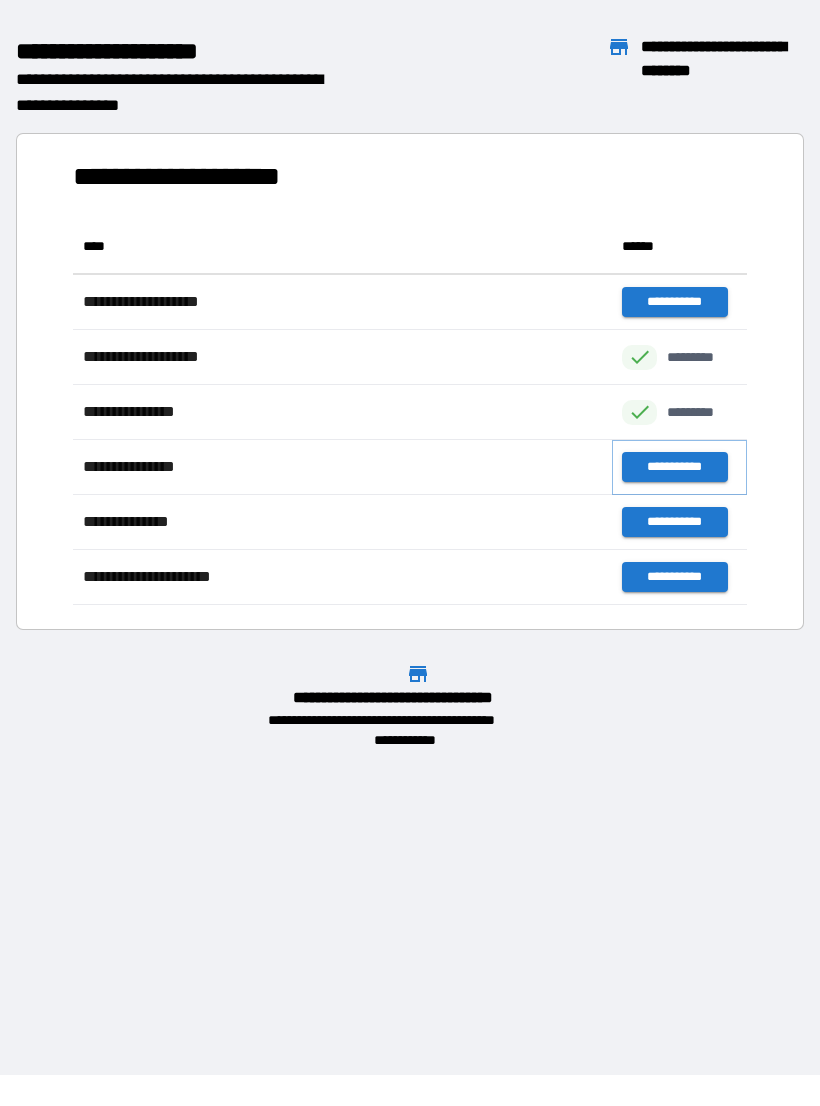 click on "**********" at bounding box center [674, 467] 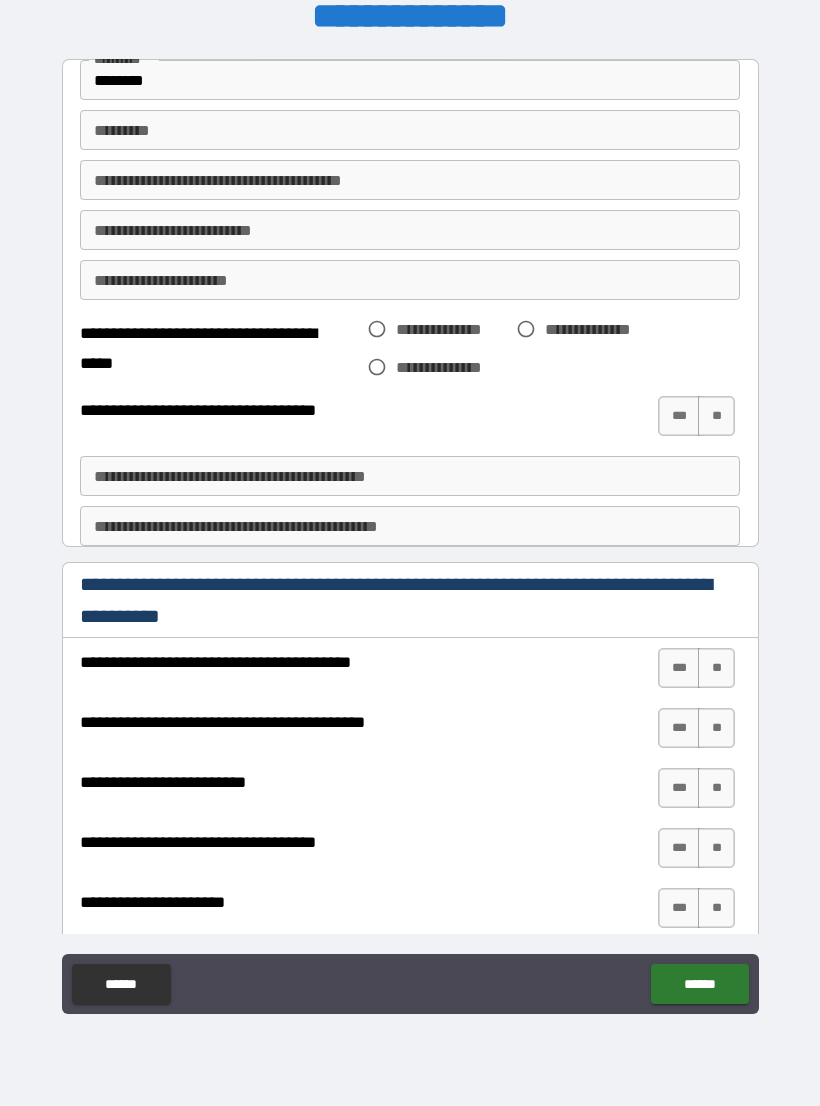 scroll, scrollTop: 0, scrollLeft: 0, axis: both 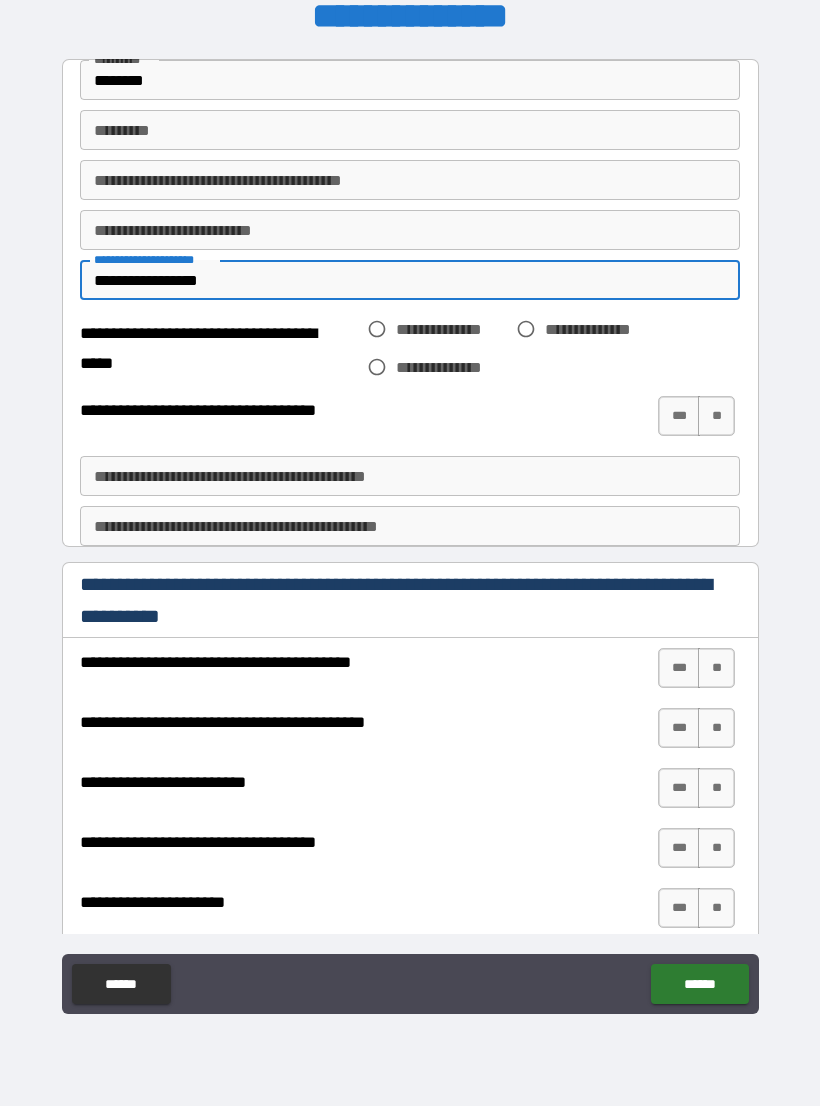 click on "**********" at bounding box center [410, 230] 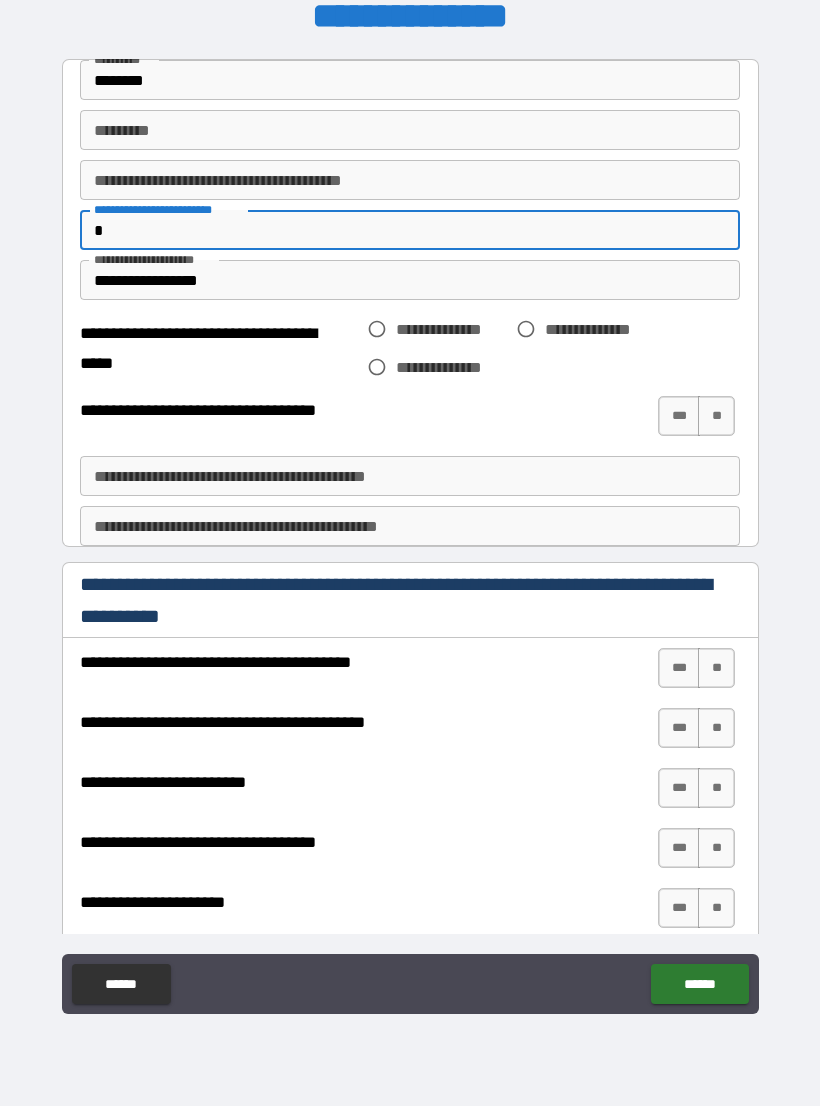 click on "********* *********" at bounding box center [410, 130] 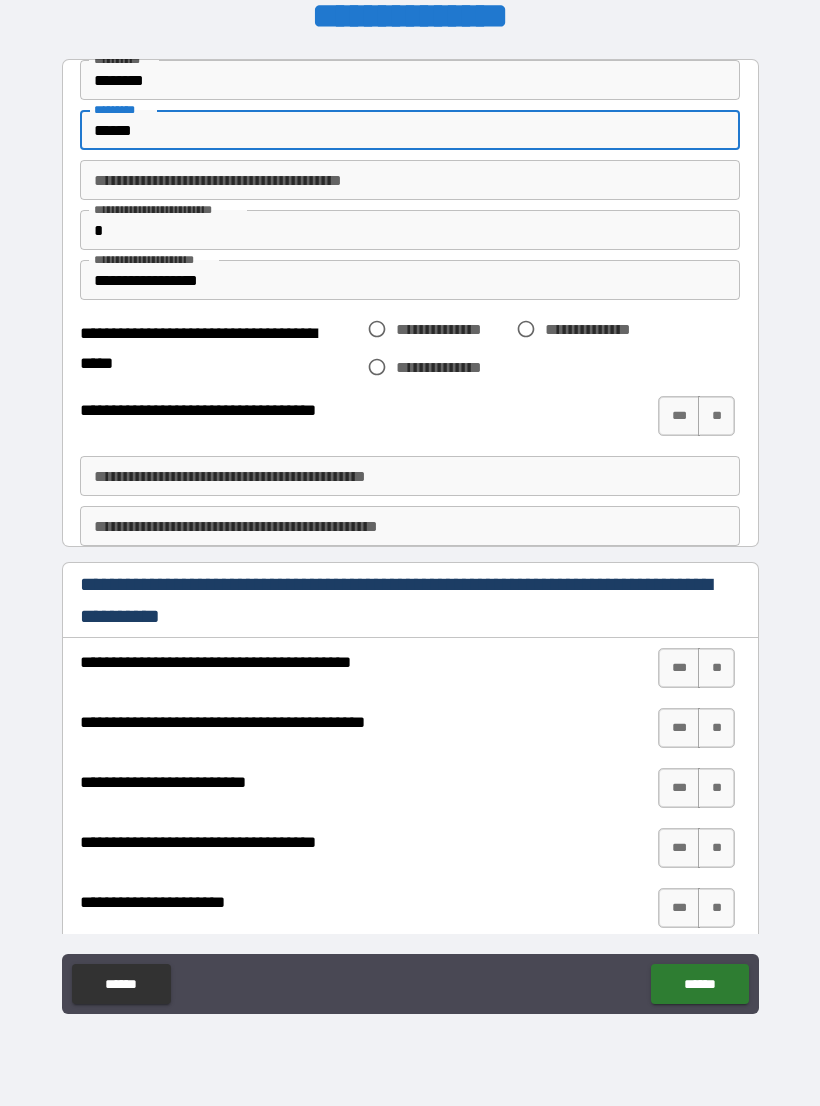 click on "**********" at bounding box center [410, 180] 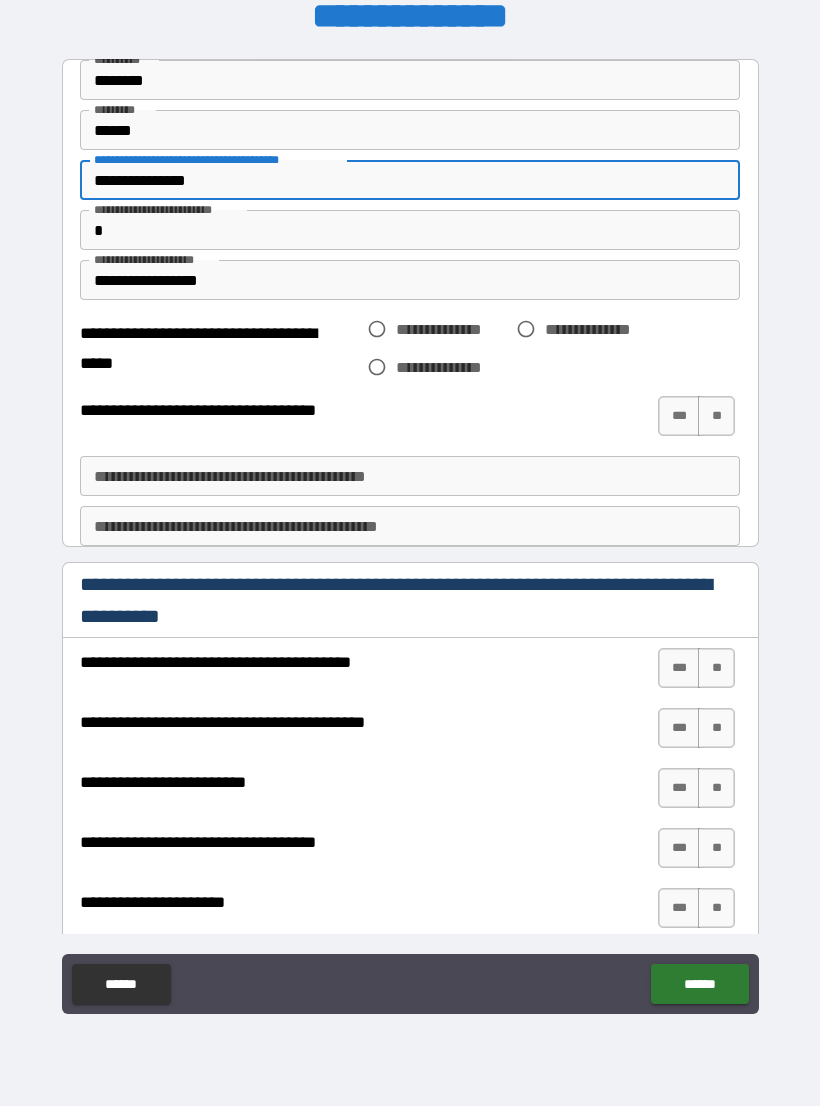 click on "**" at bounding box center [716, 416] 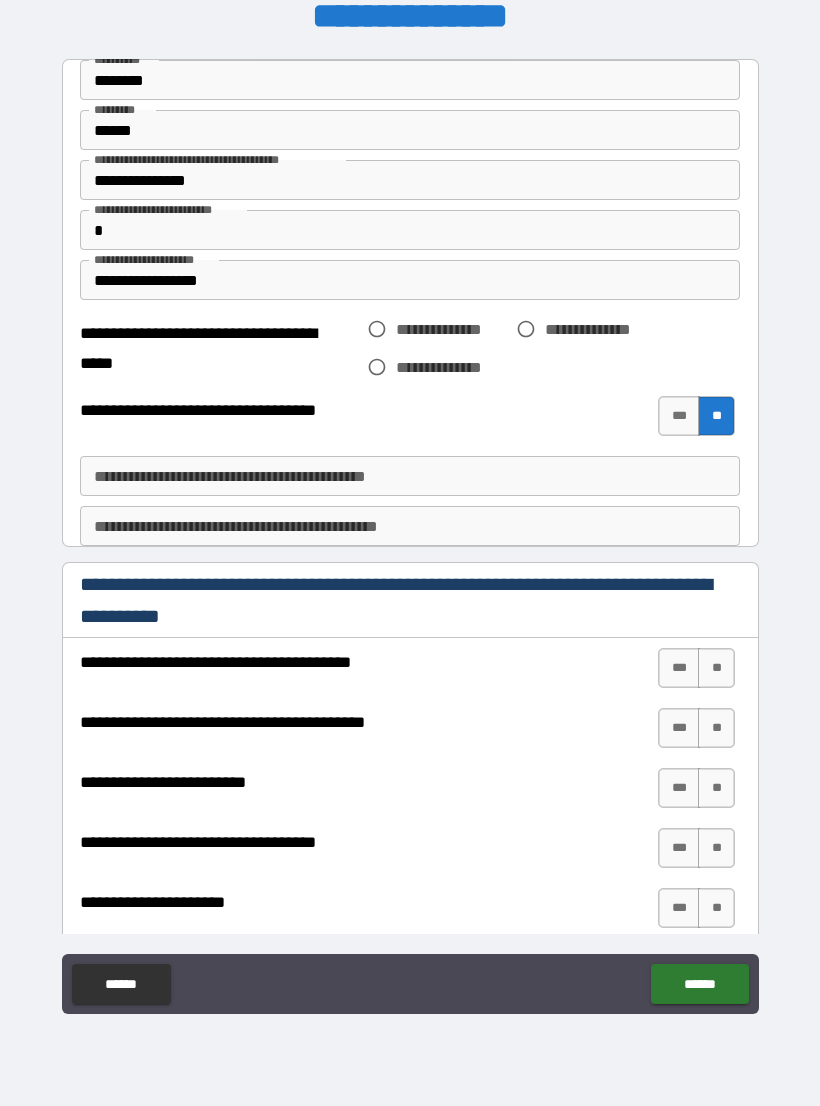 click on "**********" at bounding box center (410, 476) 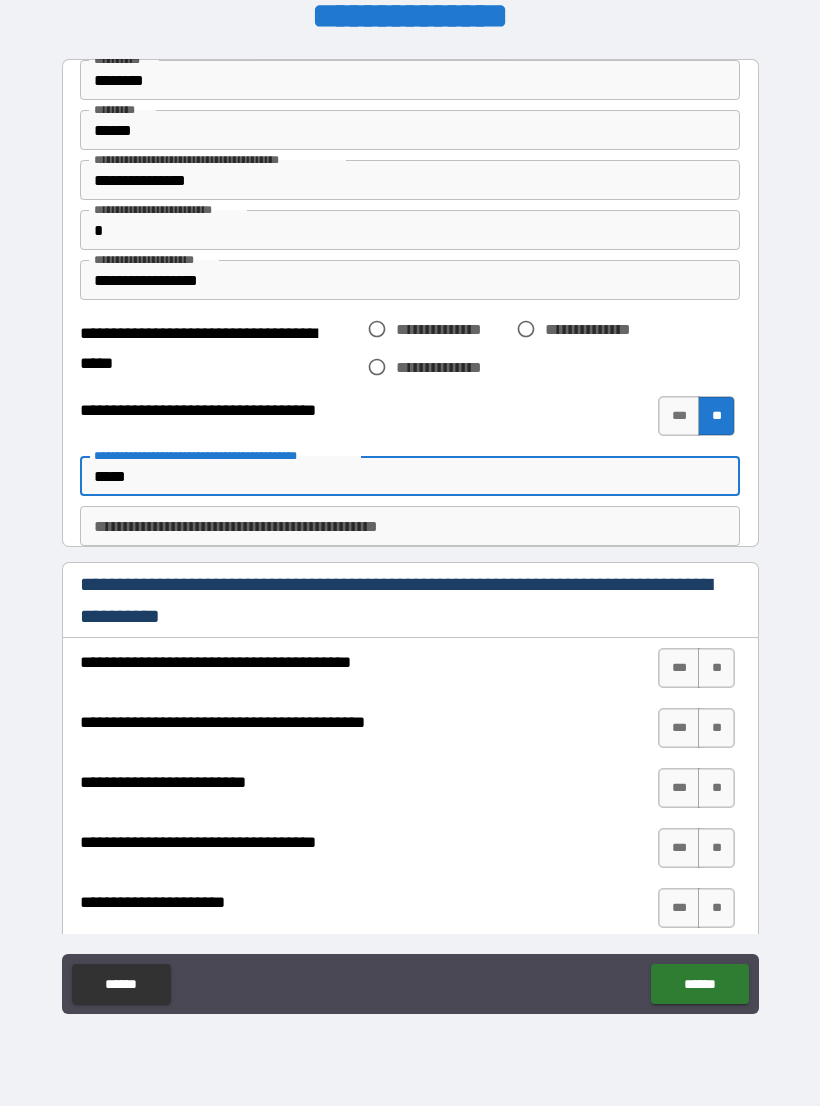click on "**********" at bounding box center (410, 526) 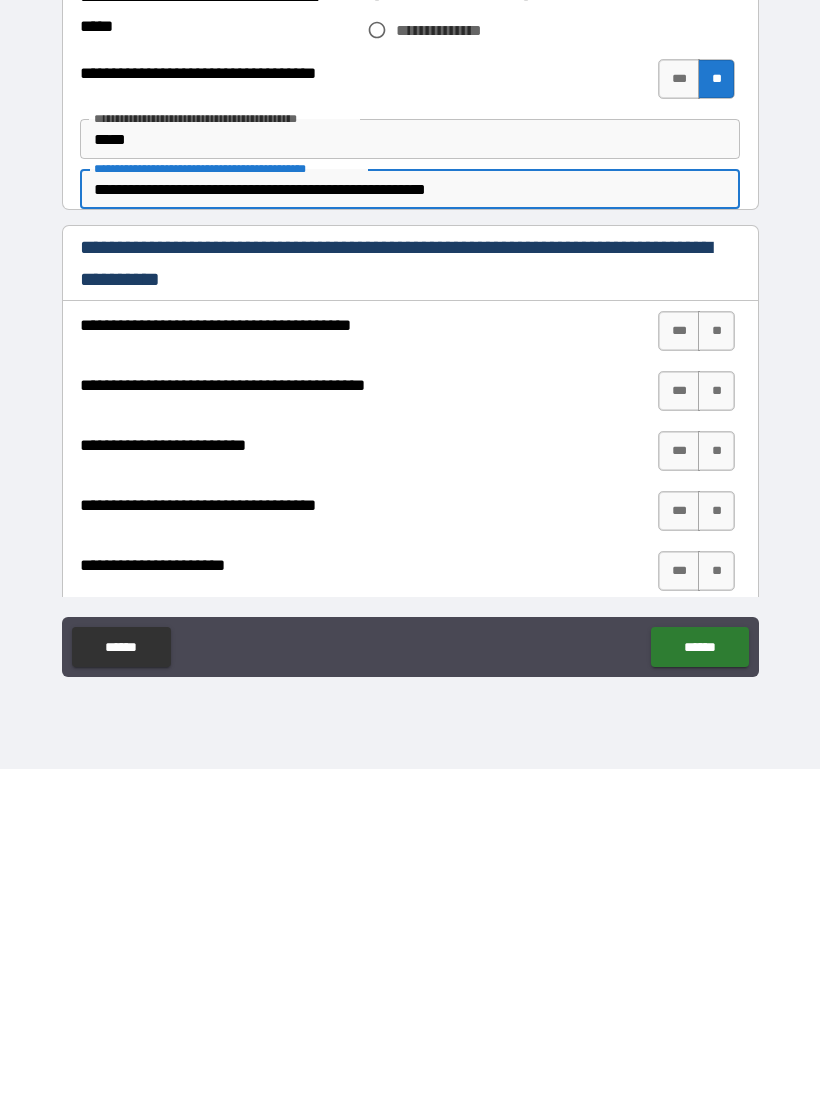 click on "**" at bounding box center [716, 668] 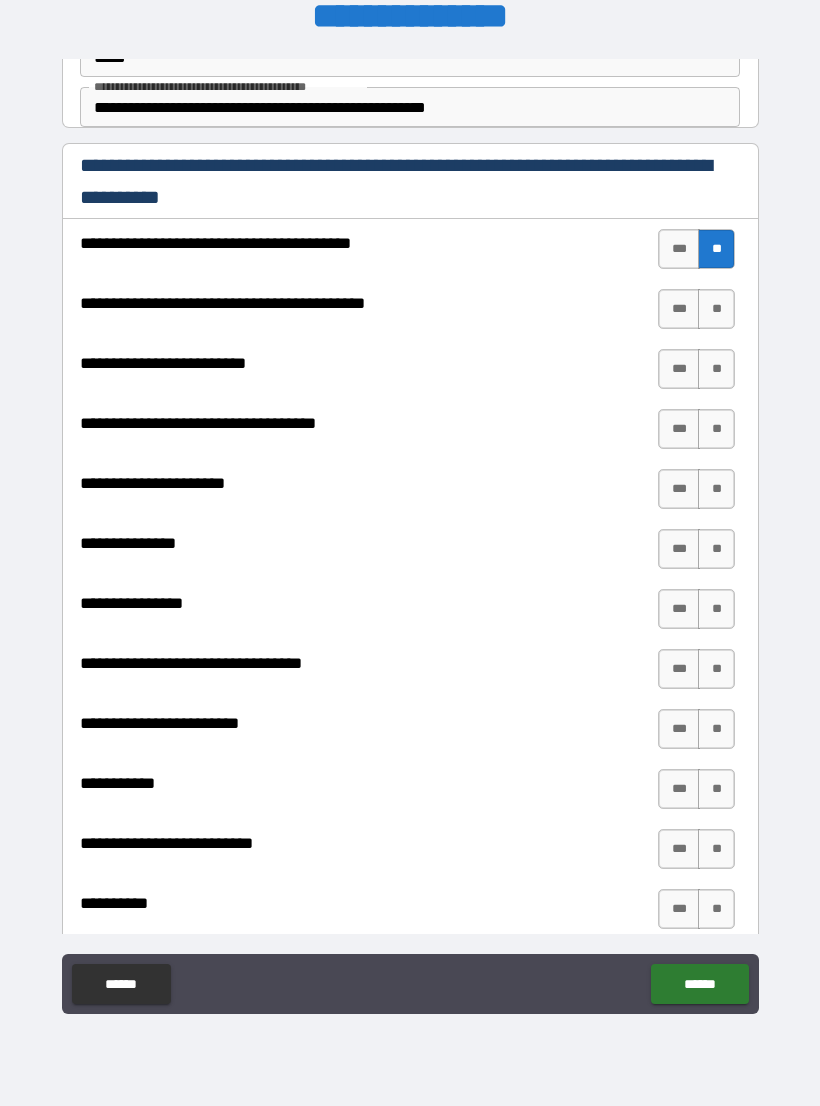 scroll, scrollTop: 423, scrollLeft: 0, axis: vertical 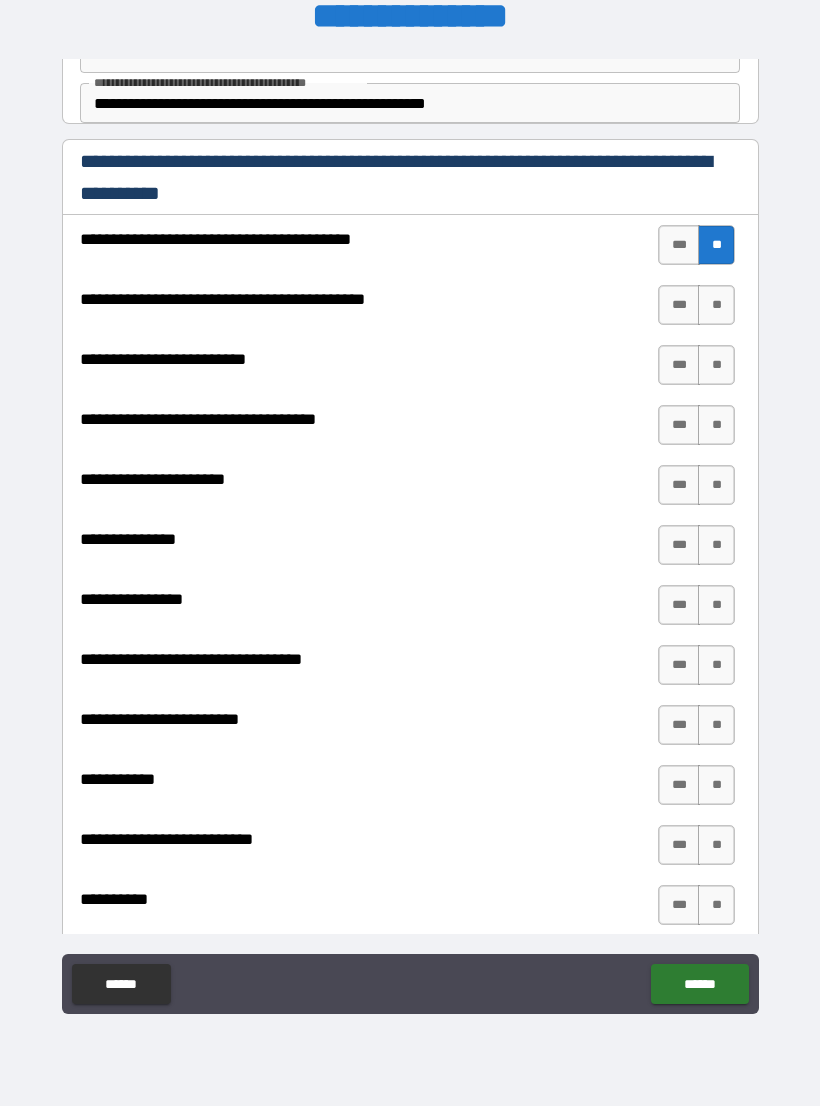 click on "**" at bounding box center [716, 305] 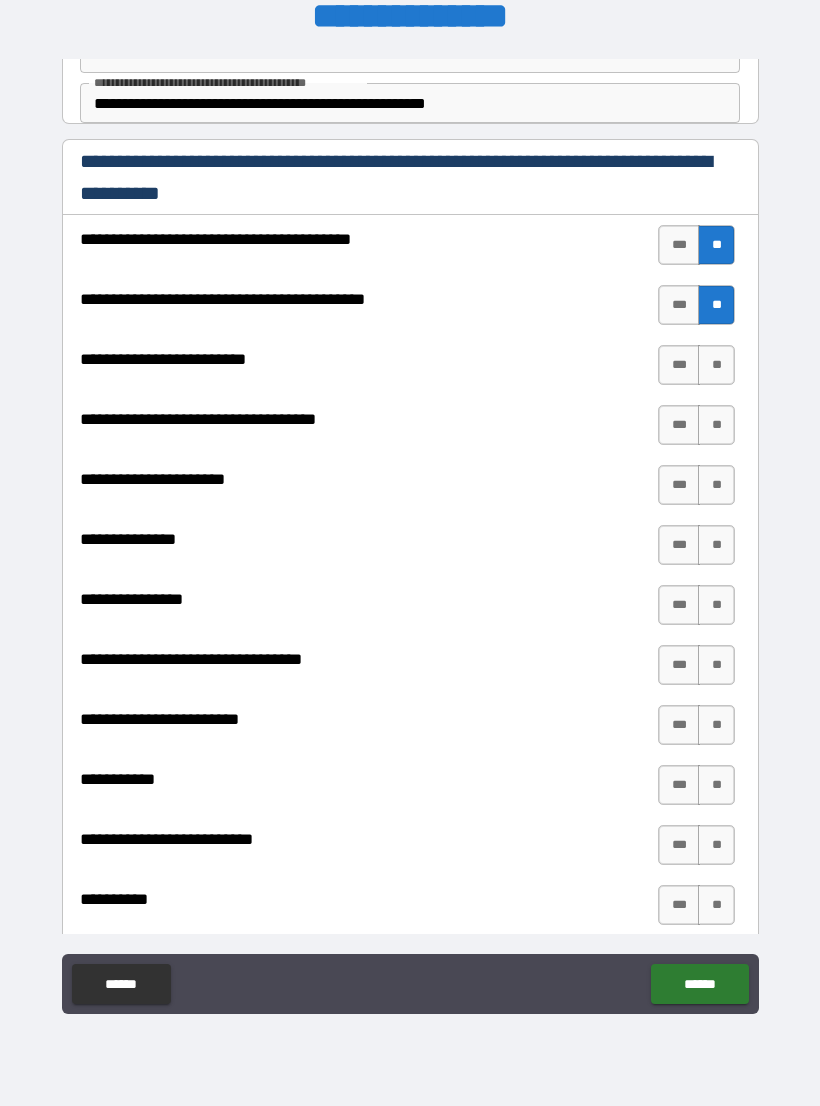 click on "***" at bounding box center (679, 365) 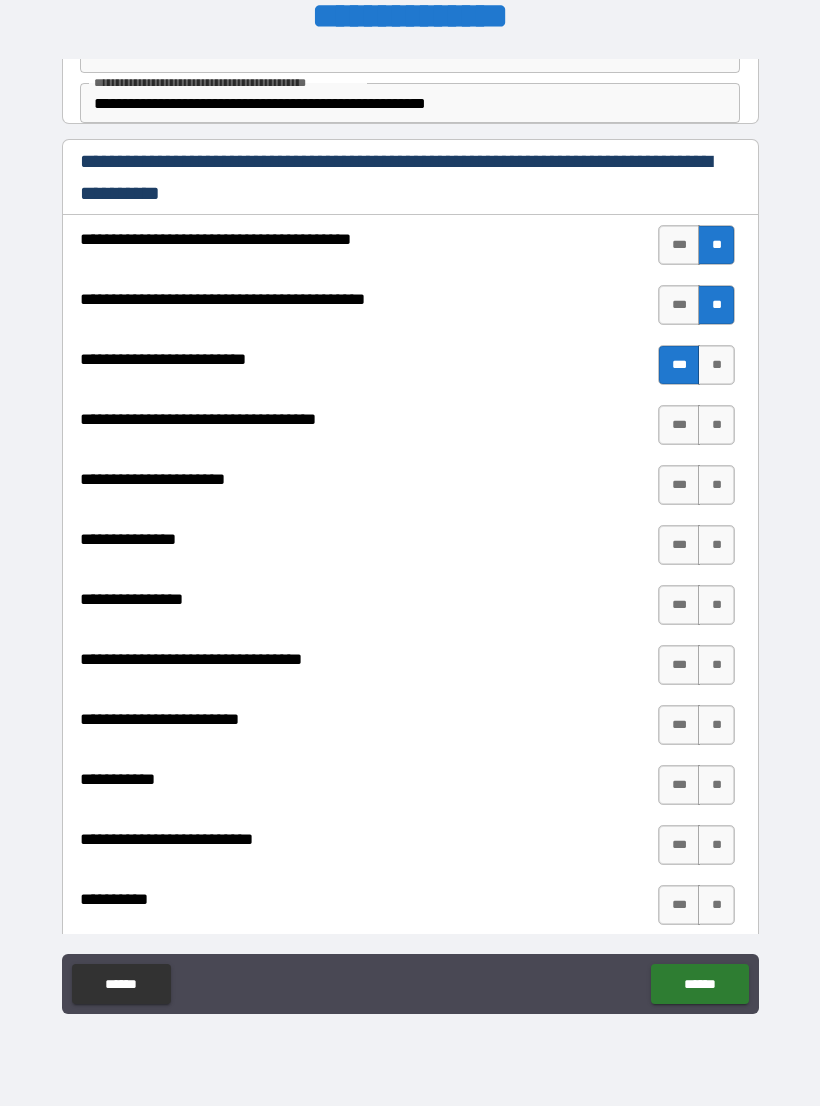 click on "**" at bounding box center [716, 425] 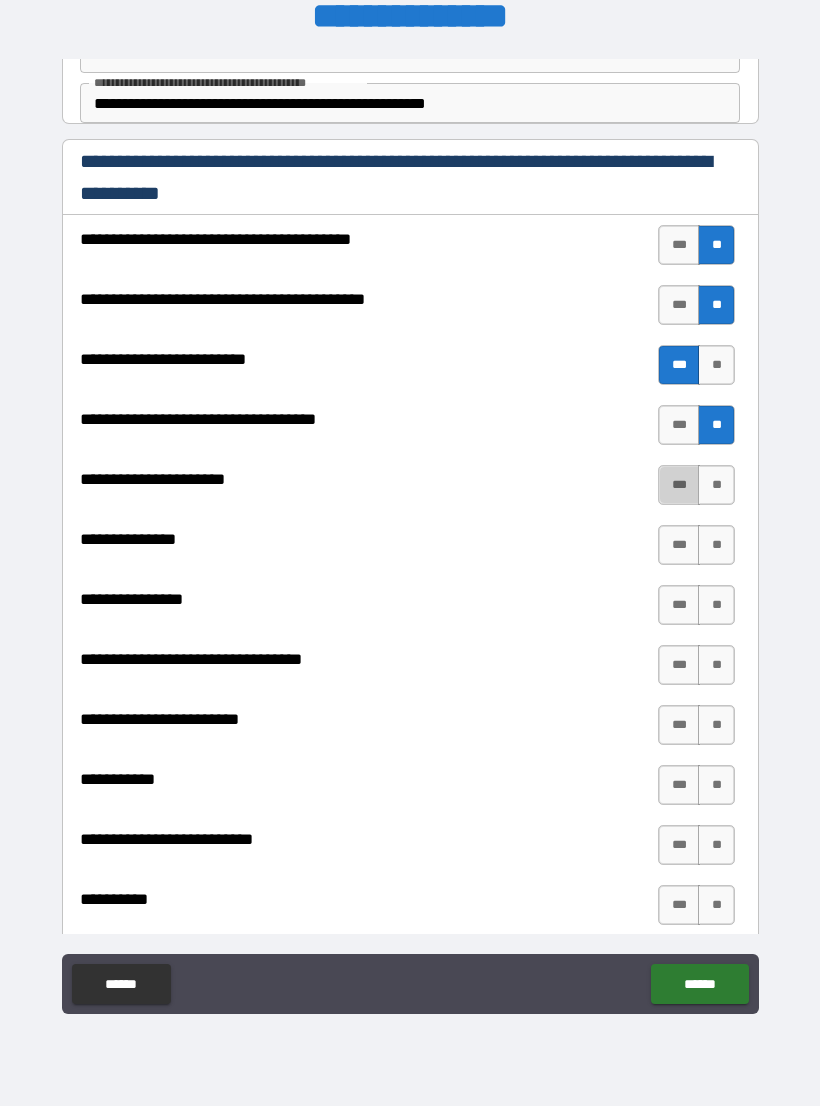 click on "***" at bounding box center (679, 485) 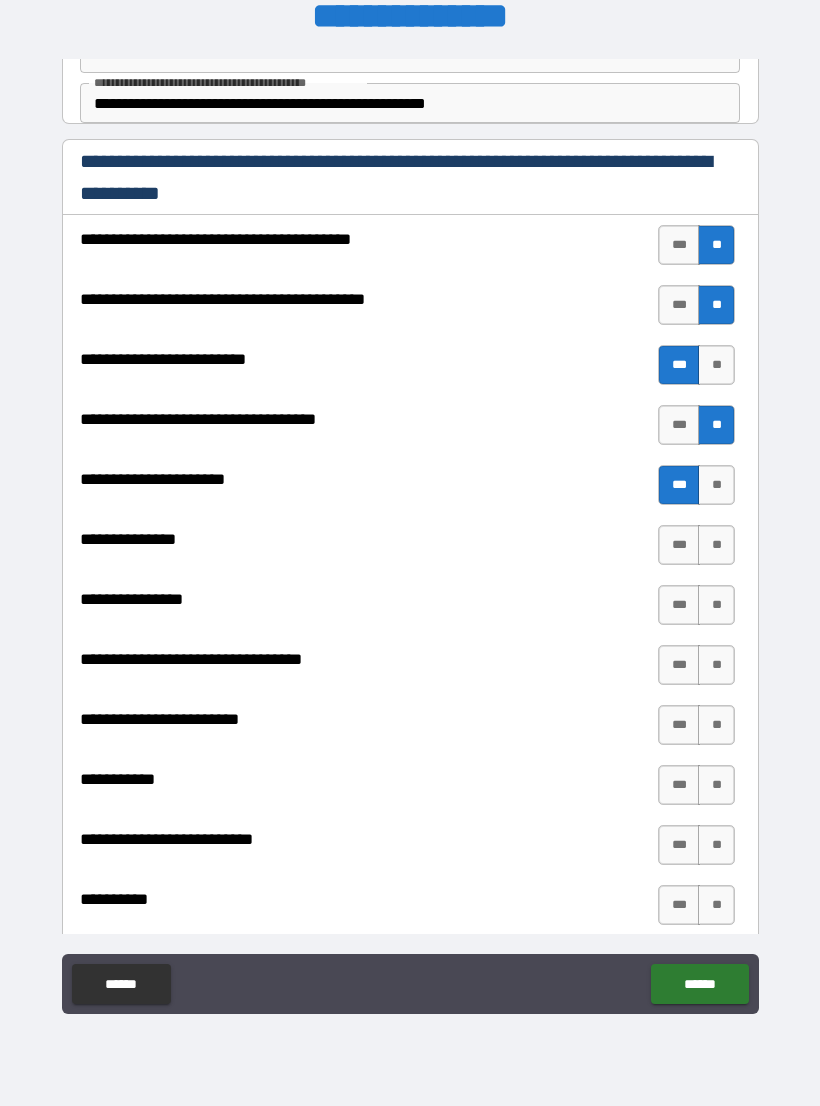click on "***" at bounding box center [679, 545] 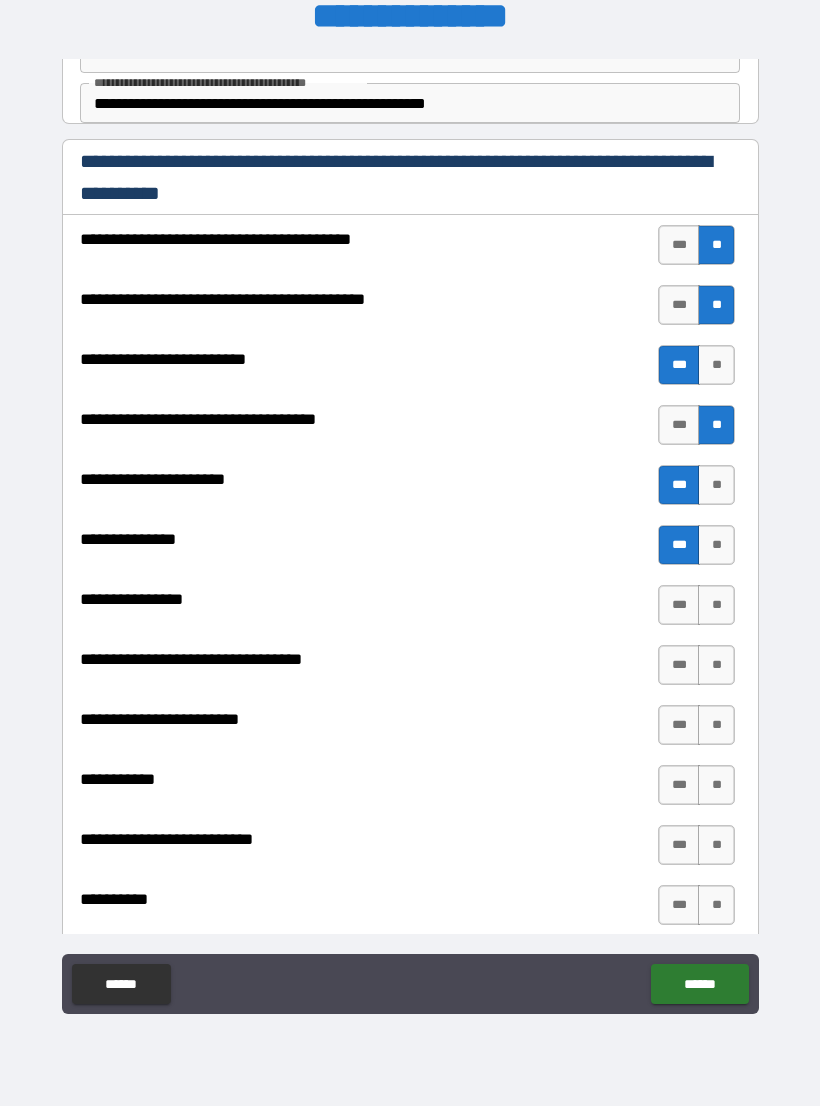 click on "***" at bounding box center [679, 605] 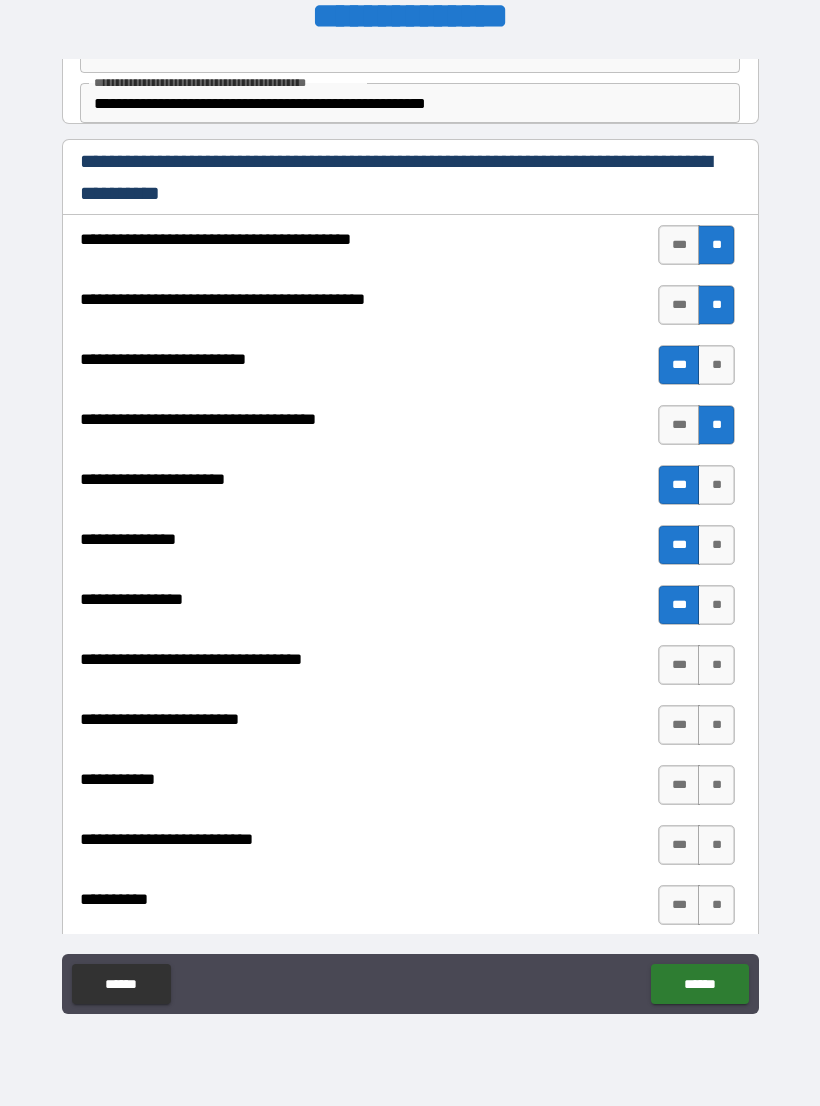 click on "***" at bounding box center [679, 665] 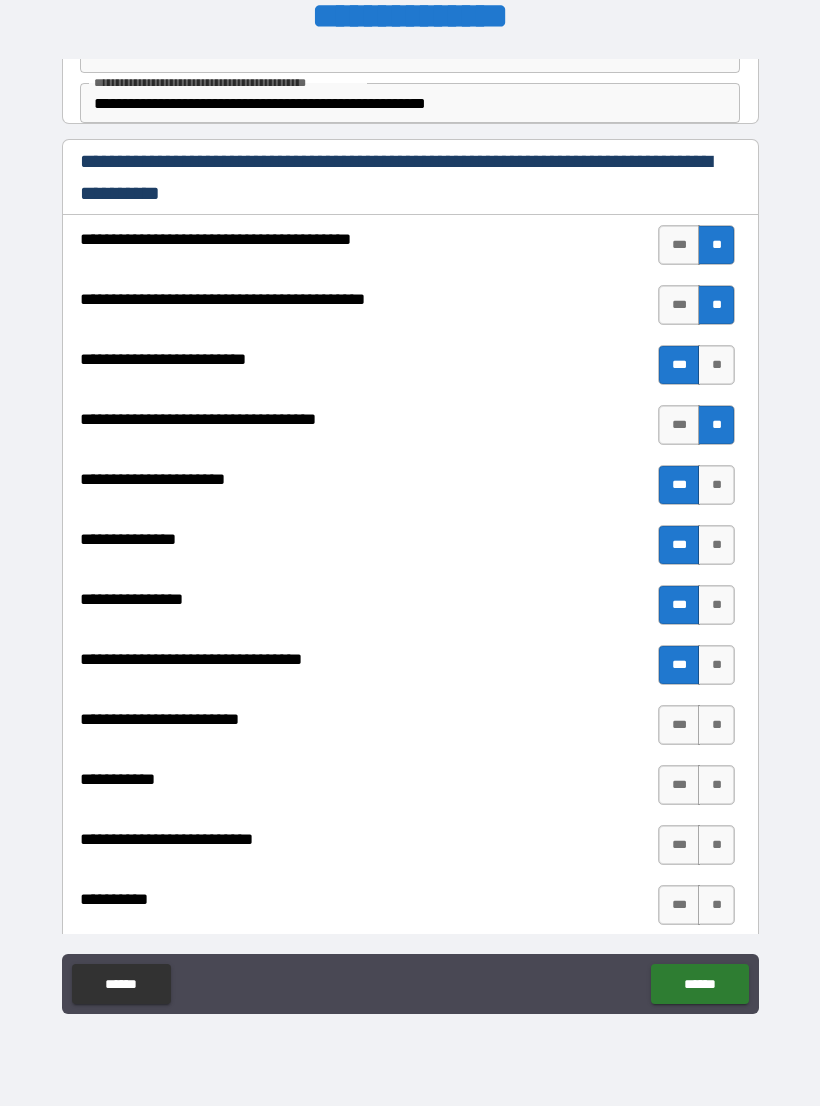 click on "**********" at bounding box center [410, 613] 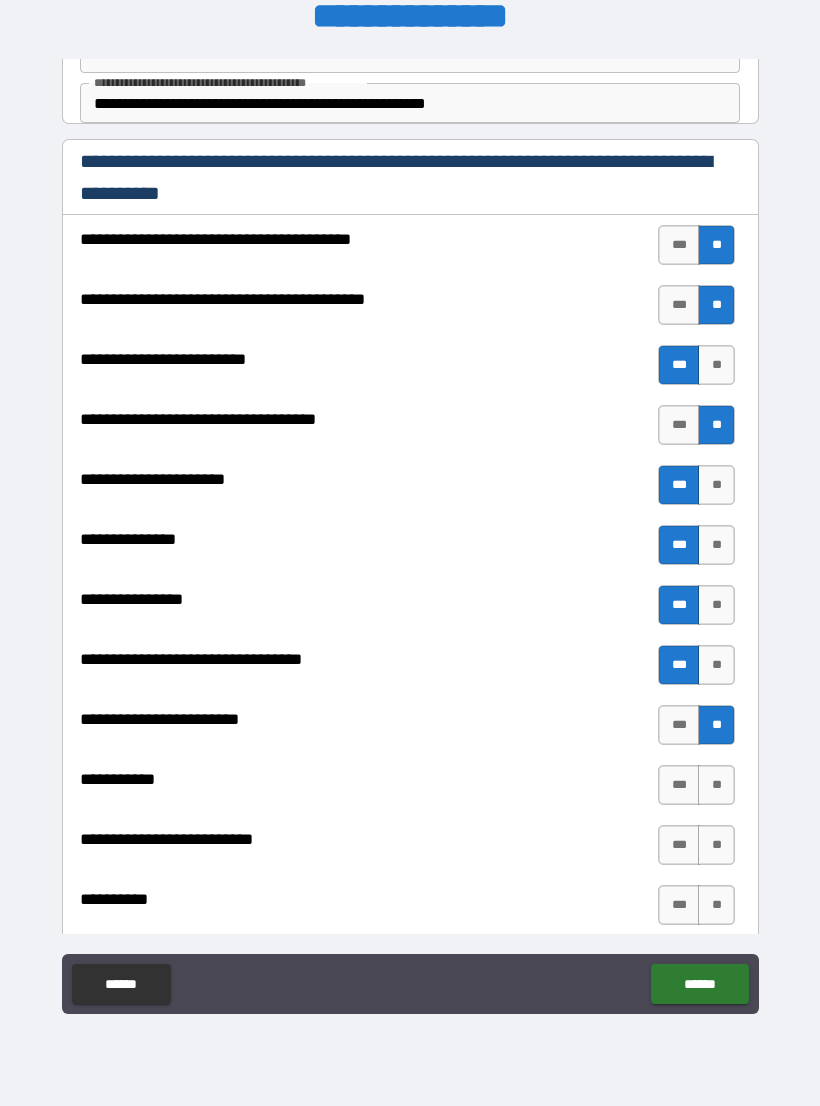 click on "**" at bounding box center [716, 785] 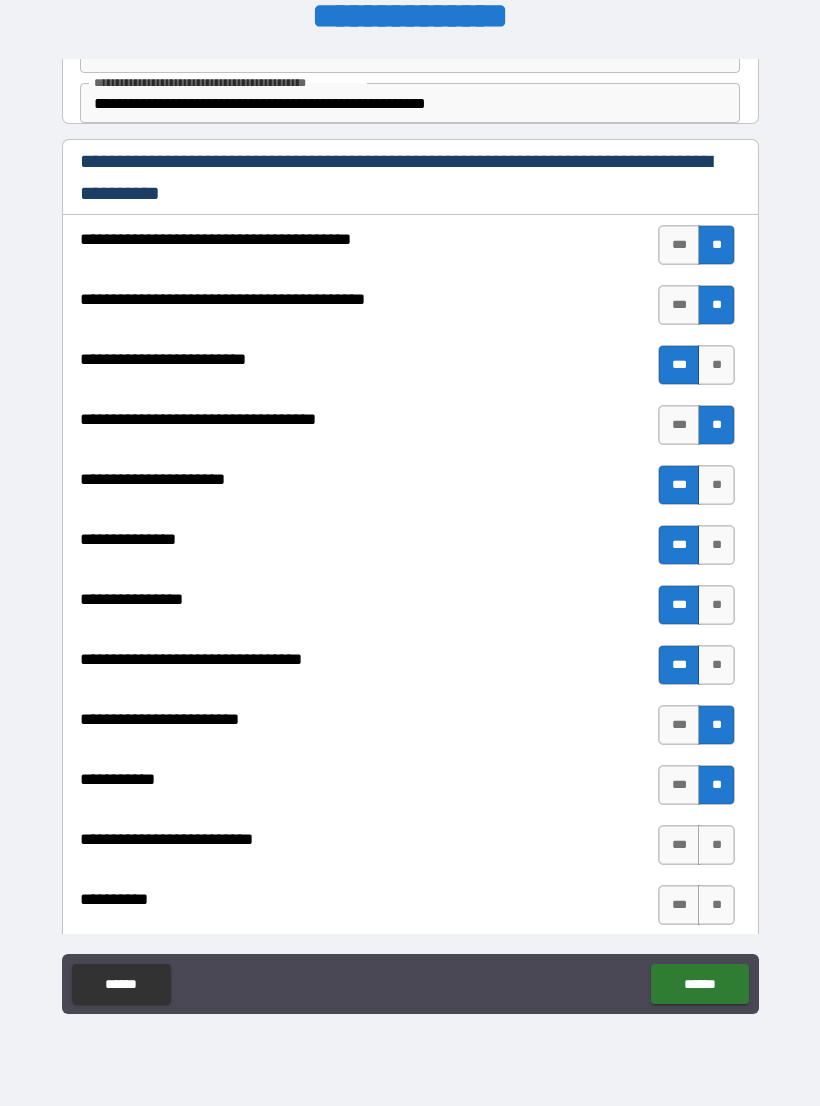 click on "***" at bounding box center [679, 845] 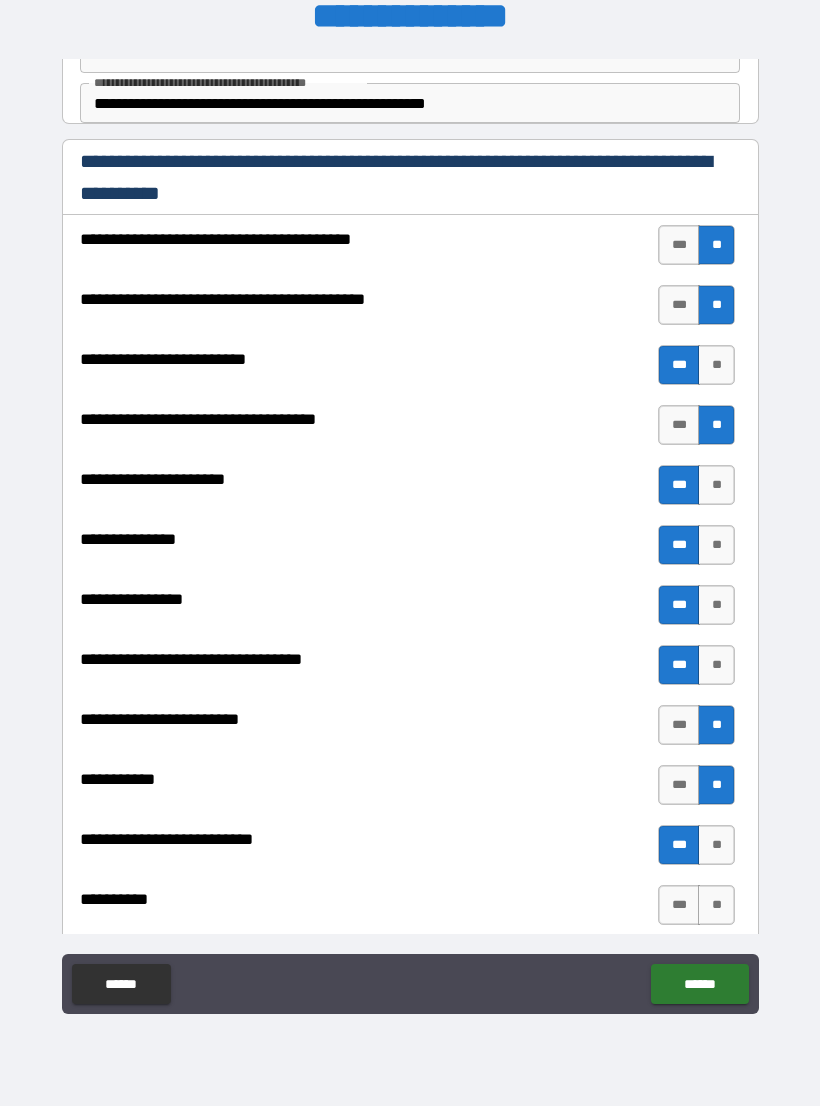 click on "***" at bounding box center (679, 905) 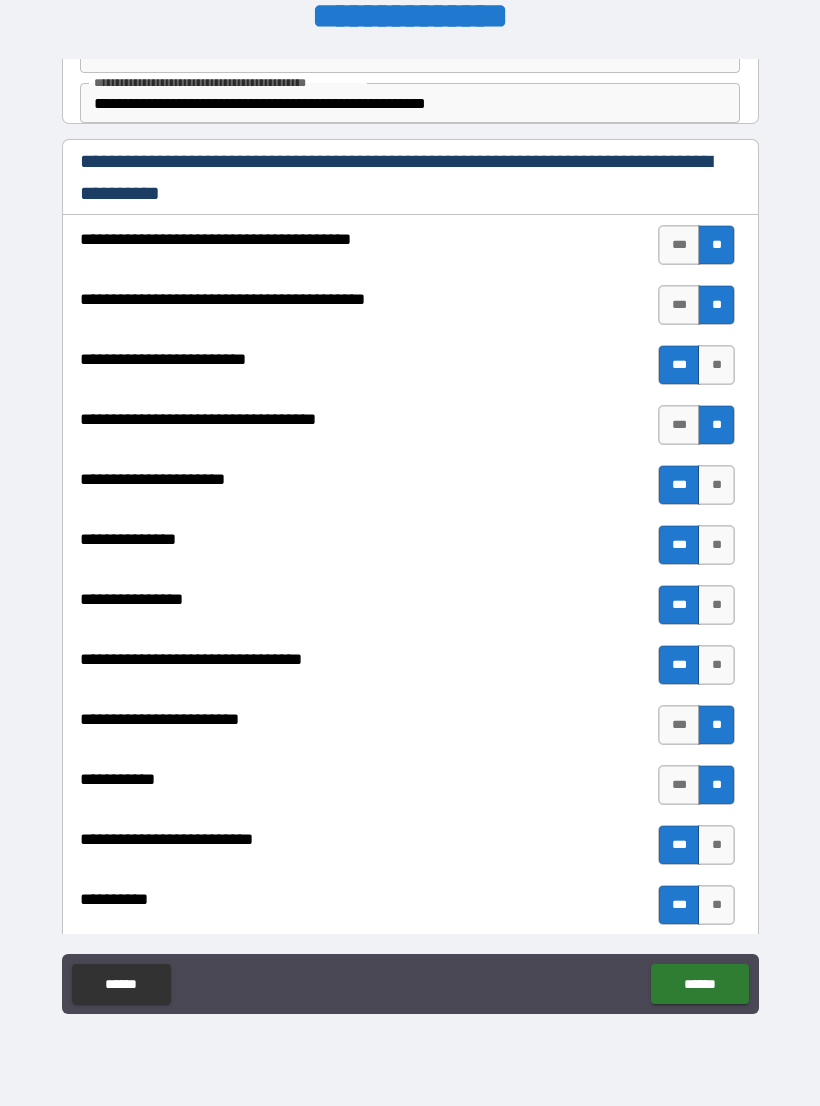 click on "******" at bounding box center [699, 984] 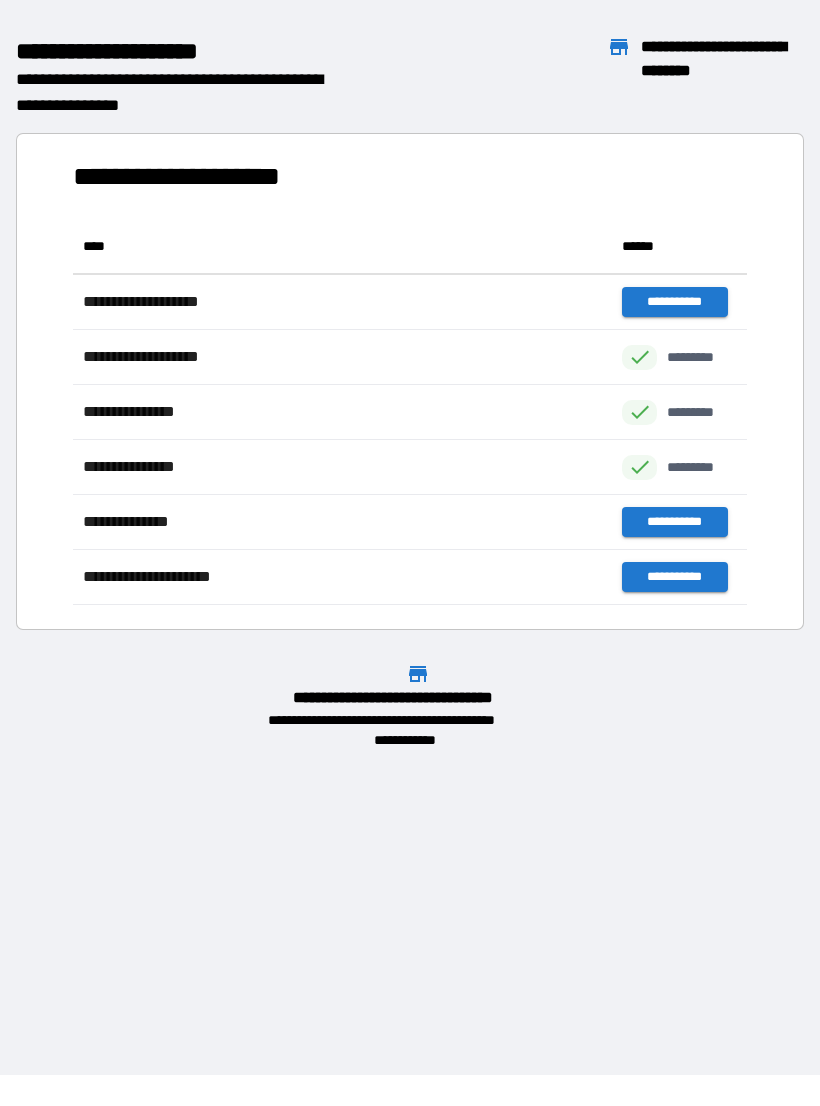scroll, scrollTop: 1, scrollLeft: 1, axis: both 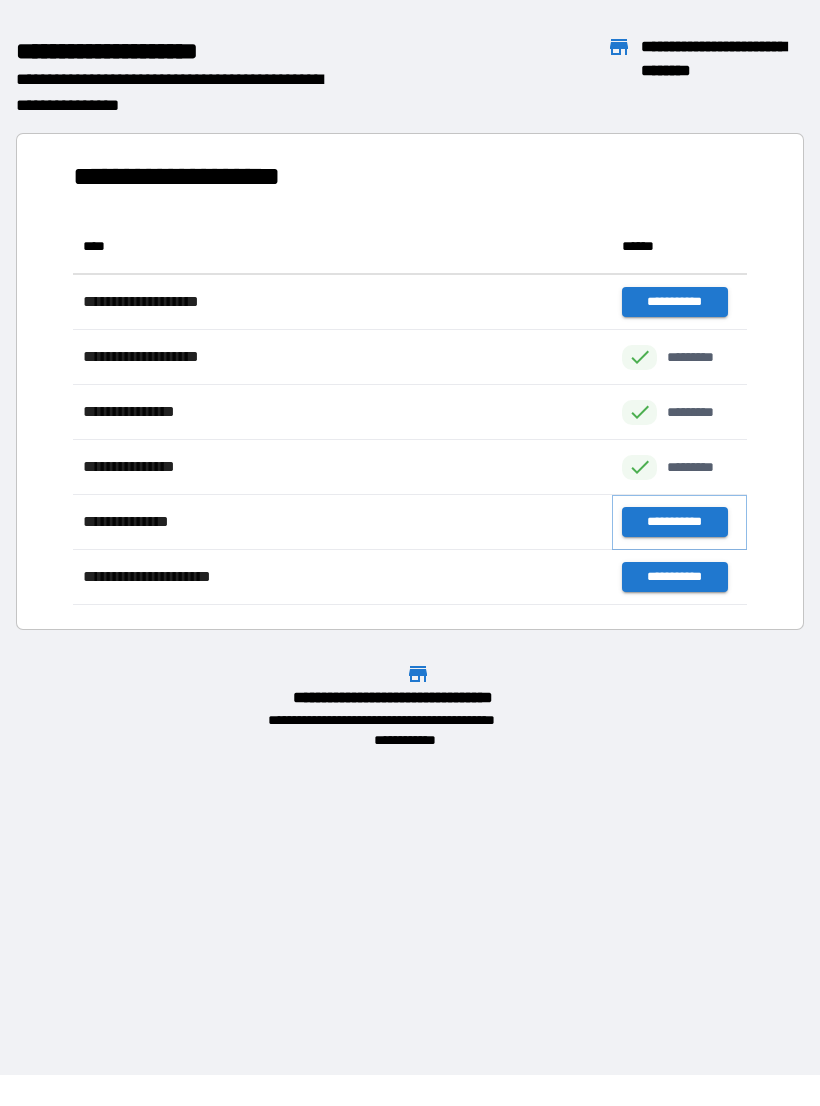 click on "**********" at bounding box center (674, 522) 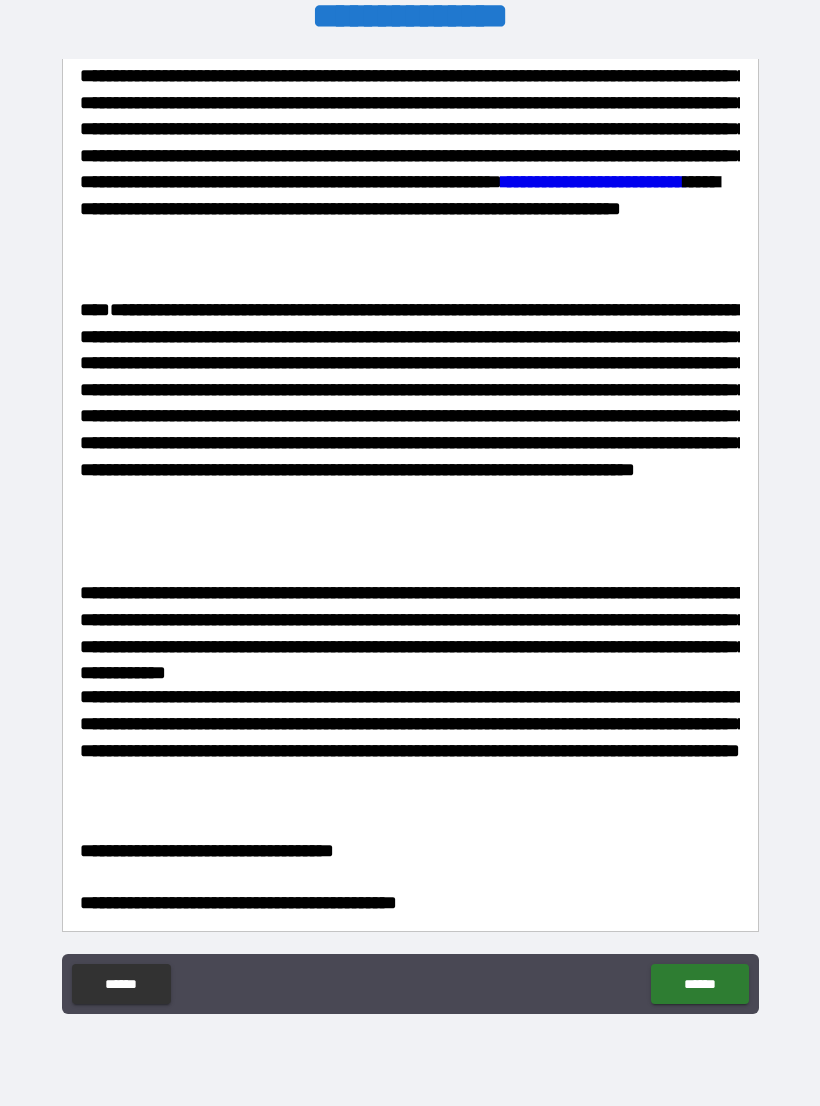 scroll, scrollTop: 82, scrollLeft: 0, axis: vertical 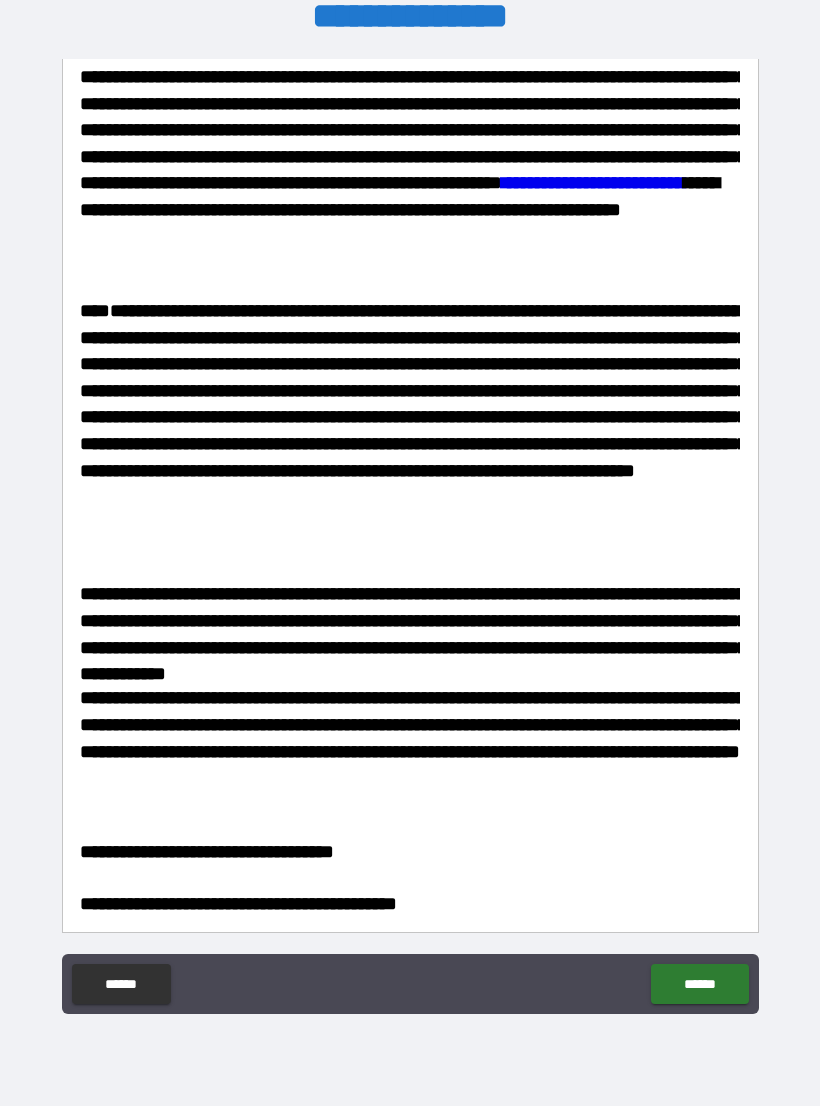click on "******" at bounding box center (699, 984) 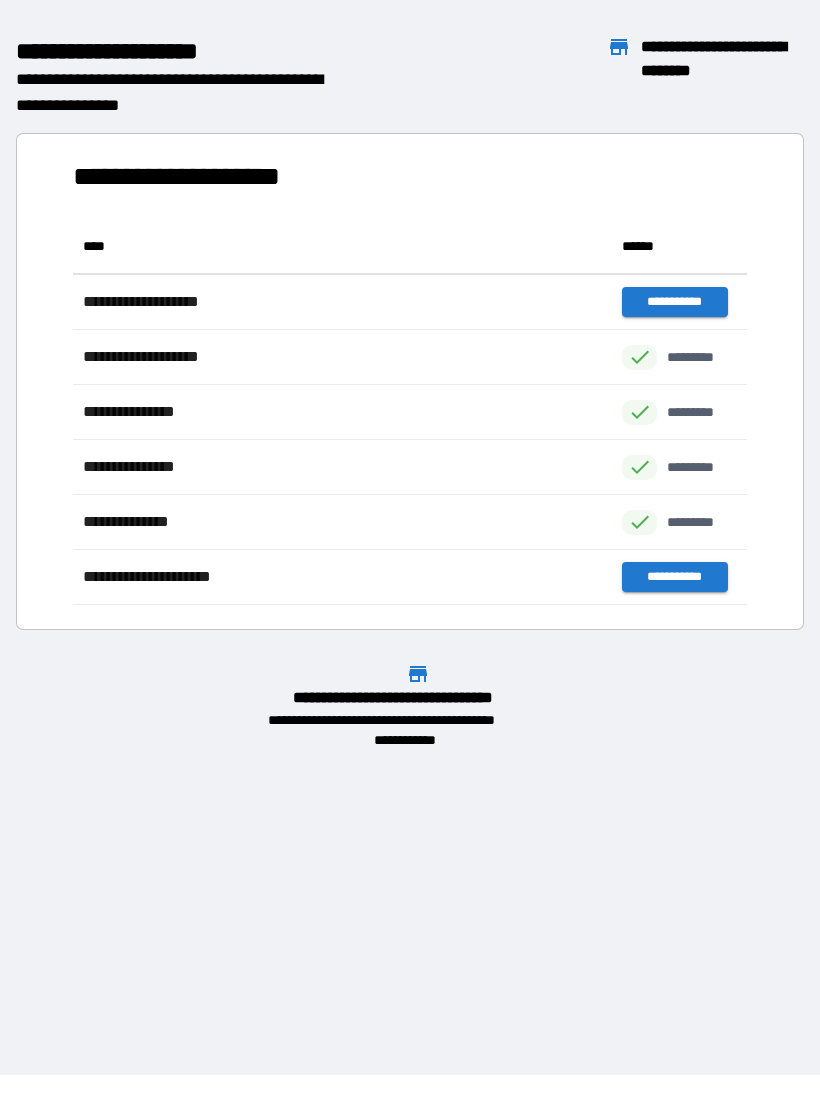 scroll, scrollTop: 1, scrollLeft: 1, axis: both 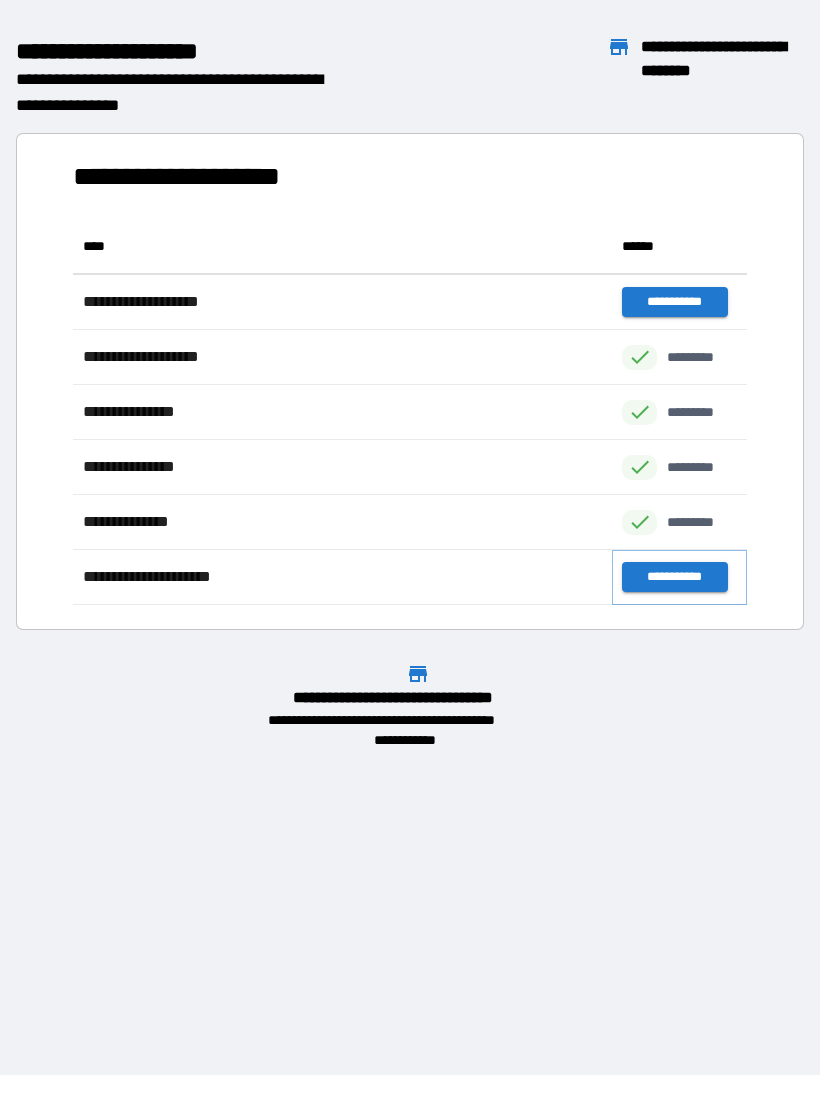 click on "**********" at bounding box center (674, 577) 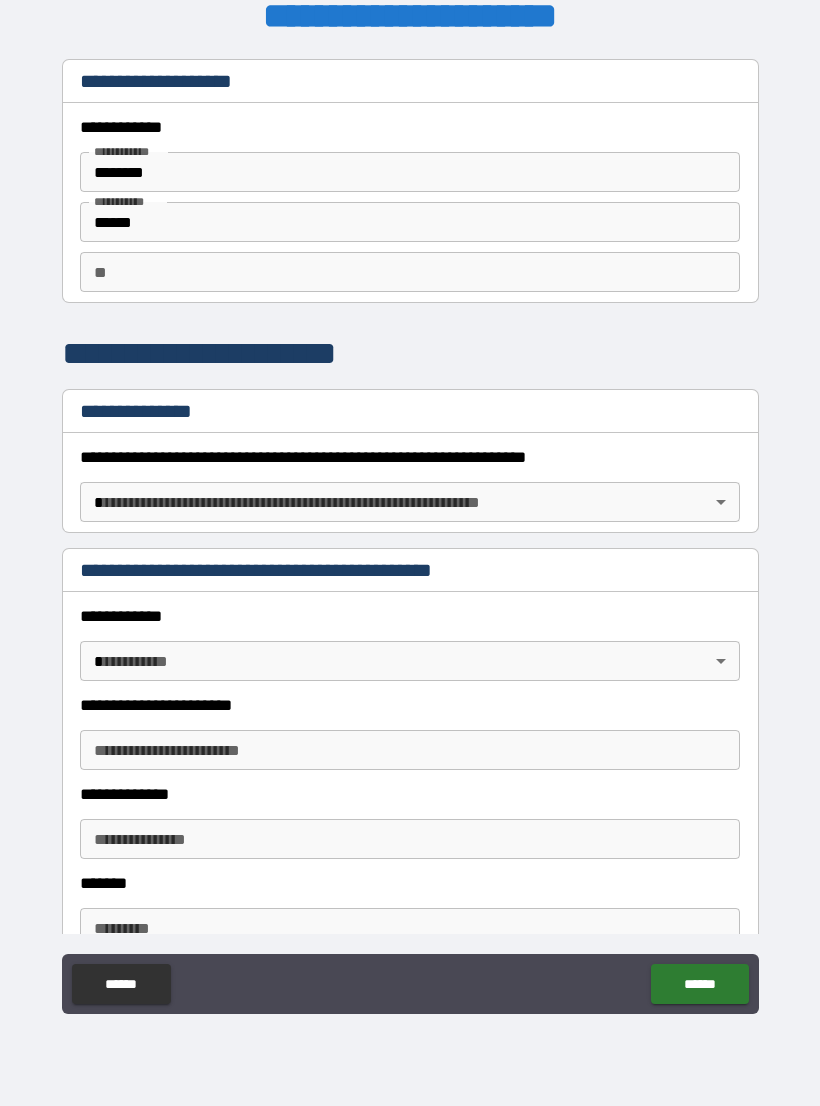 click on "**" at bounding box center [410, 272] 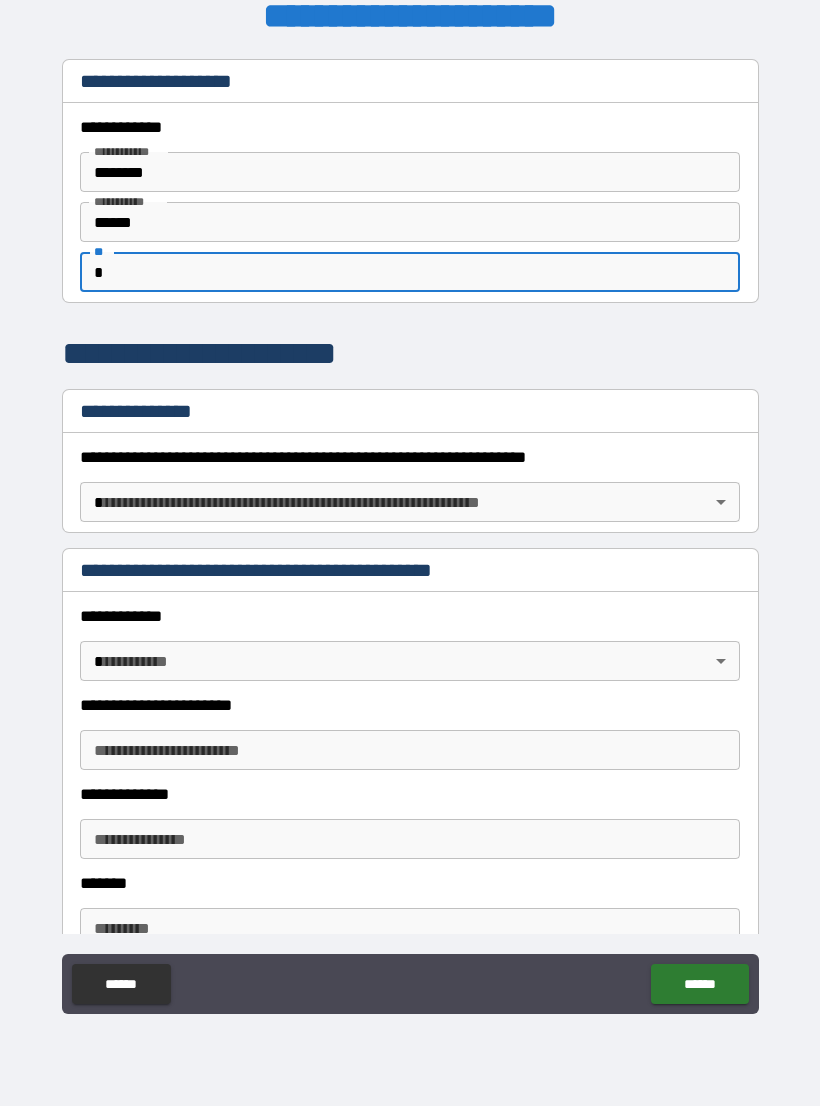 click on "**********" at bounding box center (410, 537) 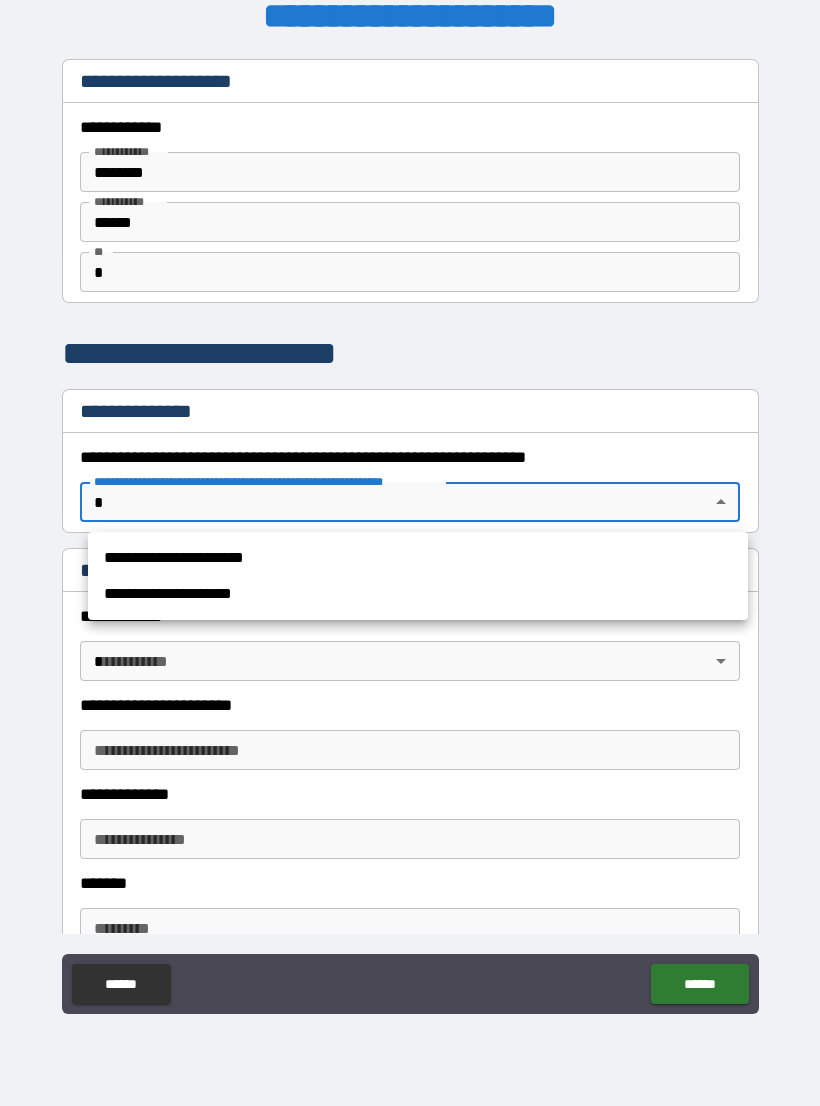 click on "**********" at bounding box center (418, 594) 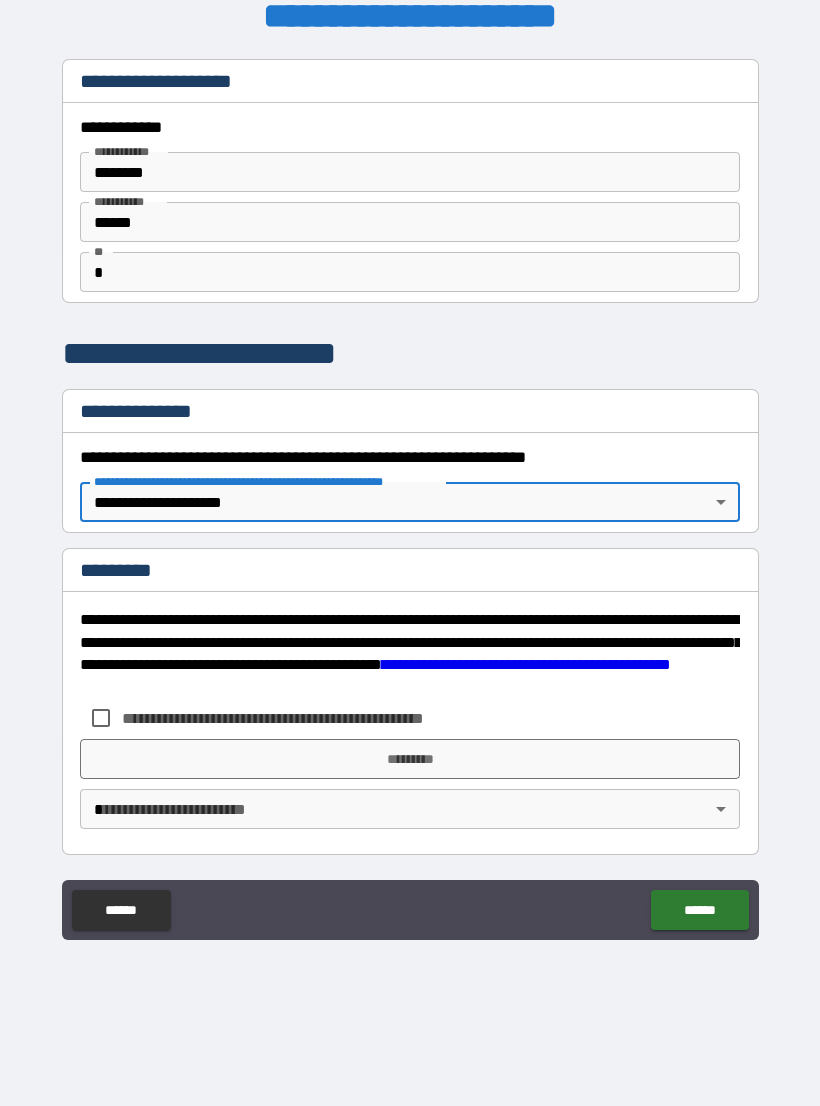 click on "*********" at bounding box center [410, 759] 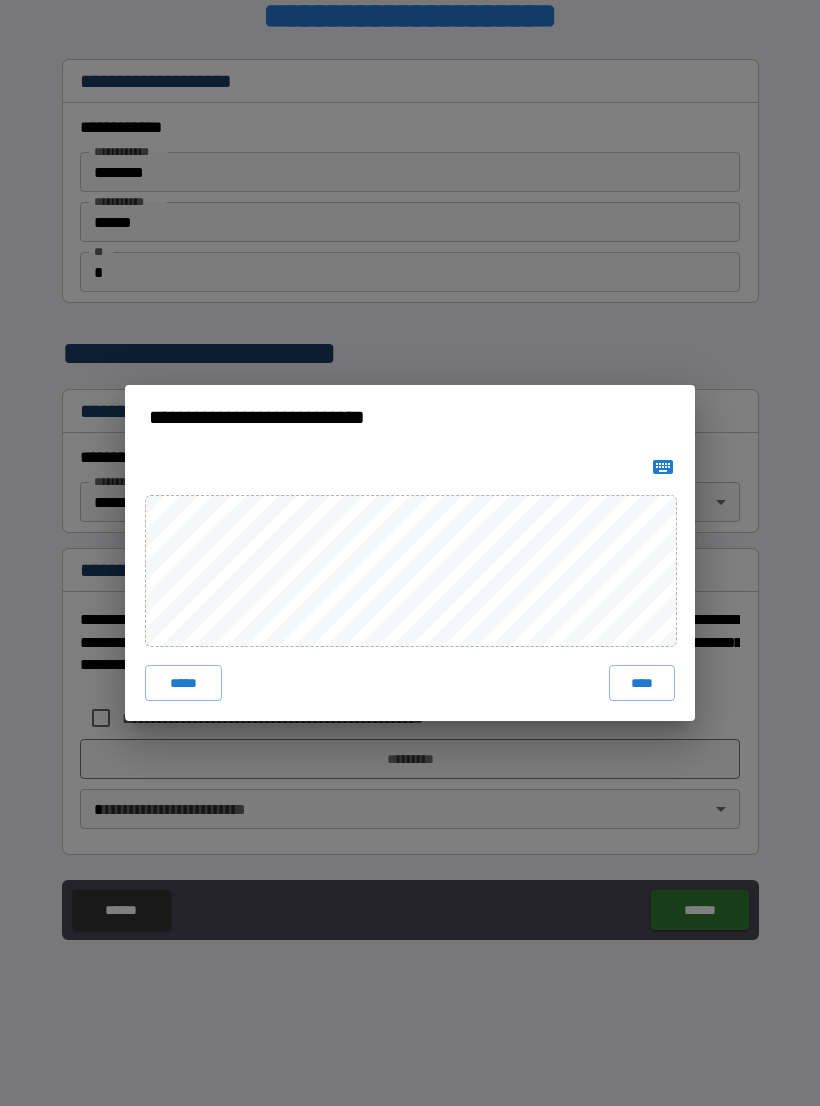 click on "****" at bounding box center (642, 683) 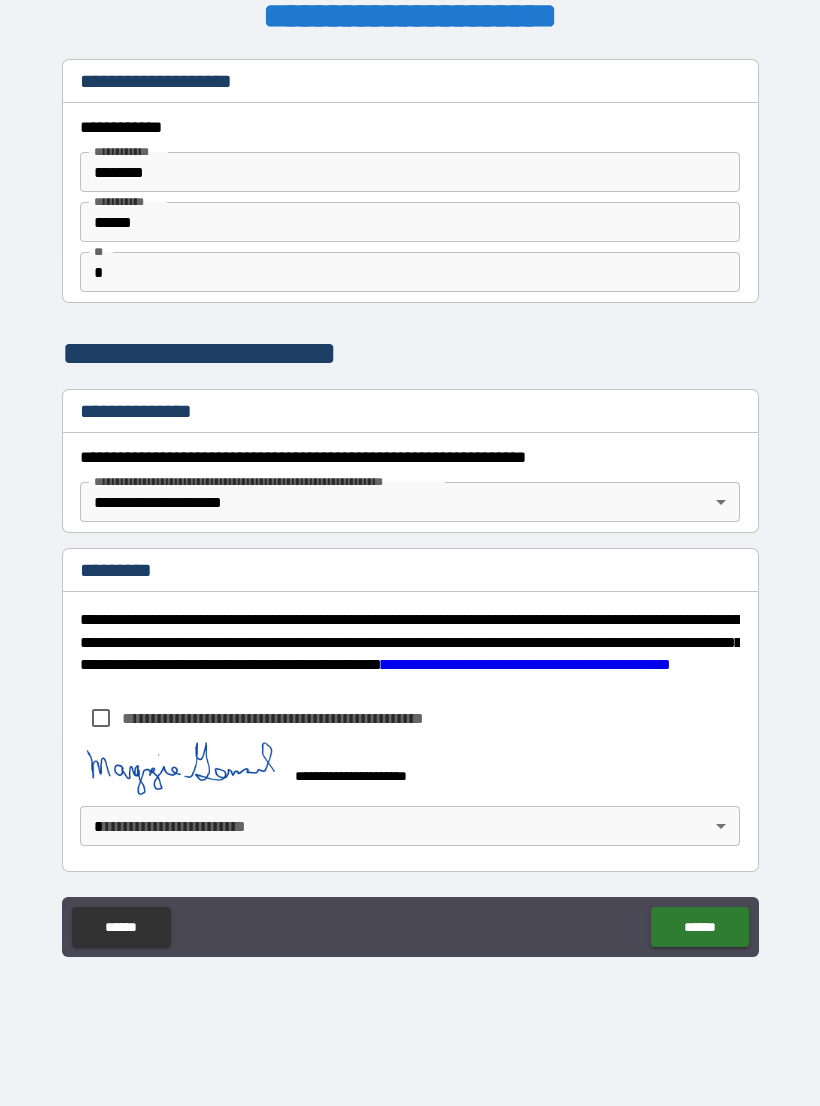 click on "**********" at bounding box center (410, 537) 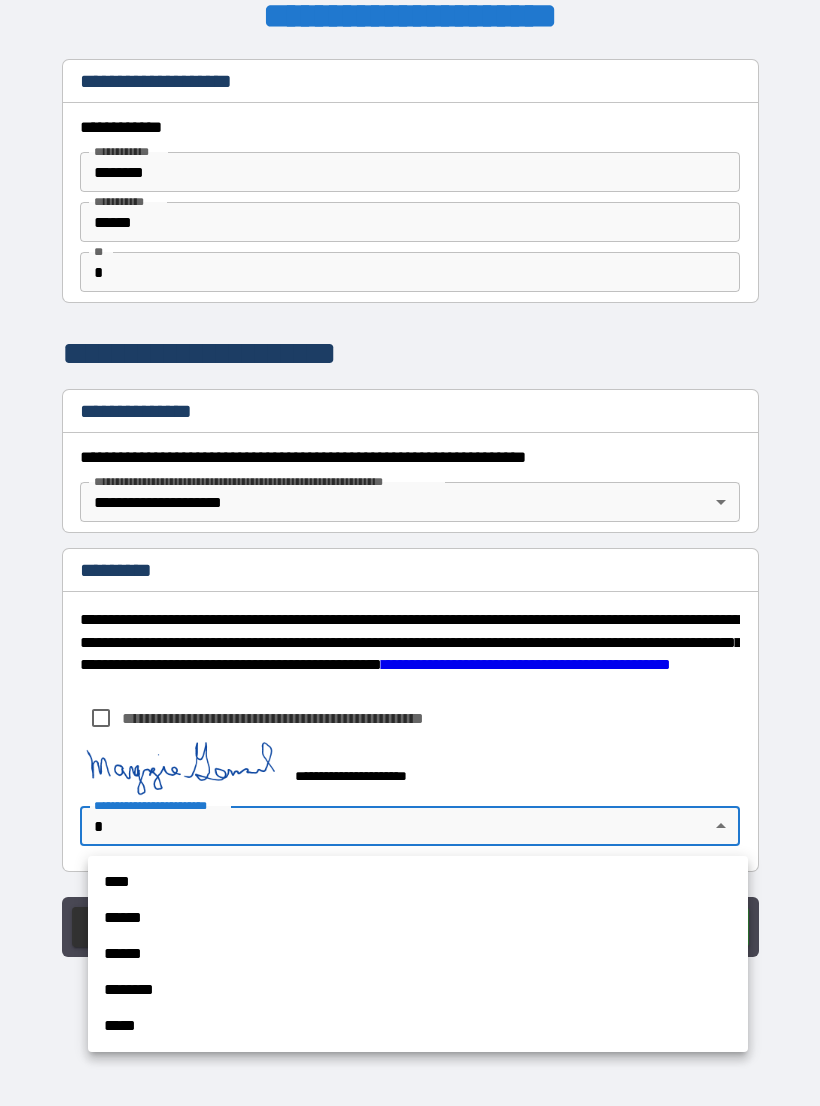 click on "****" at bounding box center (418, 882) 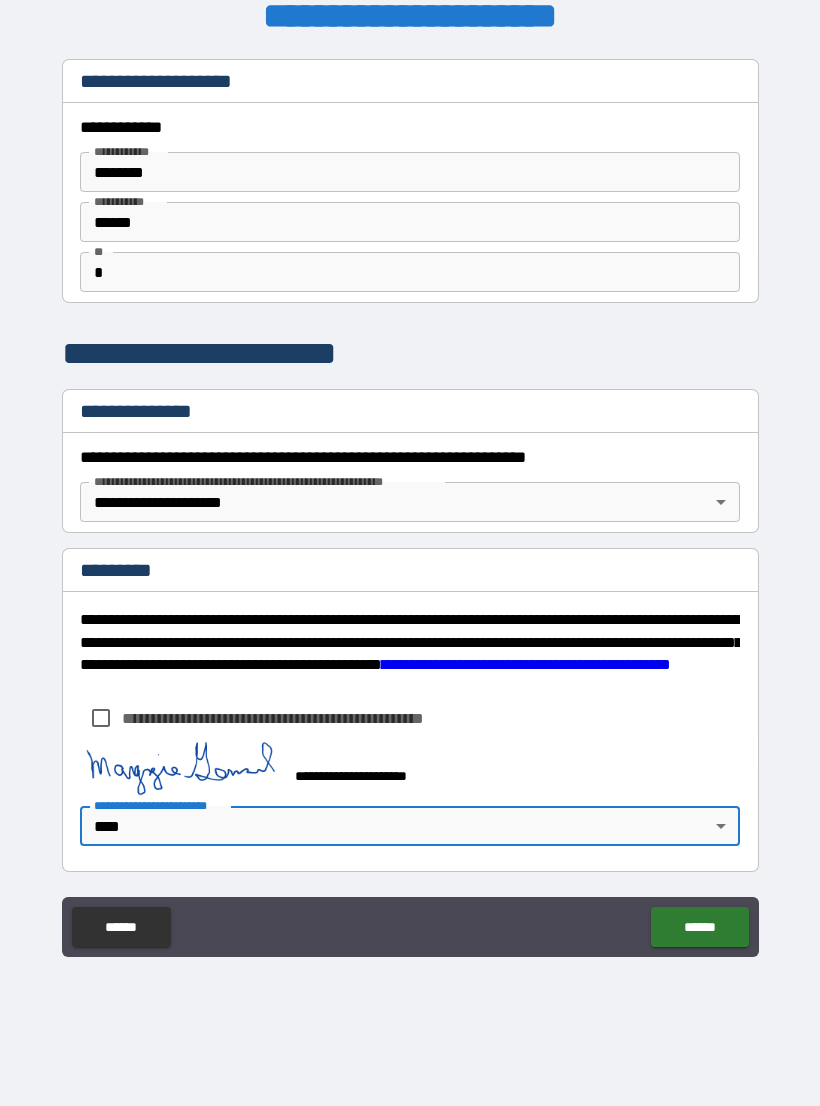 click on "******" at bounding box center [699, 927] 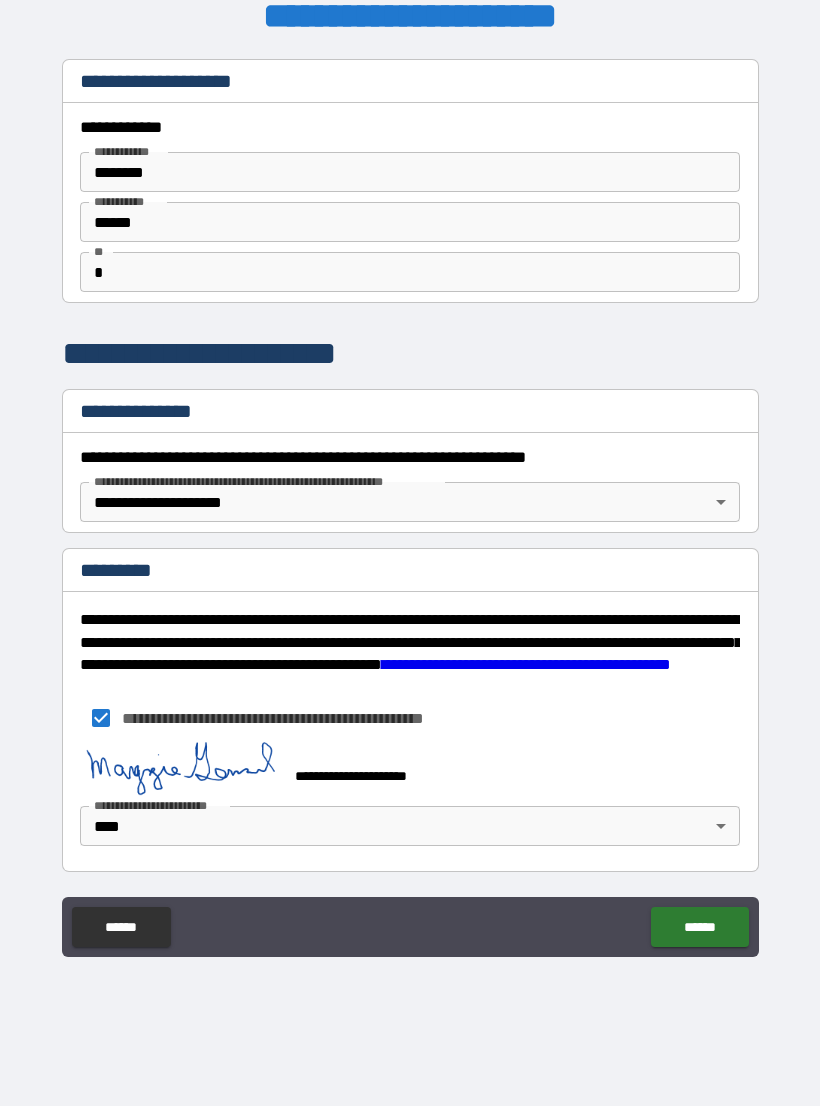 click on "******" at bounding box center [699, 927] 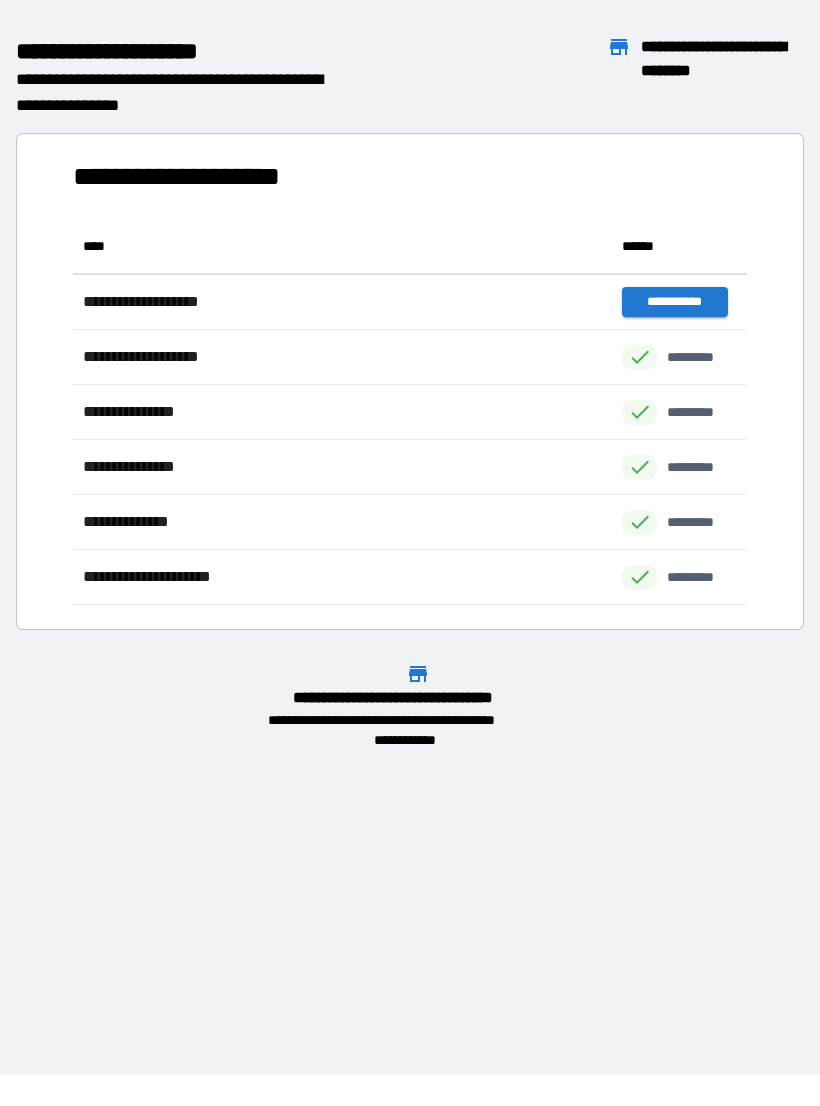 scroll, scrollTop: 1, scrollLeft: 1, axis: both 